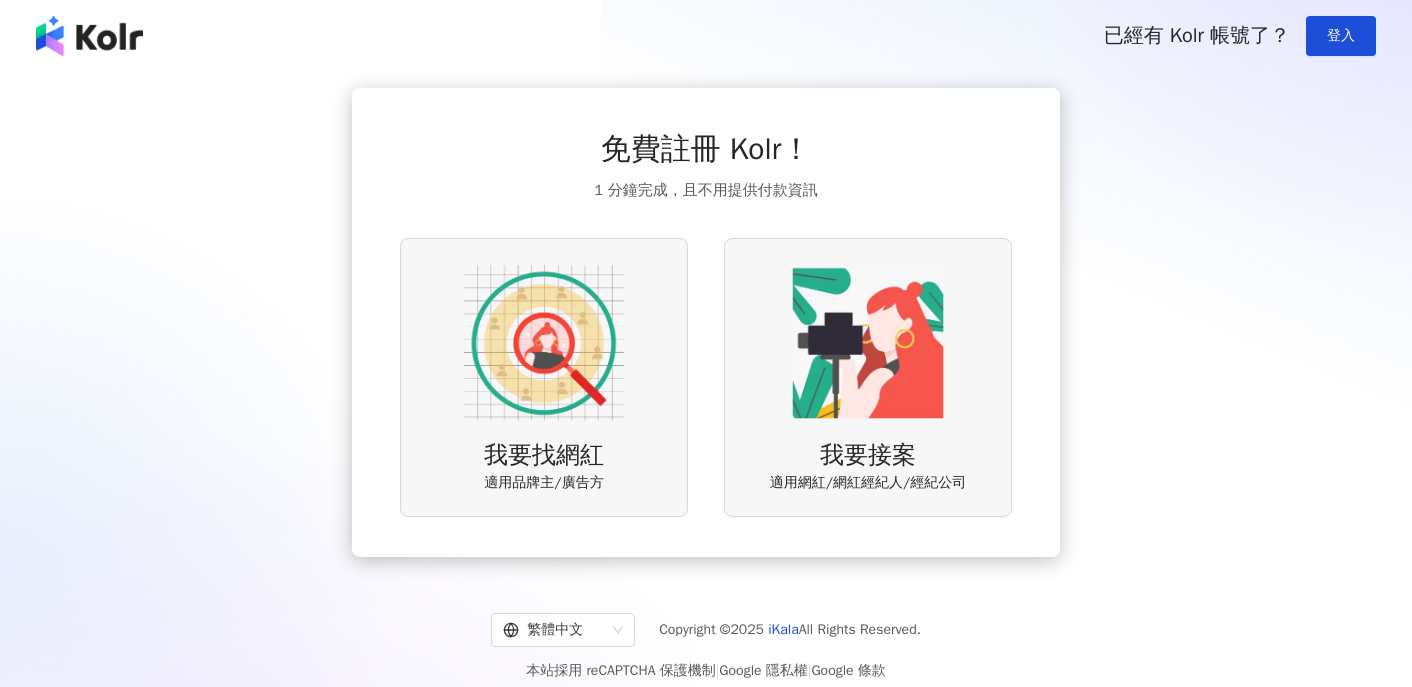 scroll, scrollTop: 0, scrollLeft: 0, axis: both 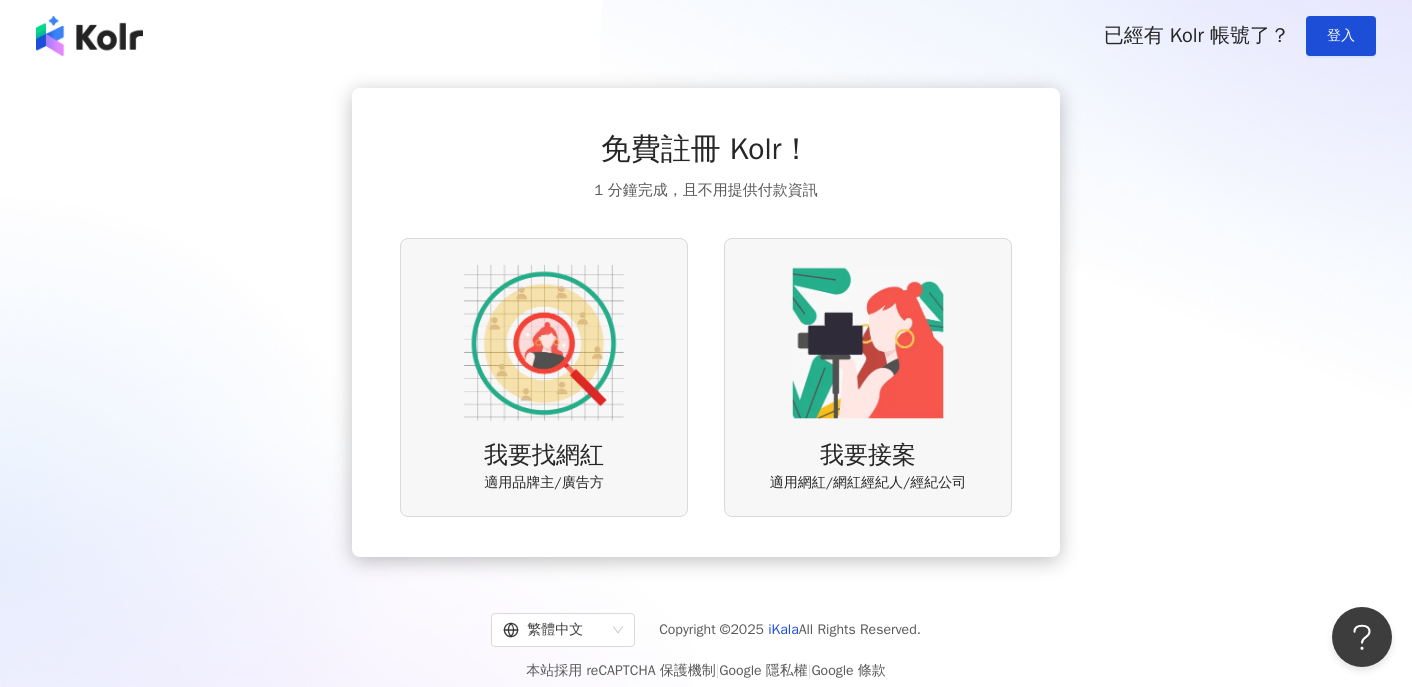 click at bounding box center (544, 343) 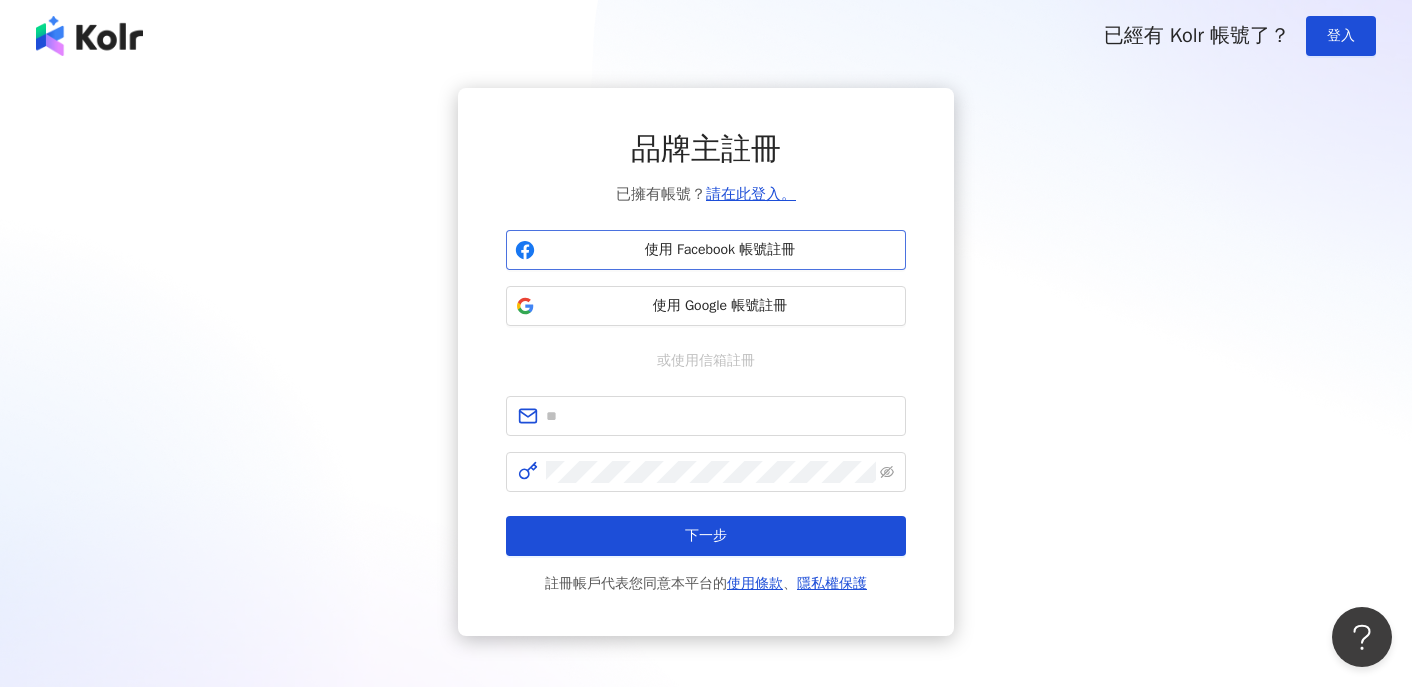 click on "使用 Facebook 帳號註冊" at bounding box center (720, 250) 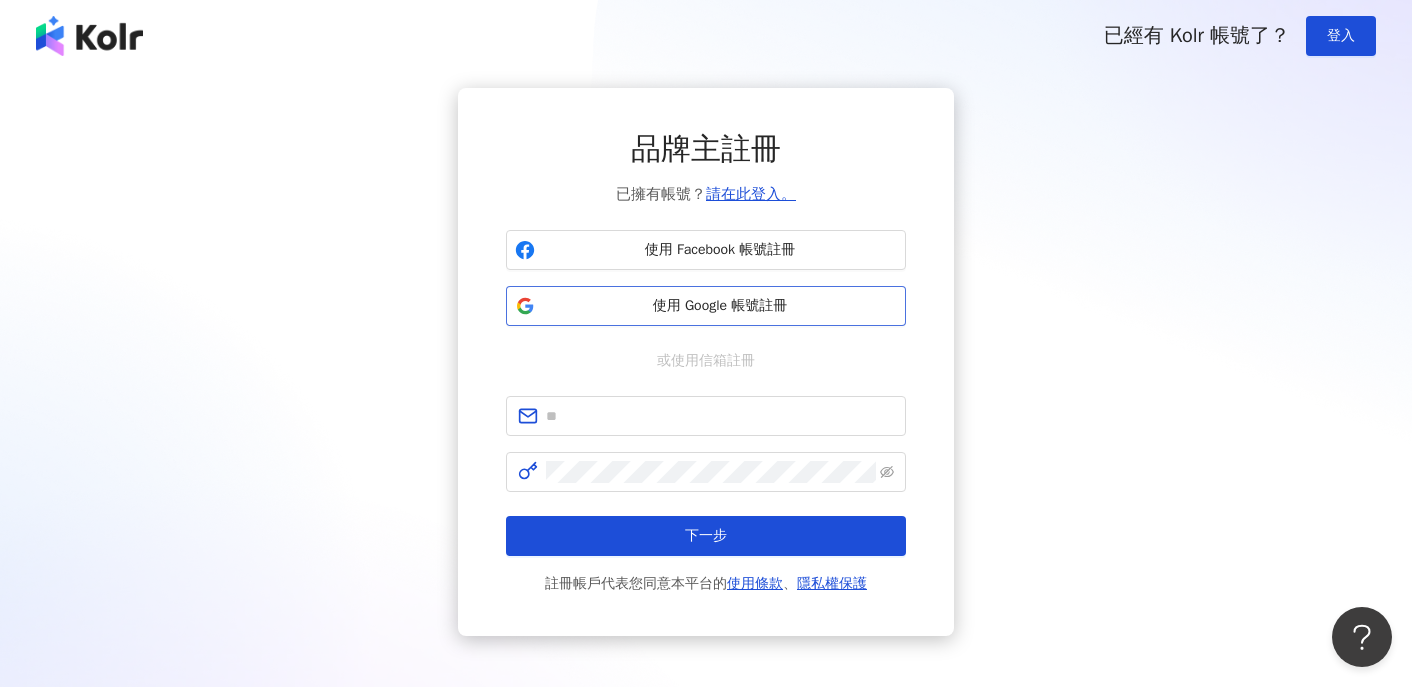 click on "使用 Google 帳號註冊" at bounding box center (720, 306) 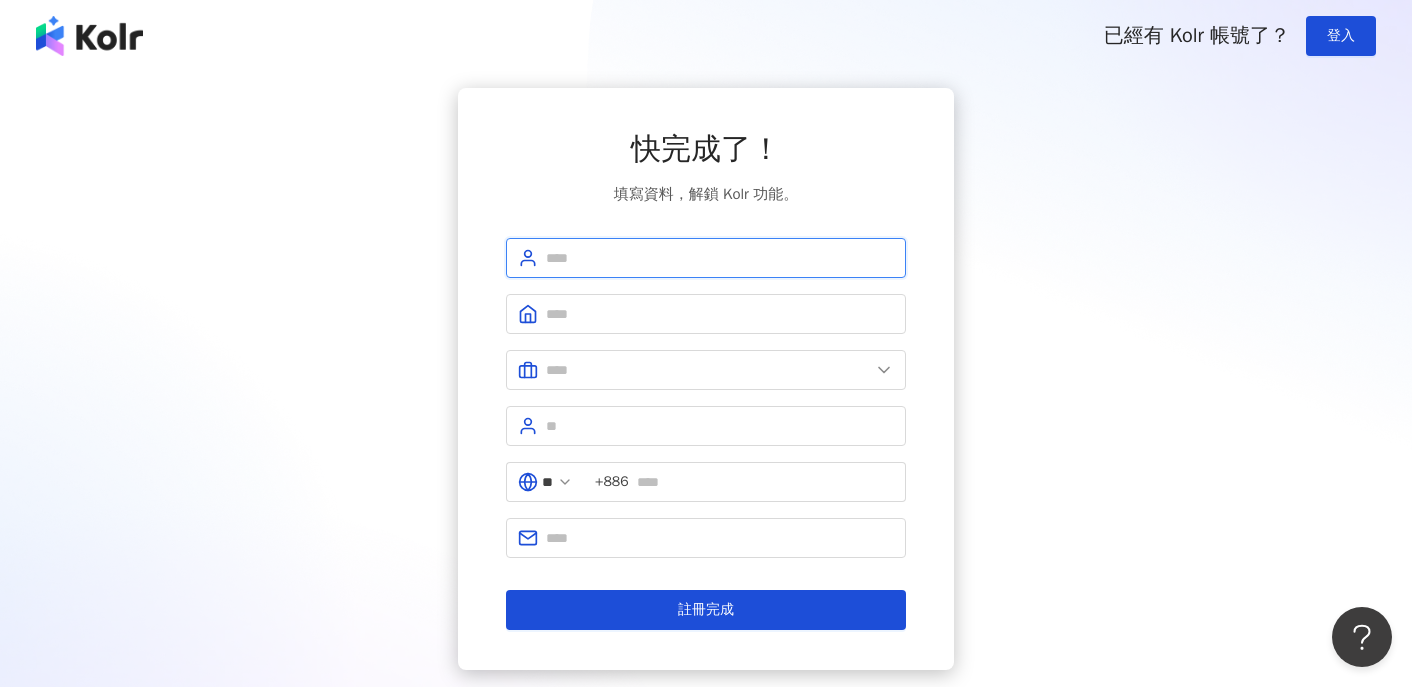 click at bounding box center (720, 258) 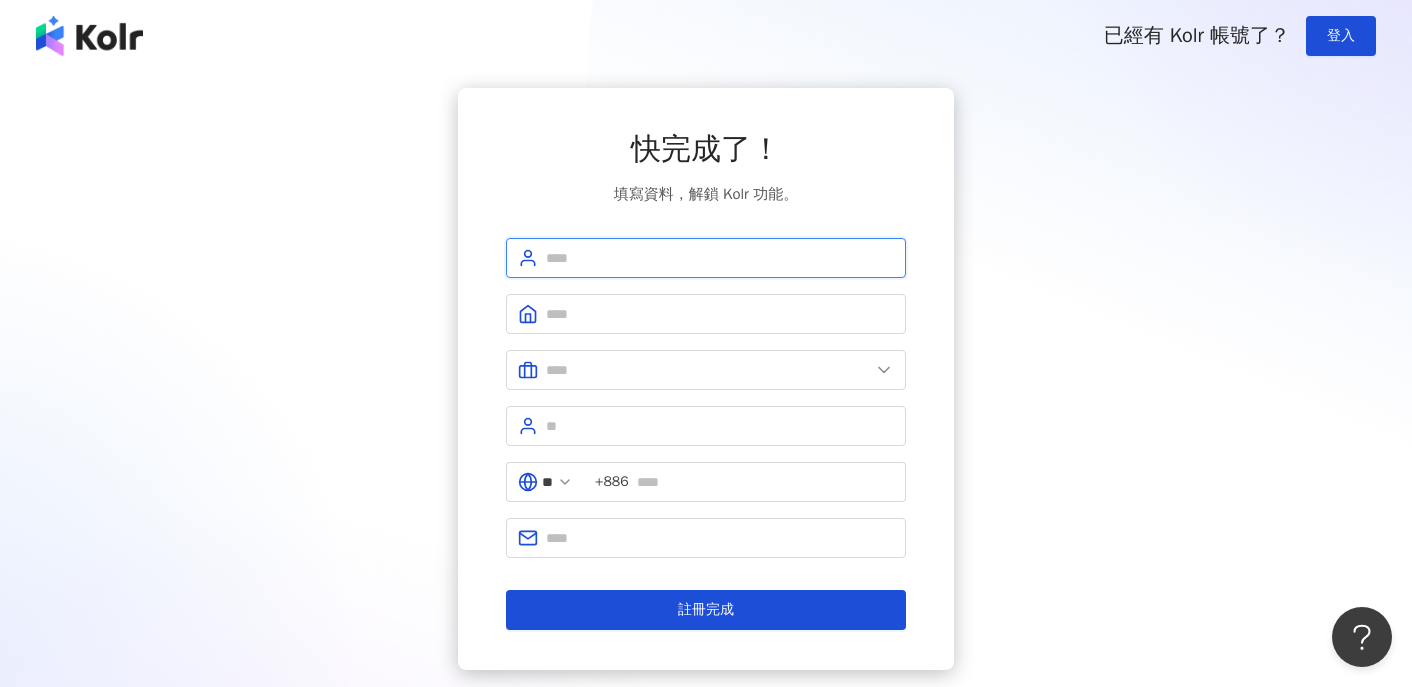 type on "**********" 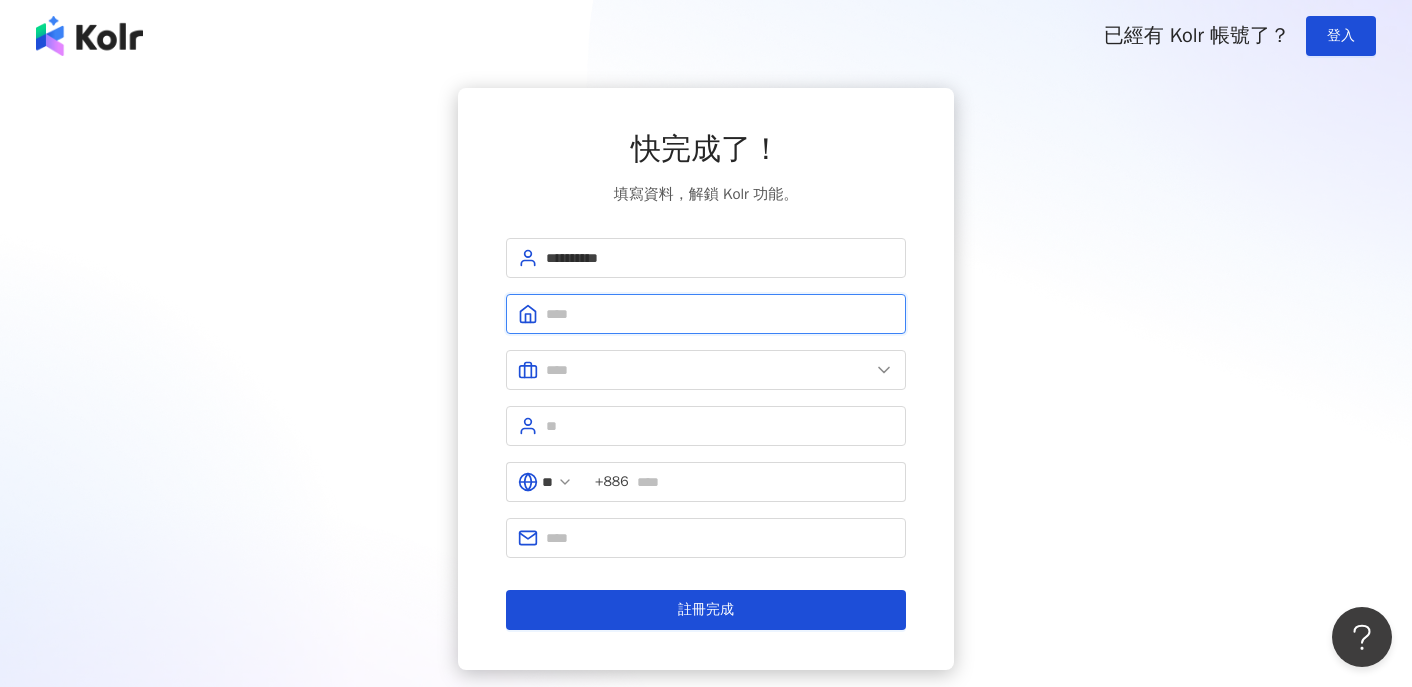 click at bounding box center [720, 314] 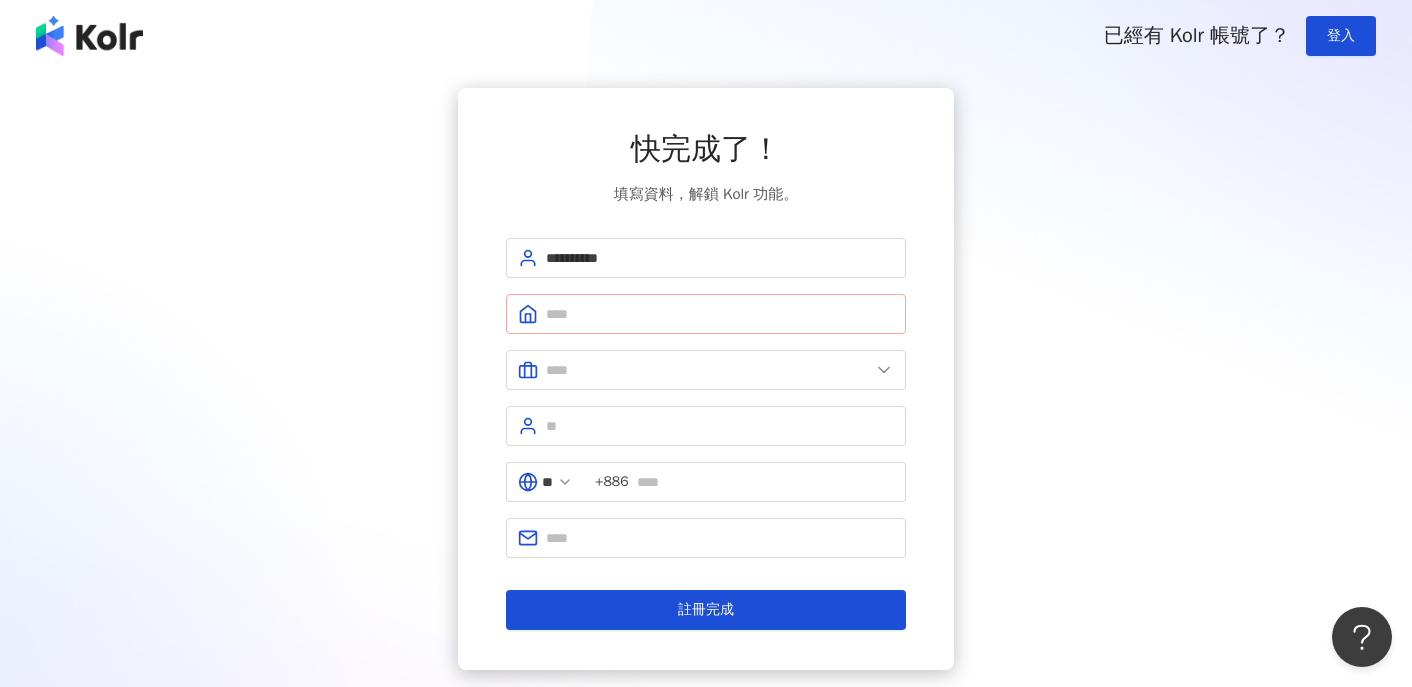 click at bounding box center (706, 314) 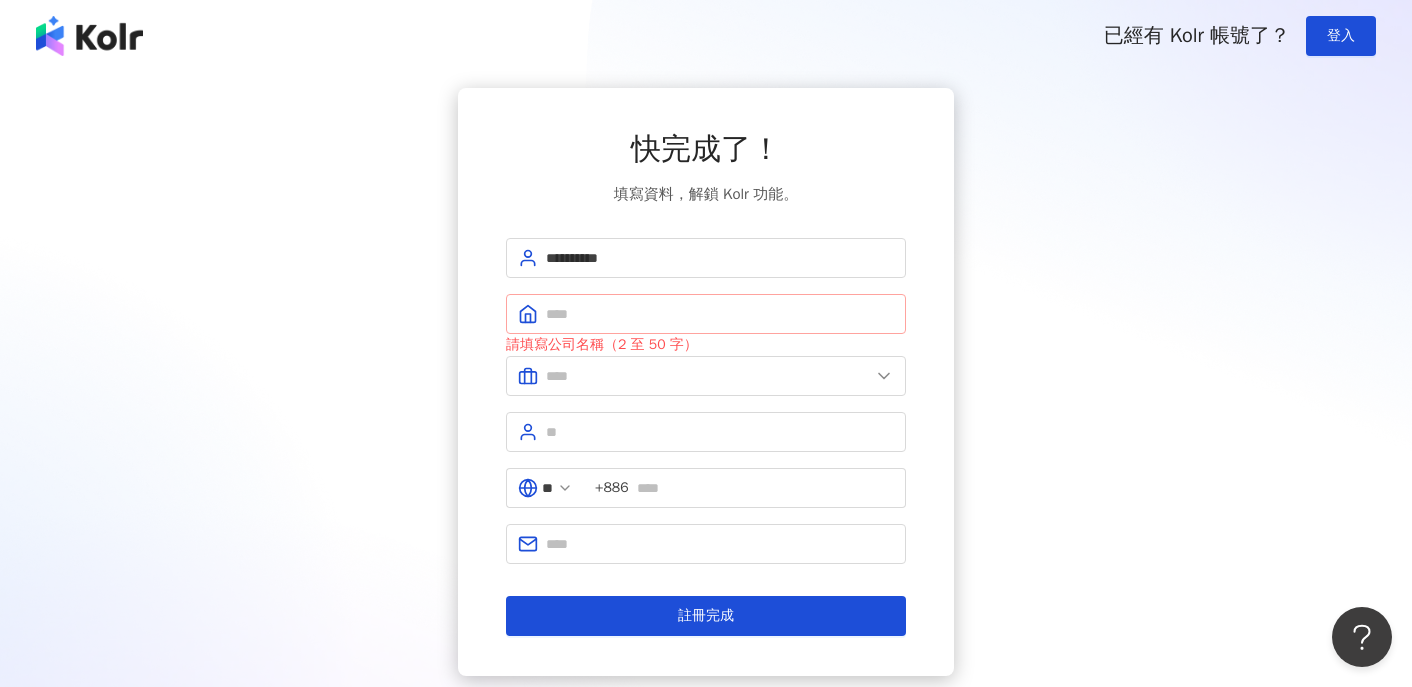 drag, startPoint x: 633, startPoint y: 298, endPoint x: 621, endPoint y: 309, distance: 16.27882 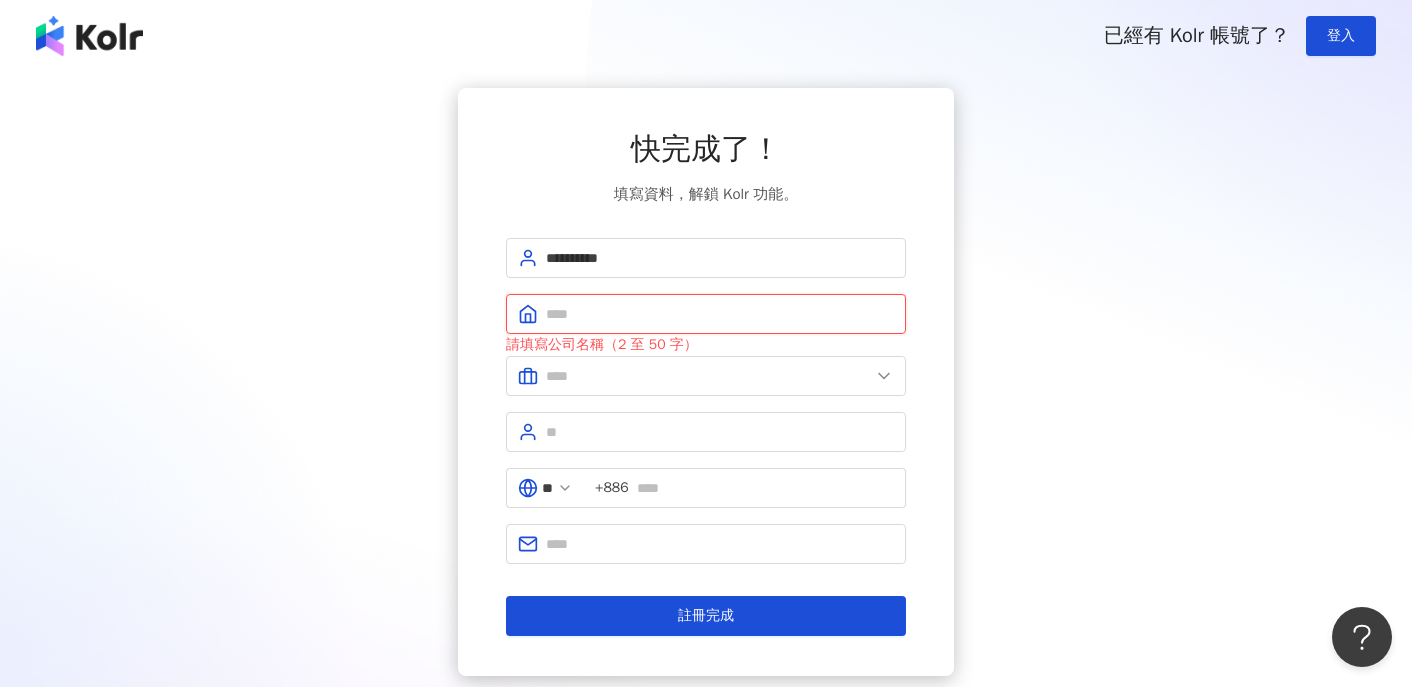 click at bounding box center [720, 314] 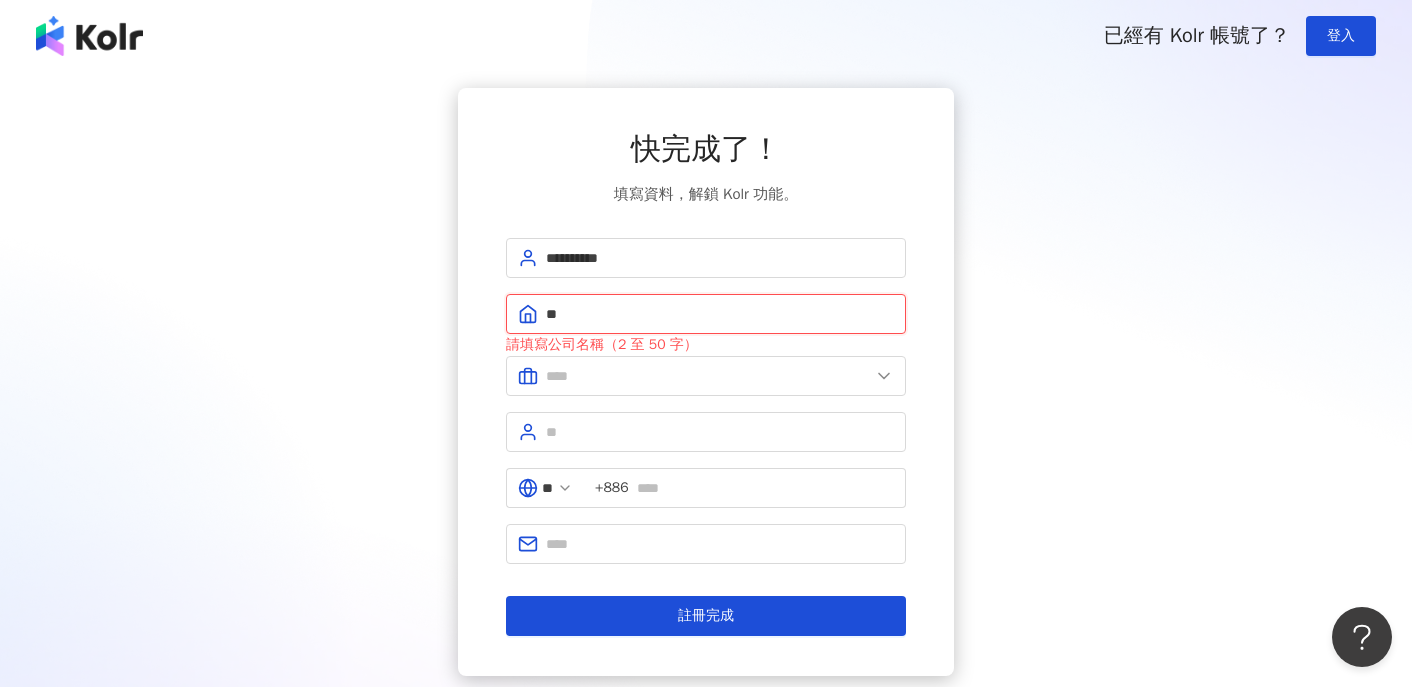 type on "*" 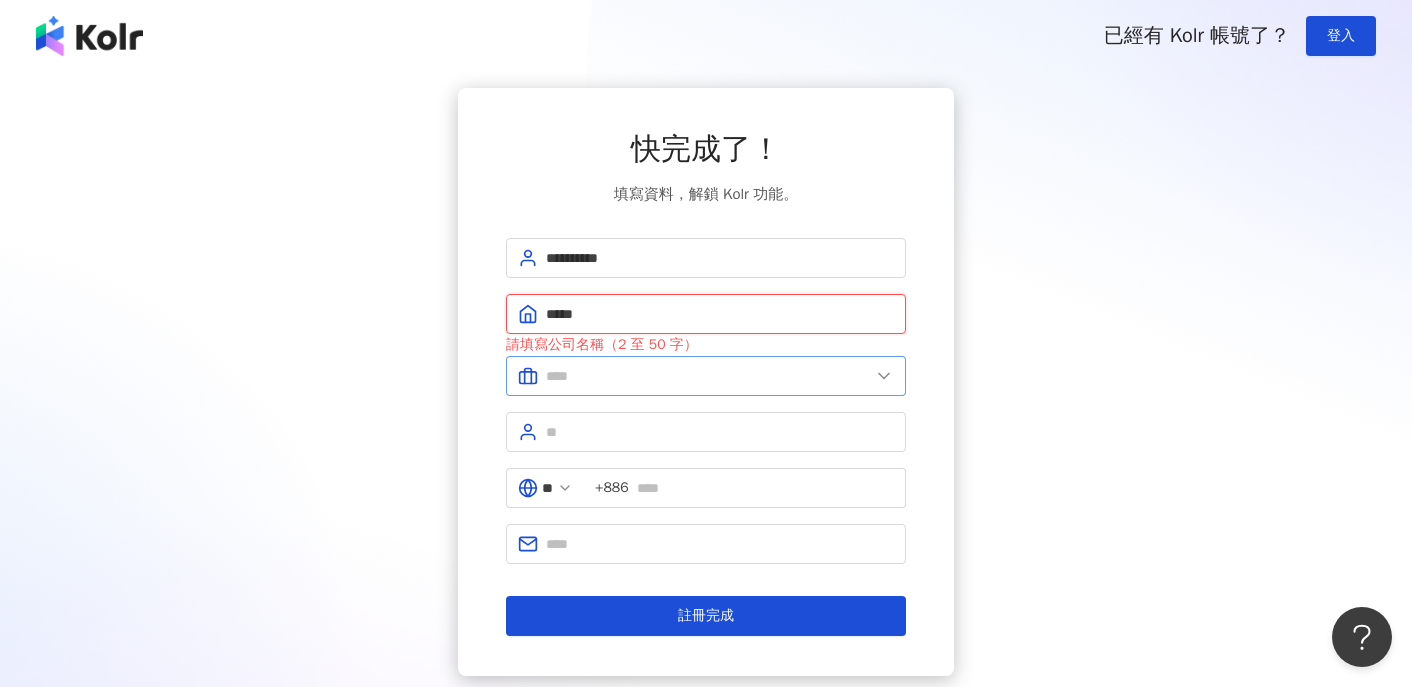 type on "*****" 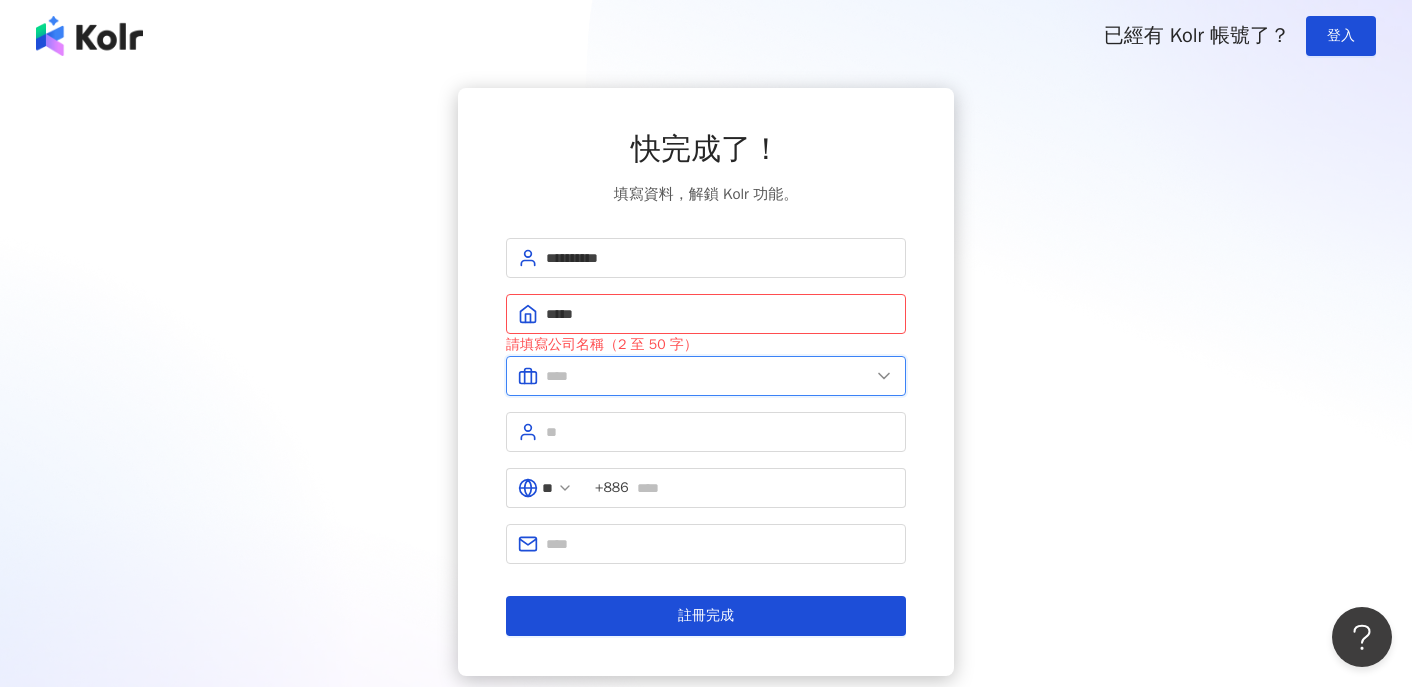 click at bounding box center [708, 376] 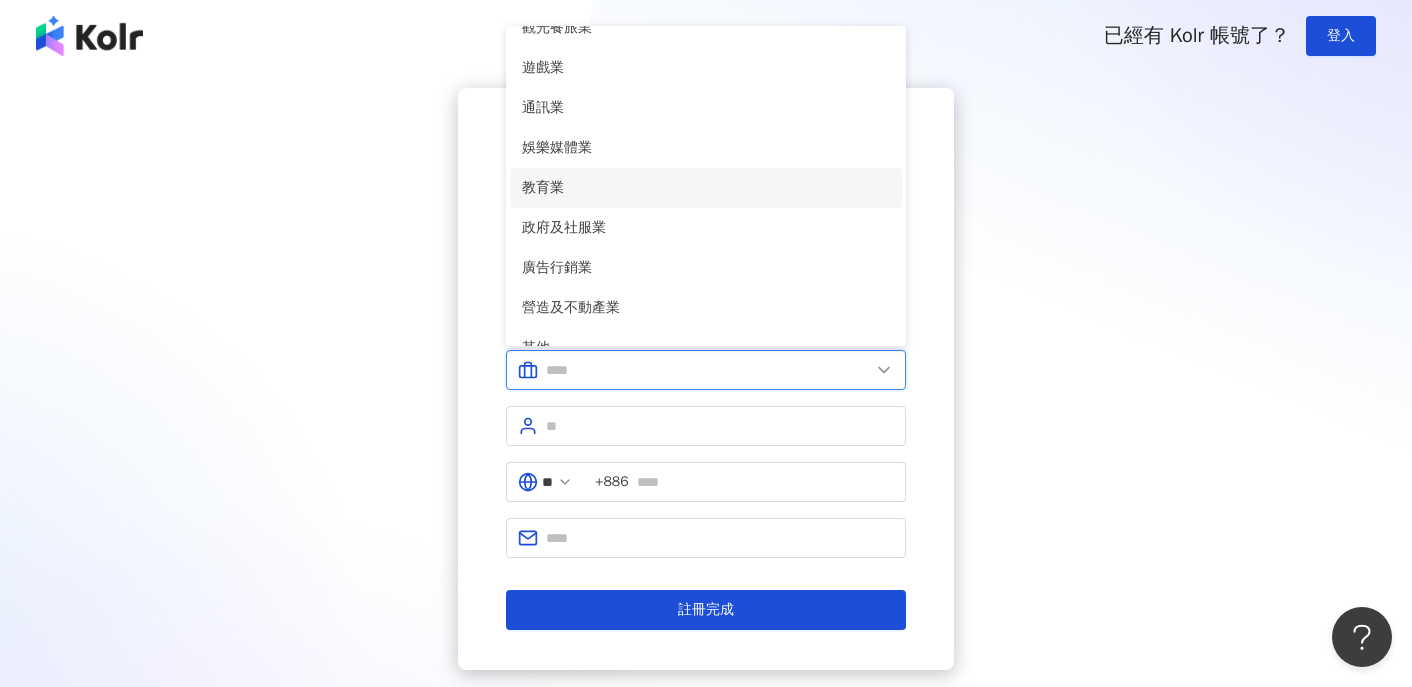 scroll, scrollTop: 302, scrollLeft: 0, axis: vertical 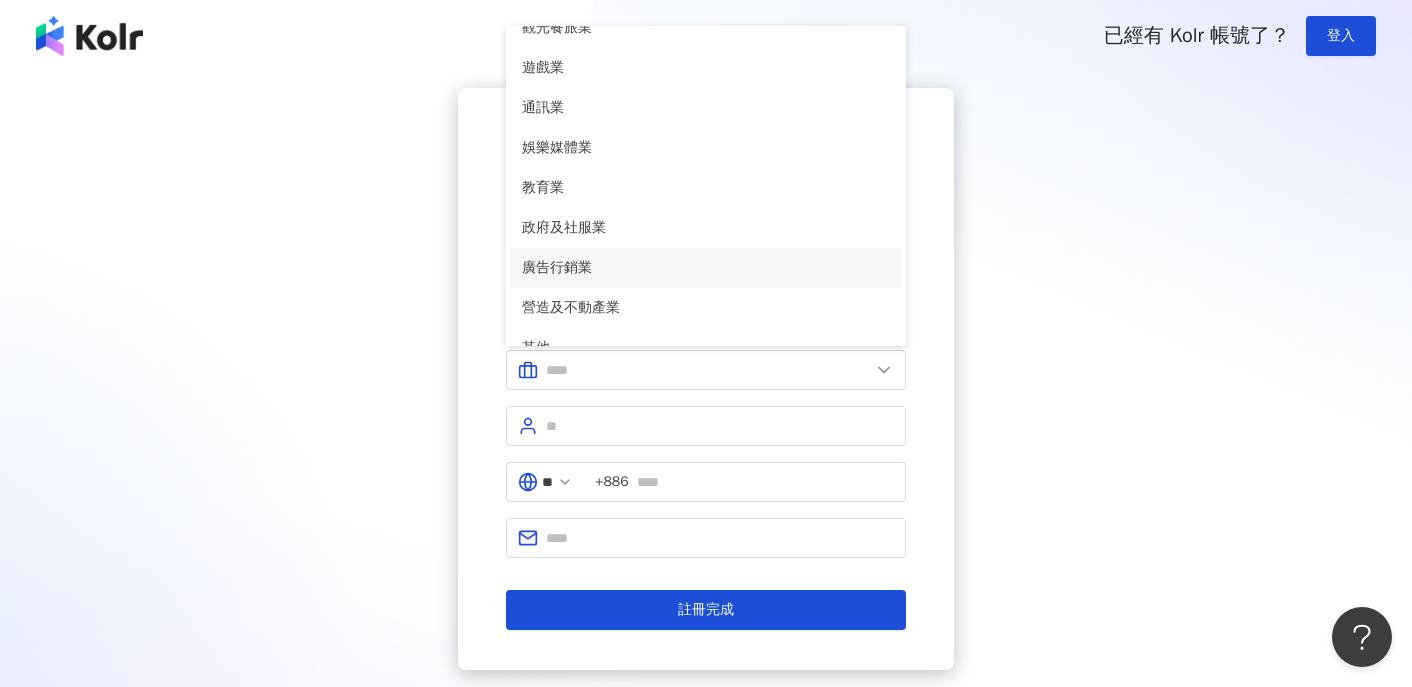 click on "廣告行銷業" at bounding box center (706, 268) 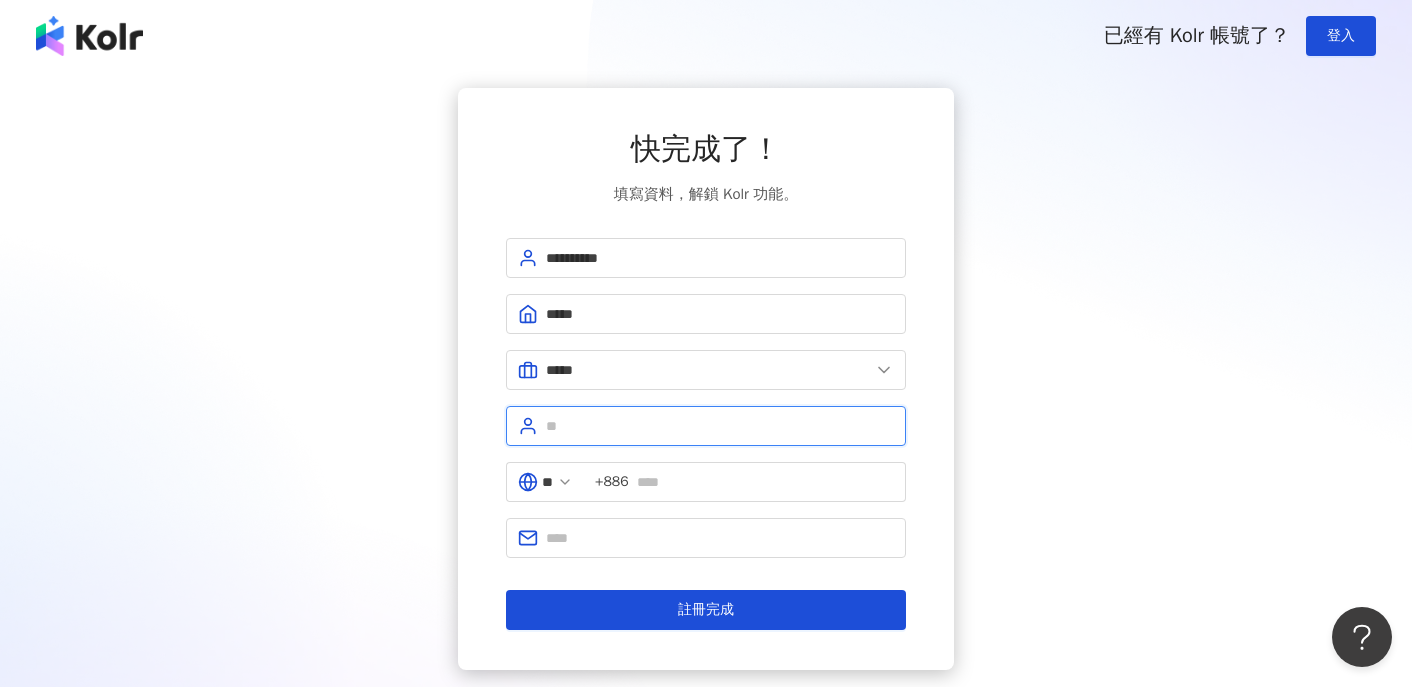 click at bounding box center [720, 426] 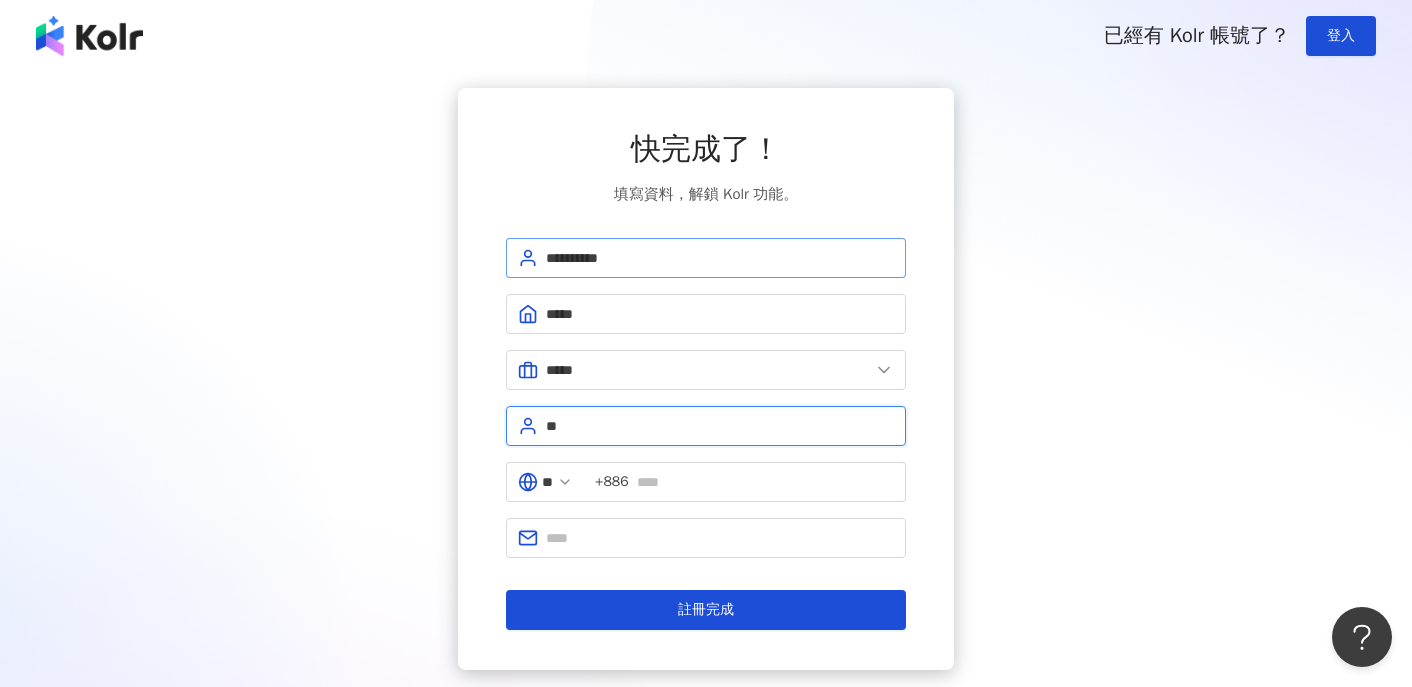 type on "*" 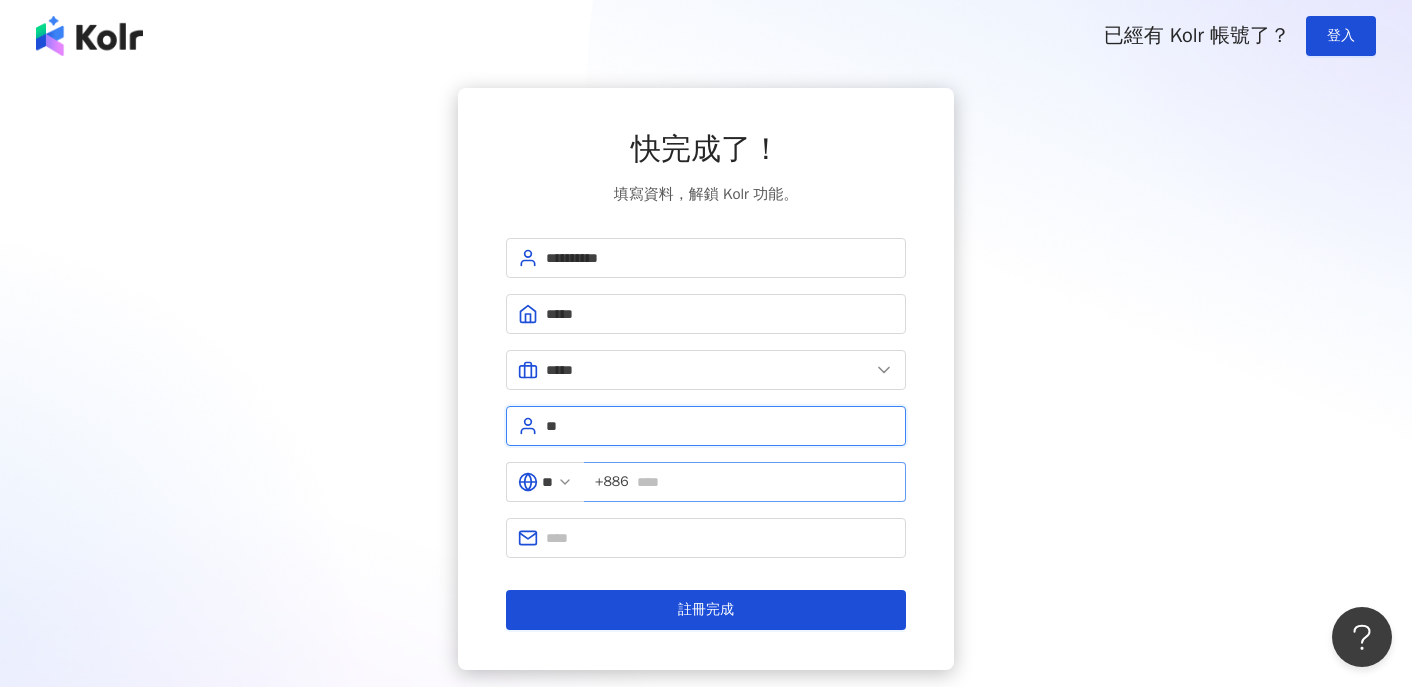 type on "**" 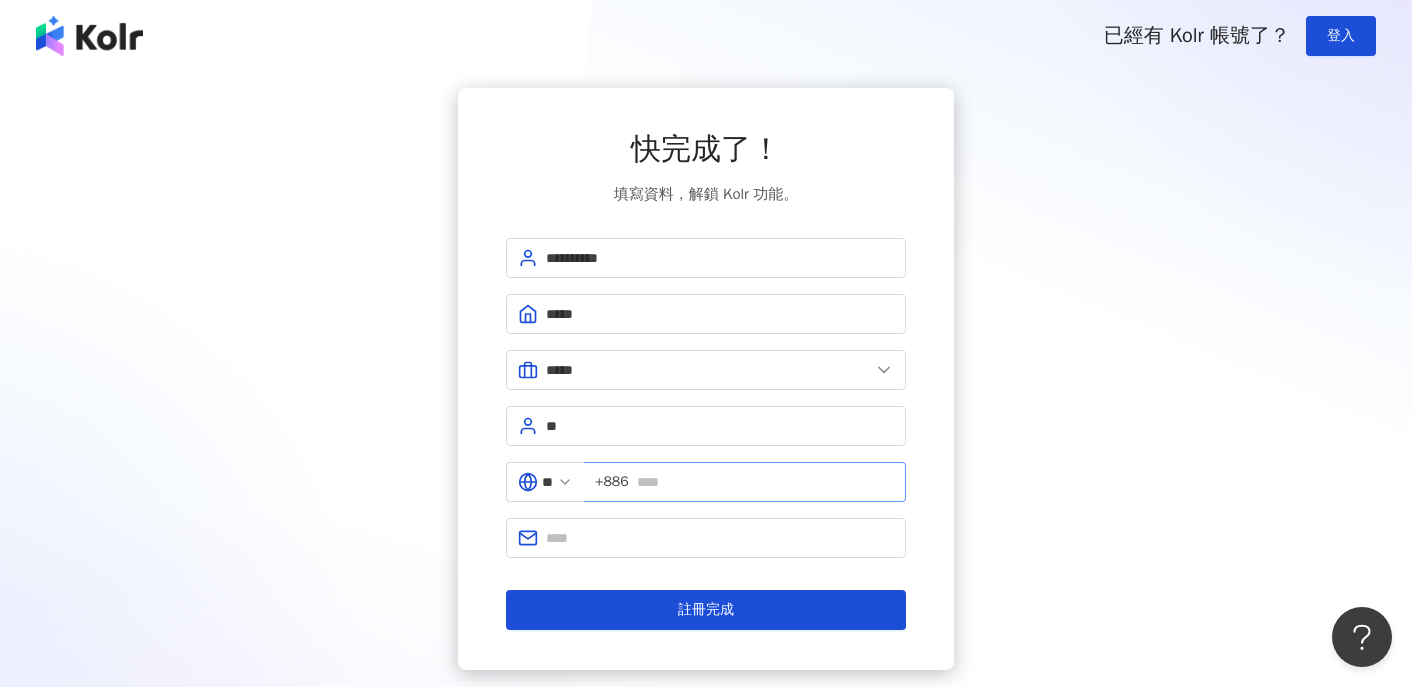 click on "+886" at bounding box center (745, 482) 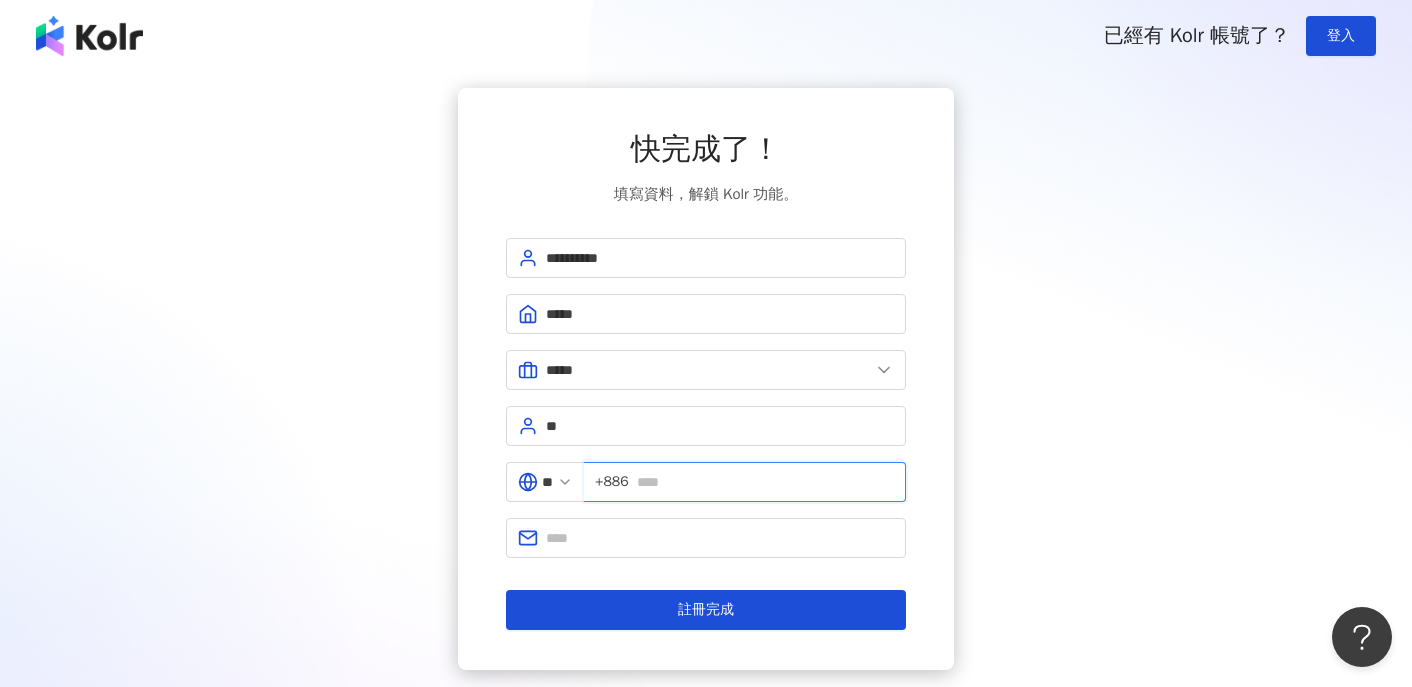 click at bounding box center (765, 482) 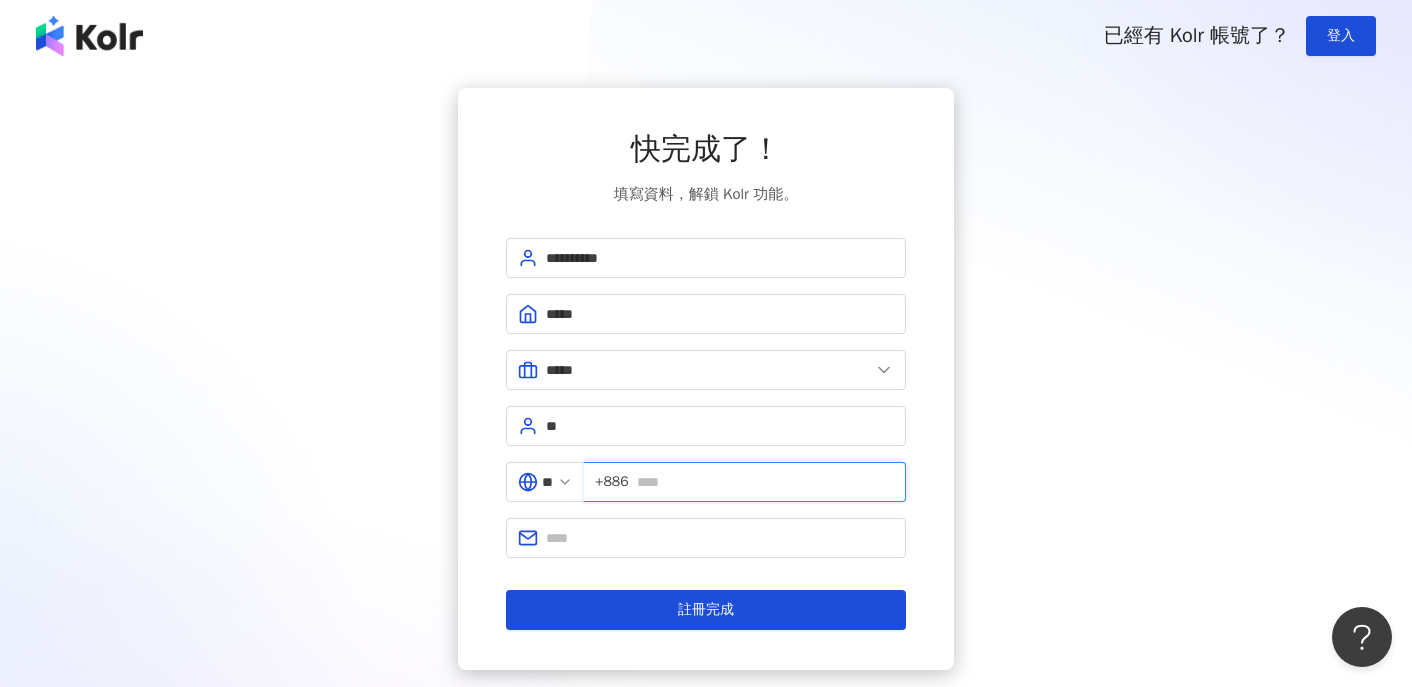 type on "**********" 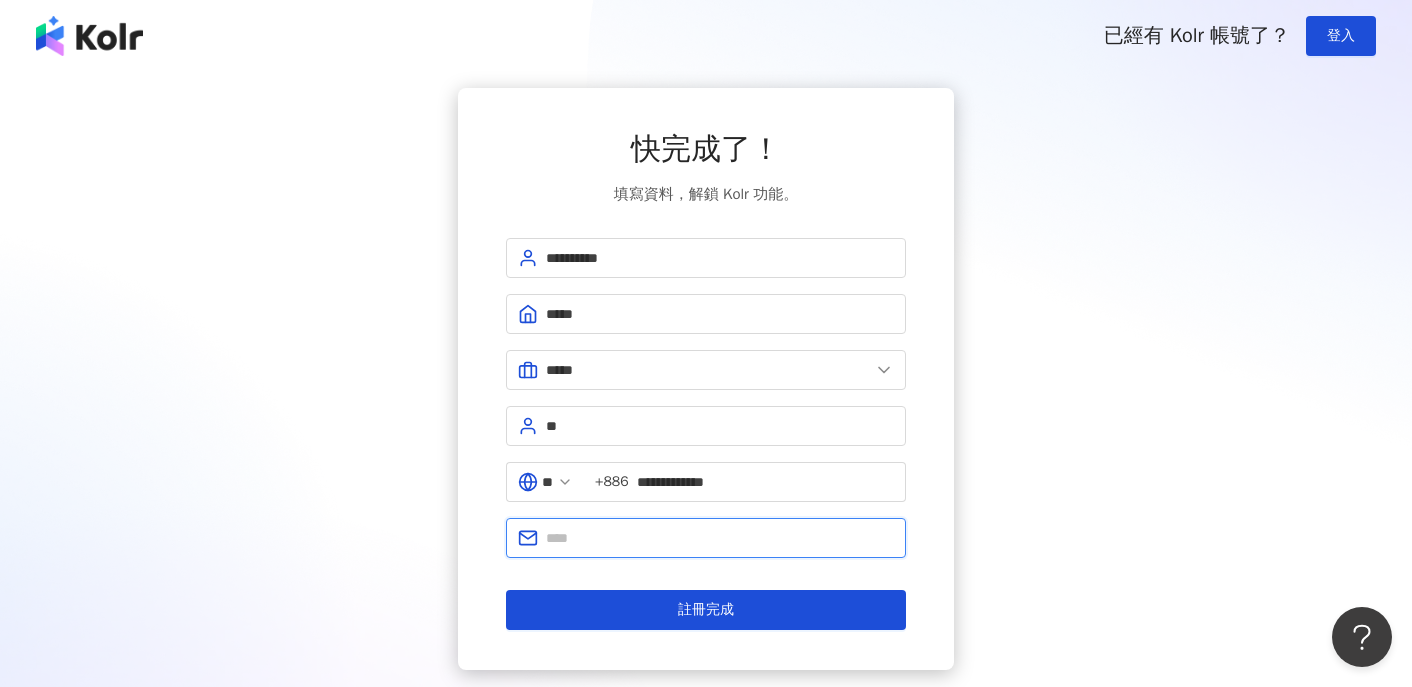 type on "**********" 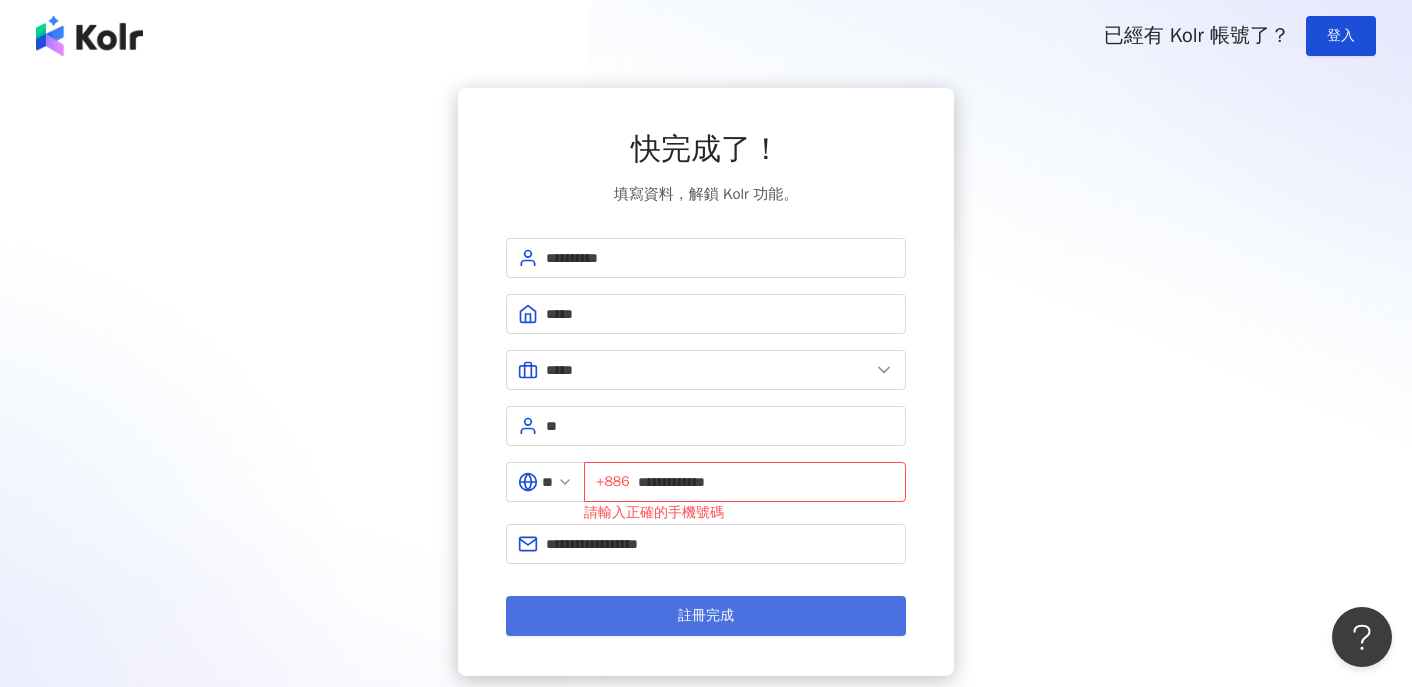 click on "註冊完成" at bounding box center (706, 616) 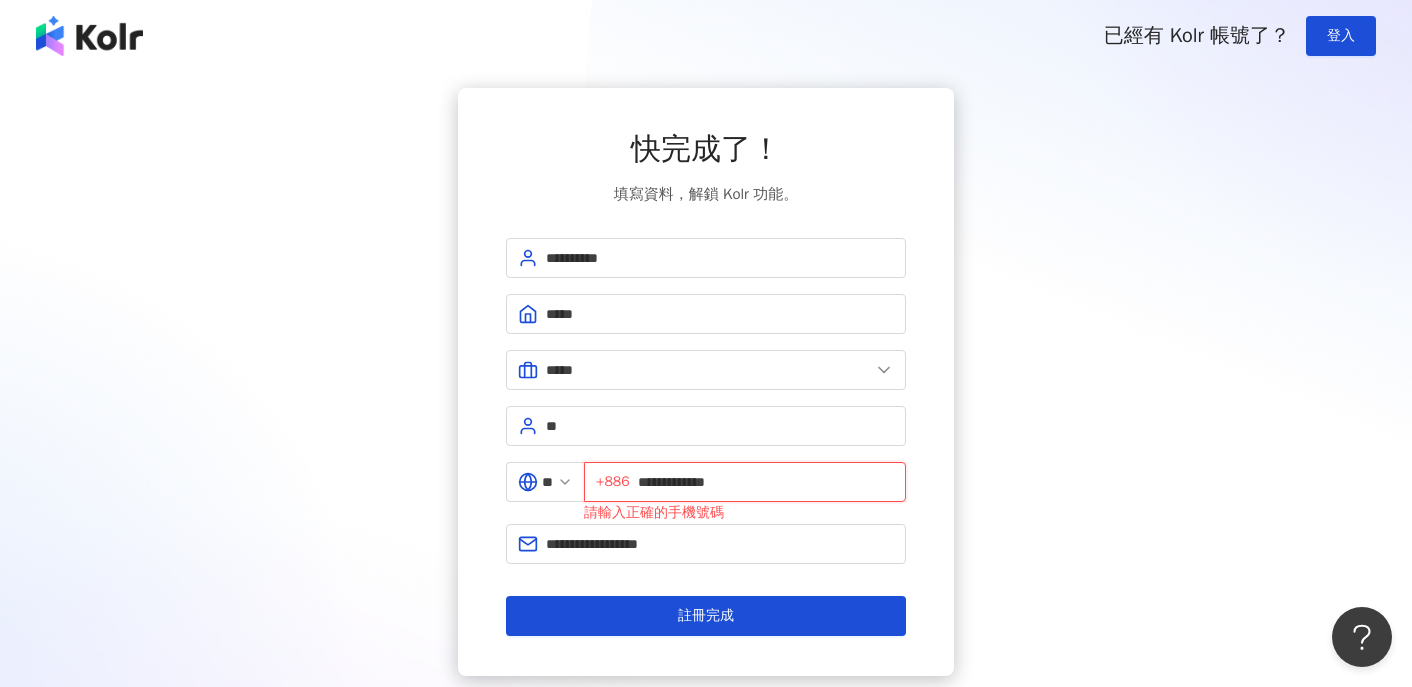 click on "**********" at bounding box center (766, 482) 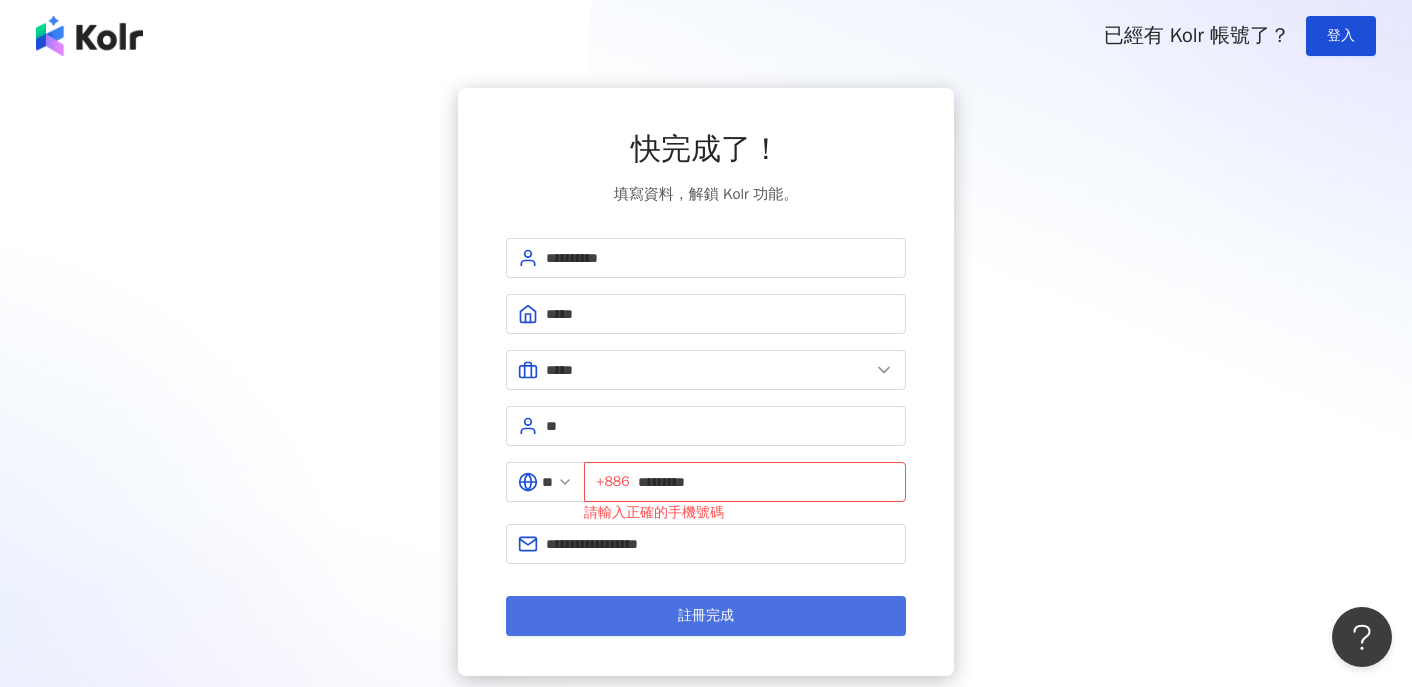 click on "註冊完成" at bounding box center (706, 616) 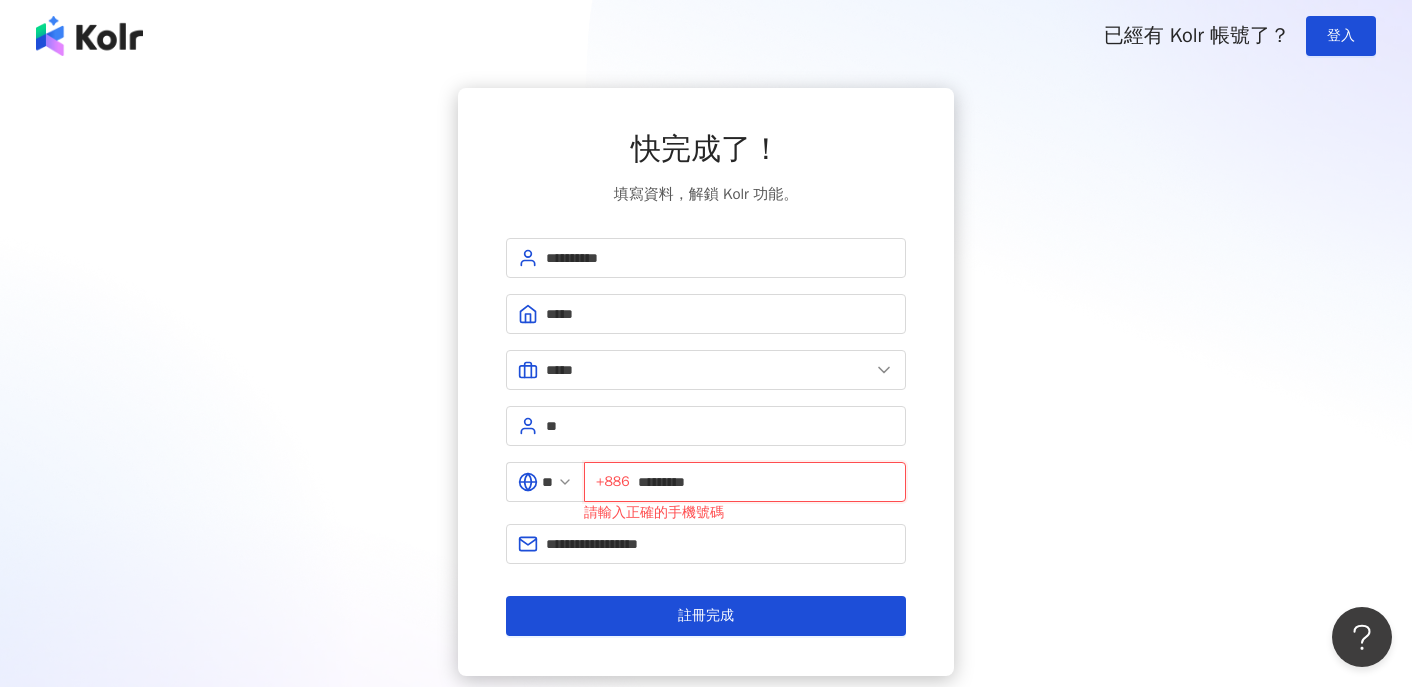 click on "*********" at bounding box center (766, 482) 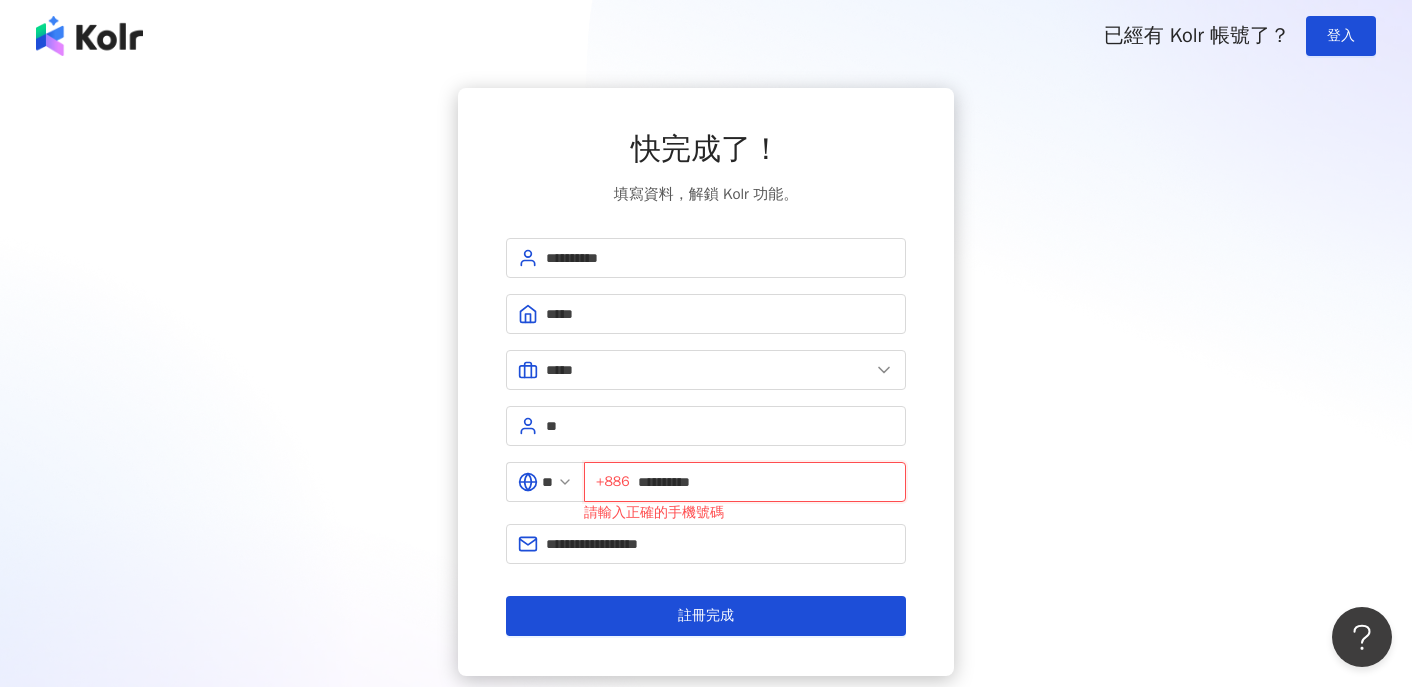 type on "**********" 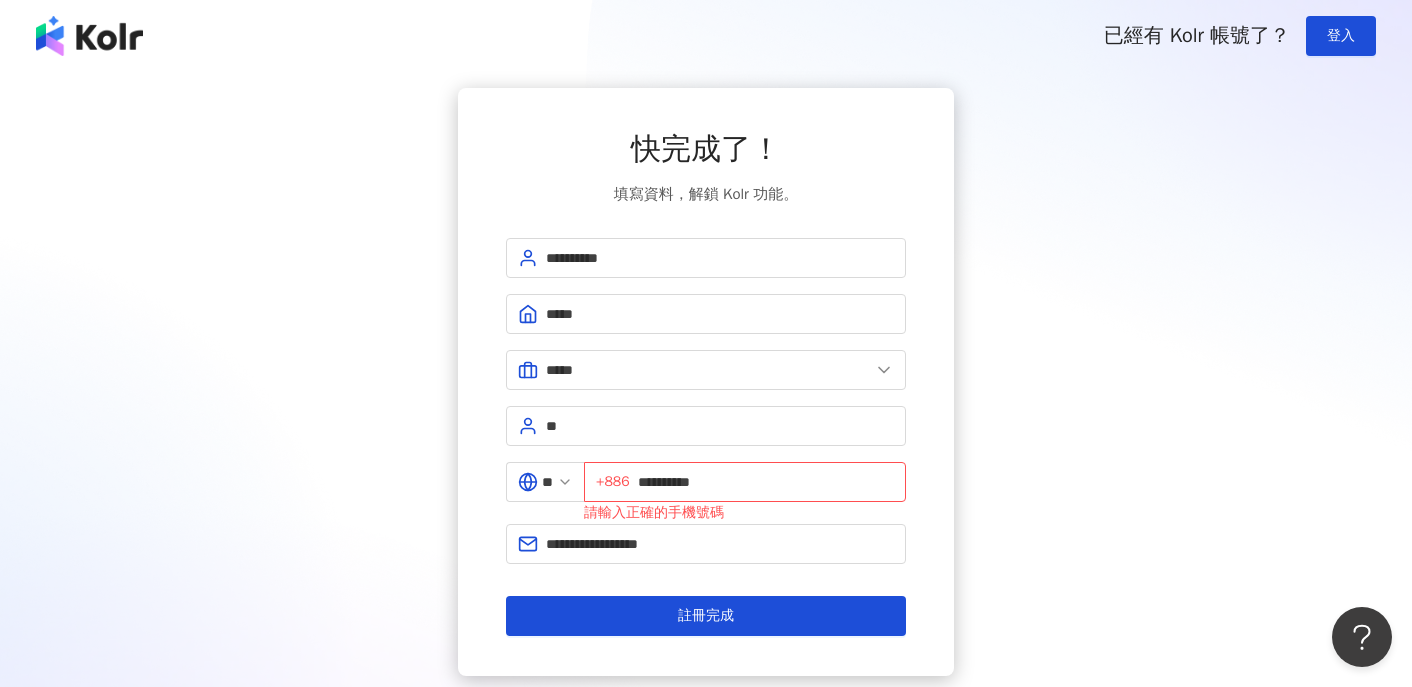 click on "**********" at bounding box center (706, 437) 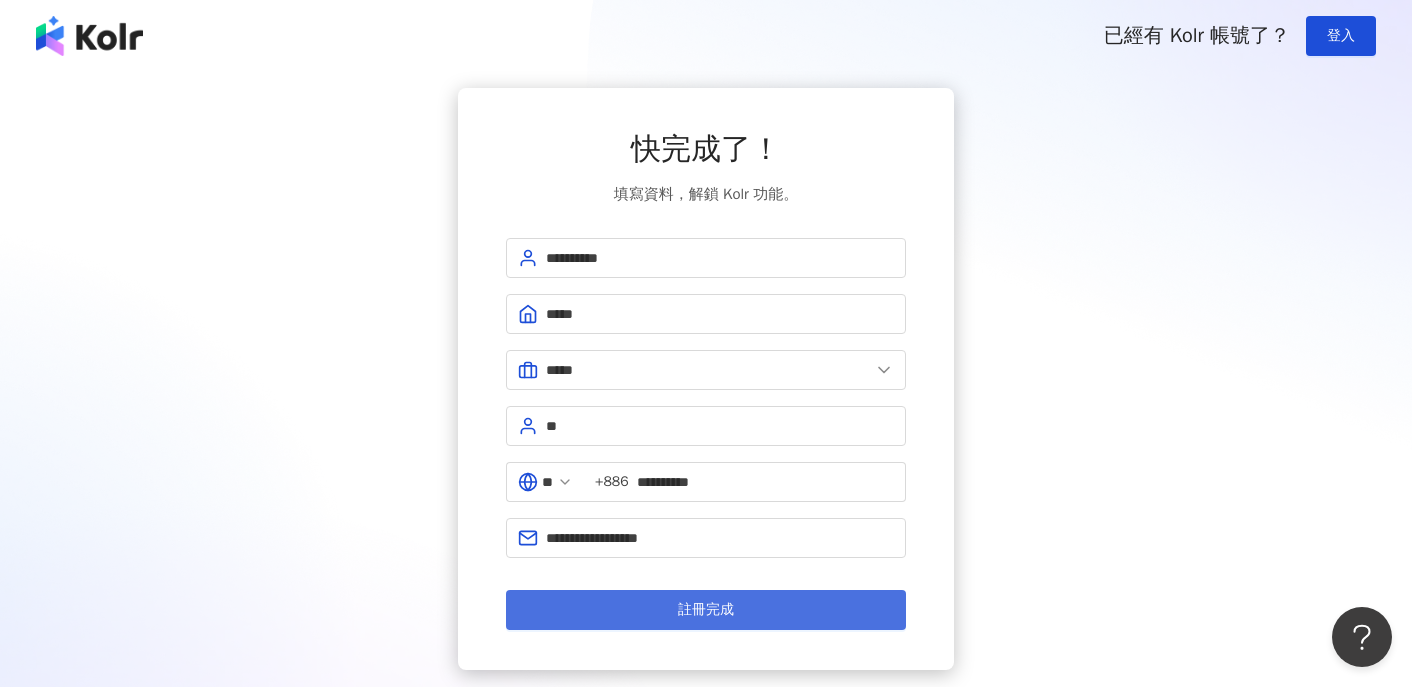click on "註冊完成" at bounding box center (706, 610) 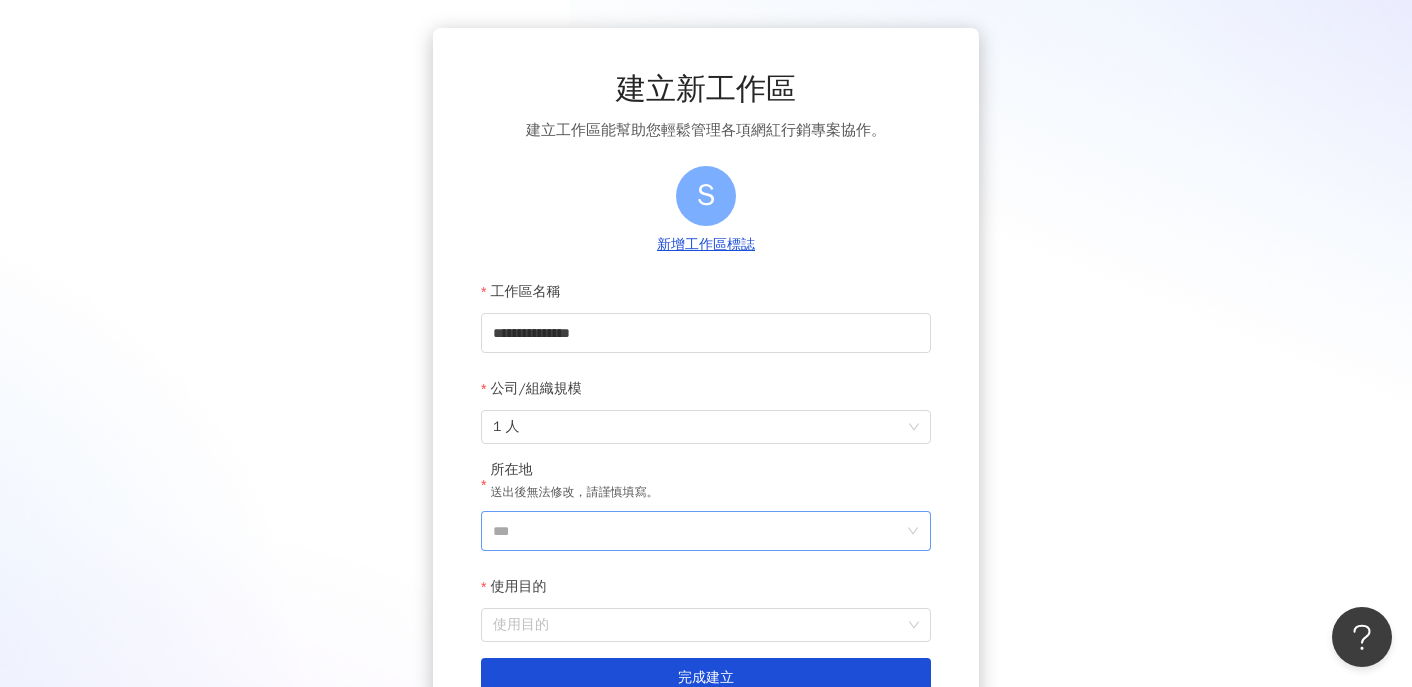 scroll, scrollTop: 259, scrollLeft: 0, axis: vertical 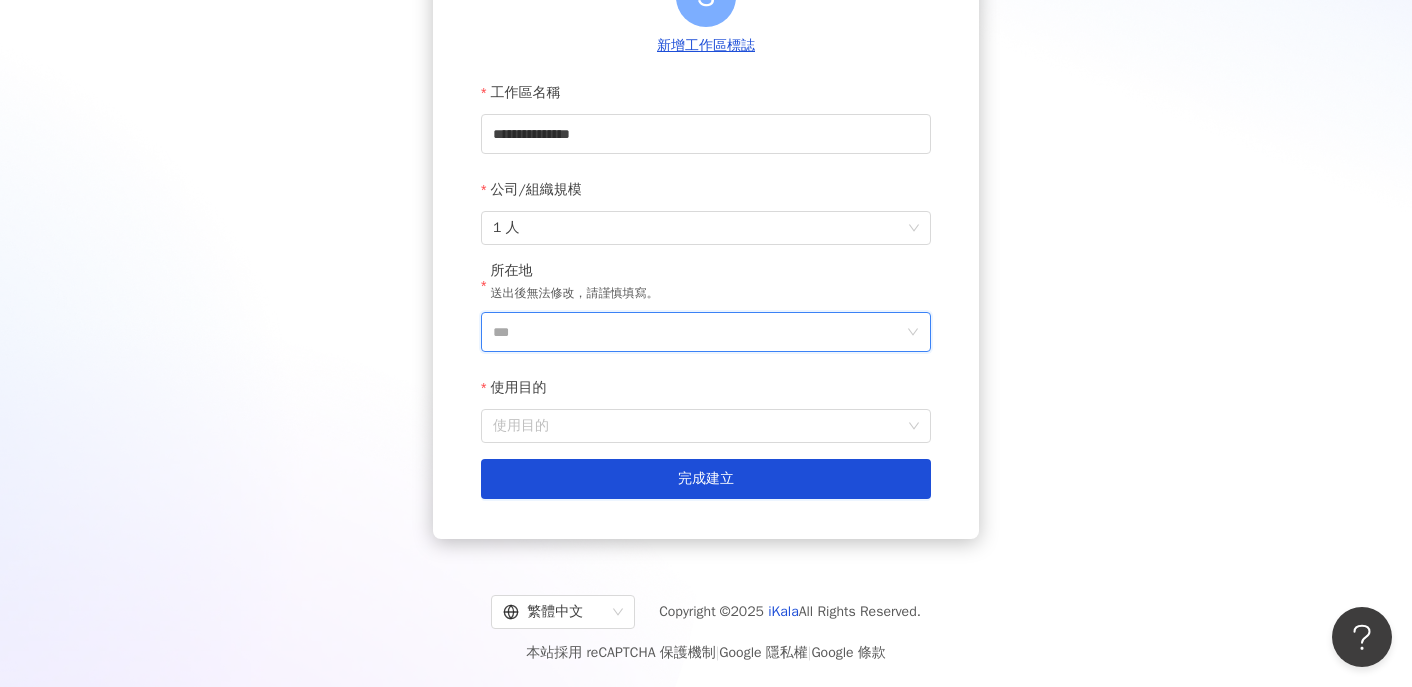 click on "***" at bounding box center (698, 332) 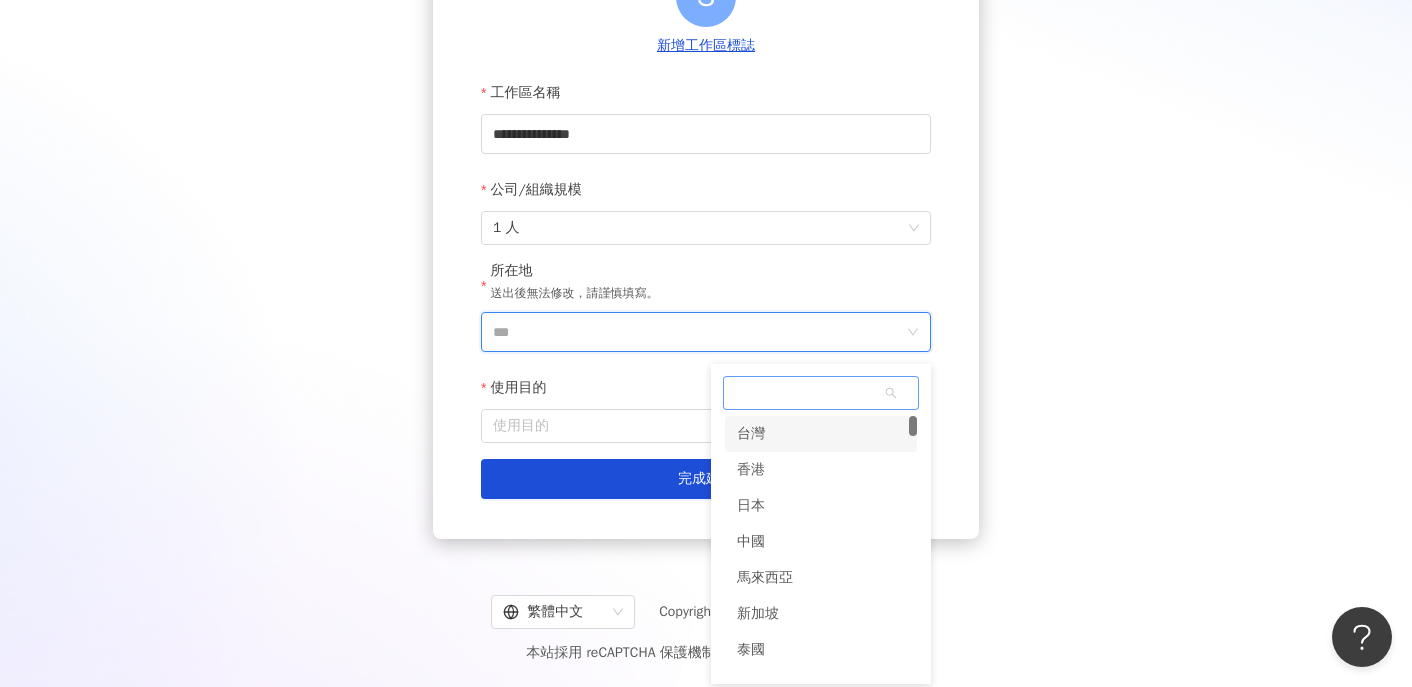 click on "台灣" at bounding box center [821, 434] 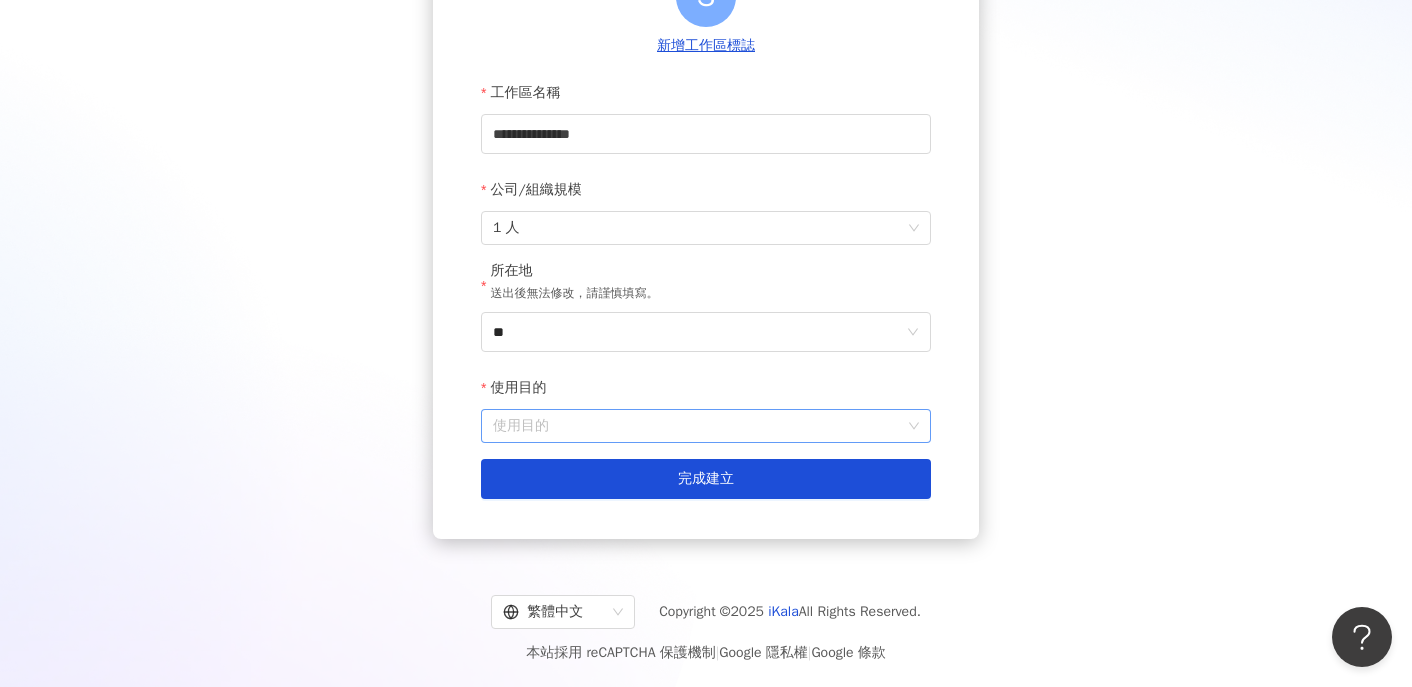 click on "使用目的" at bounding box center [706, 426] 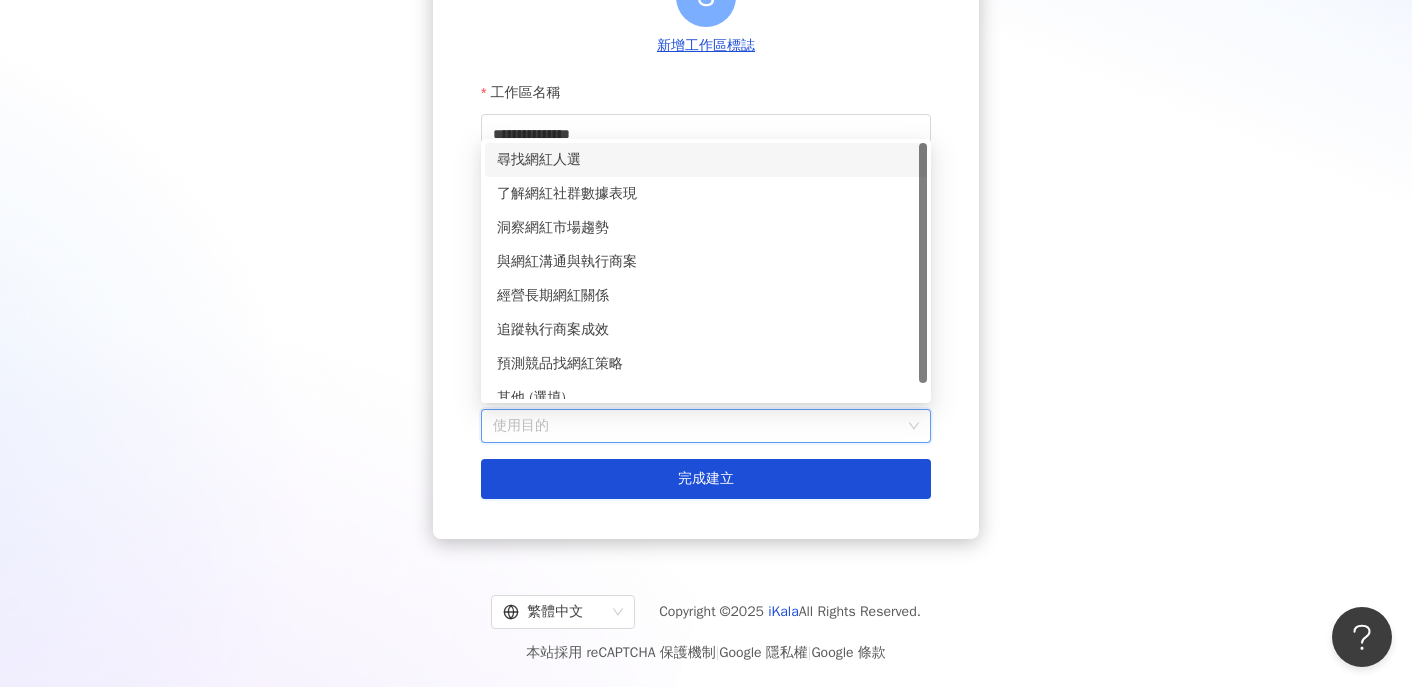 click on "尋找網紅人選" at bounding box center [706, 160] 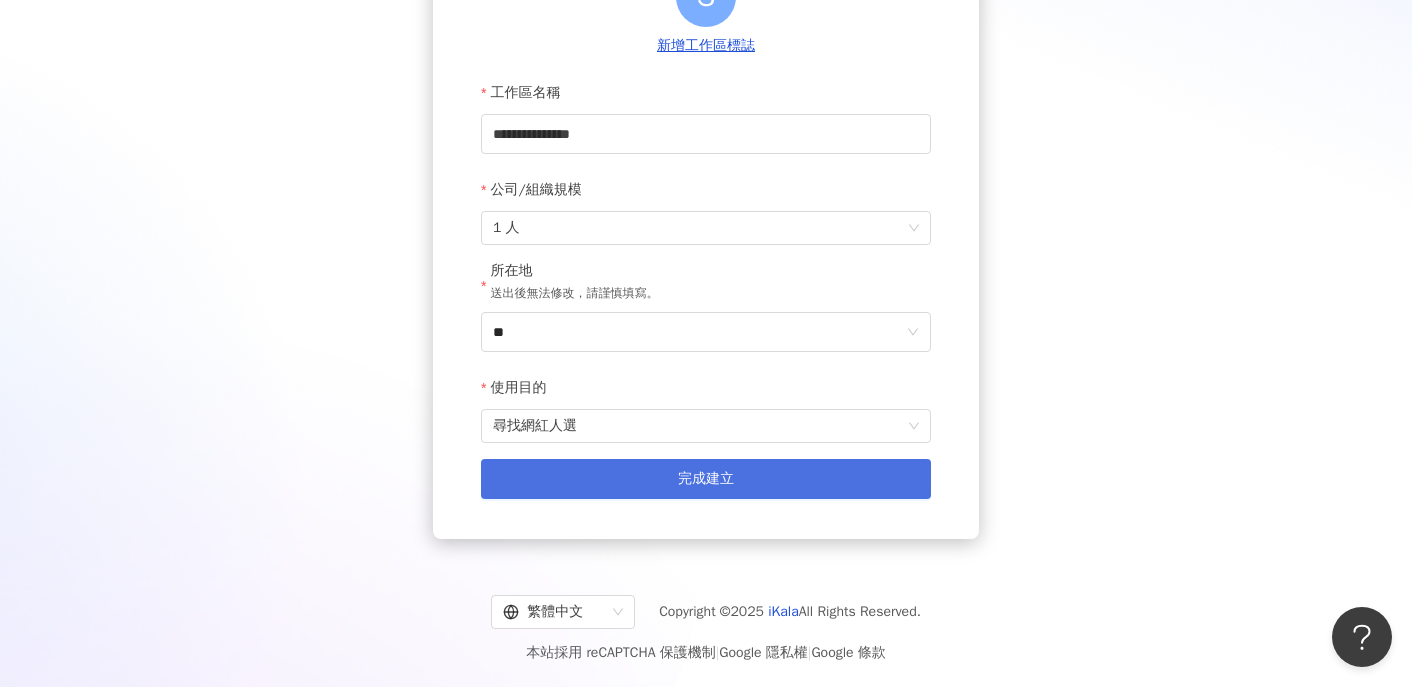 click on "完成建立" at bounding box center (706, 479) 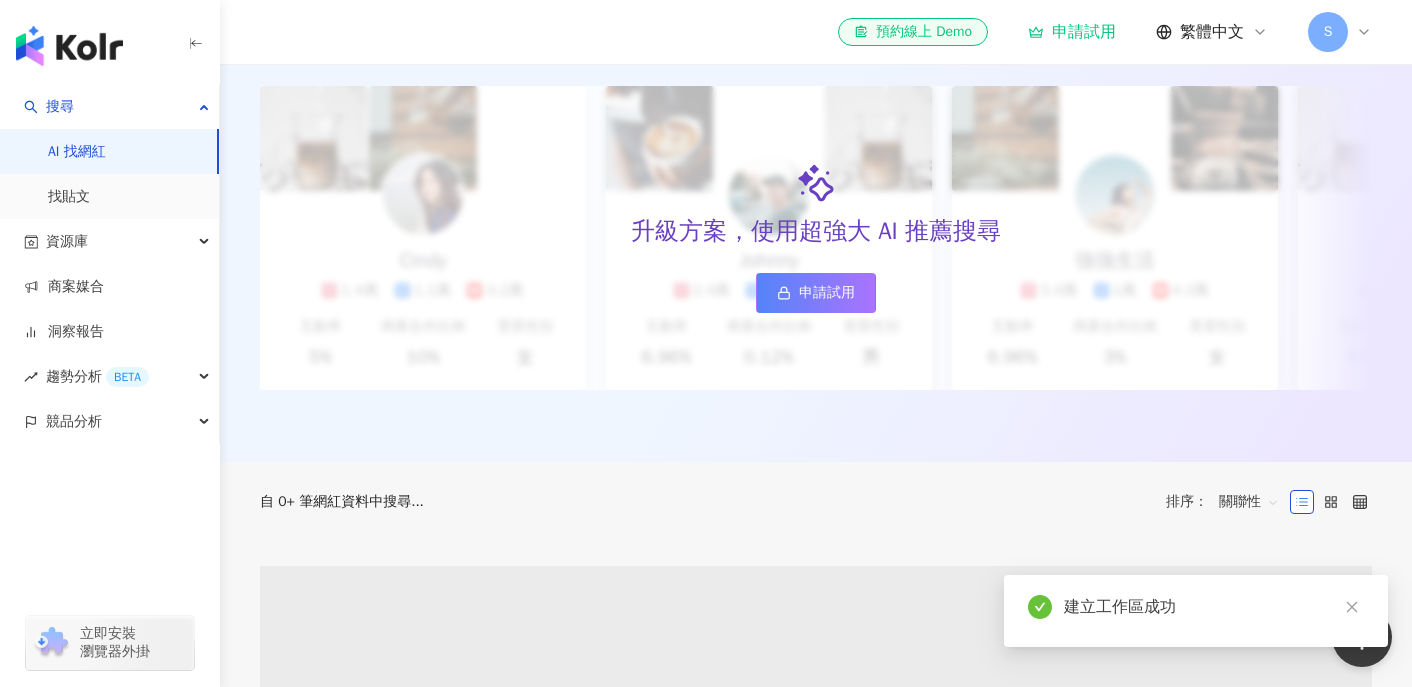scroll, scrollTop: 0, scrollLeft: 0, axis: both 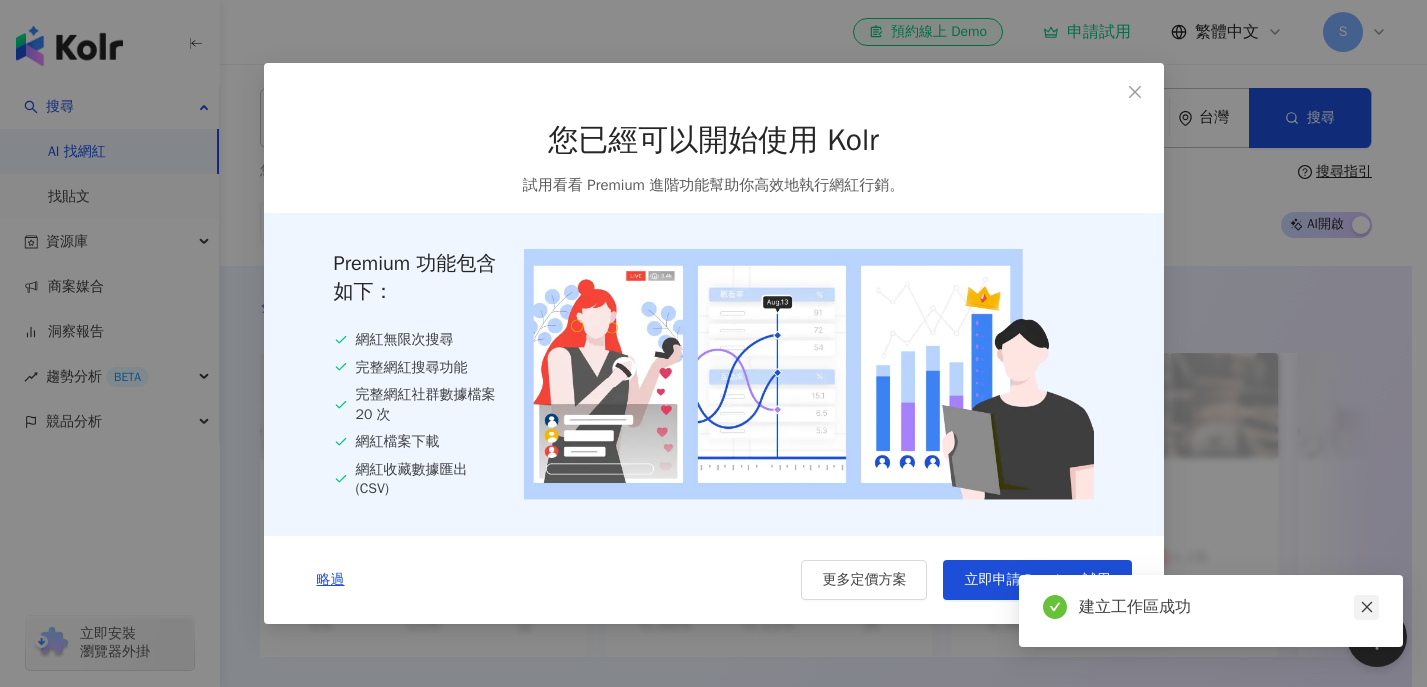 click 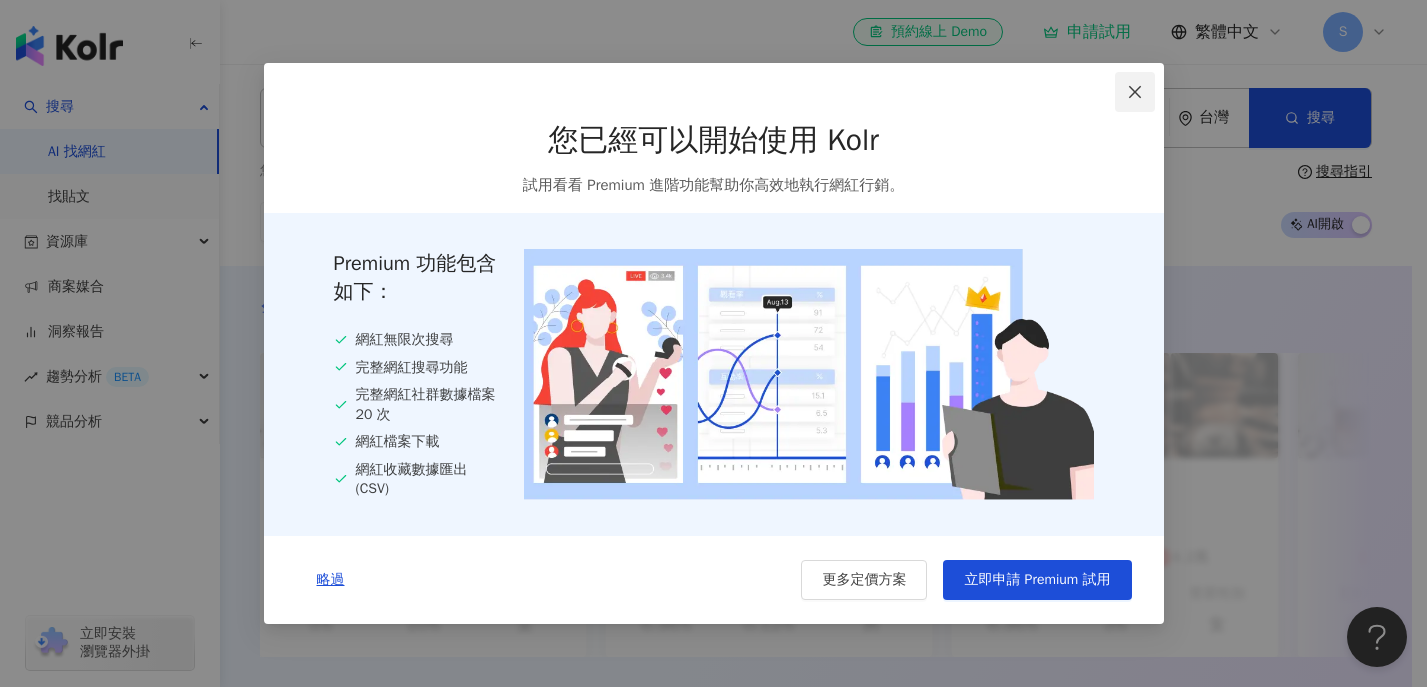 click 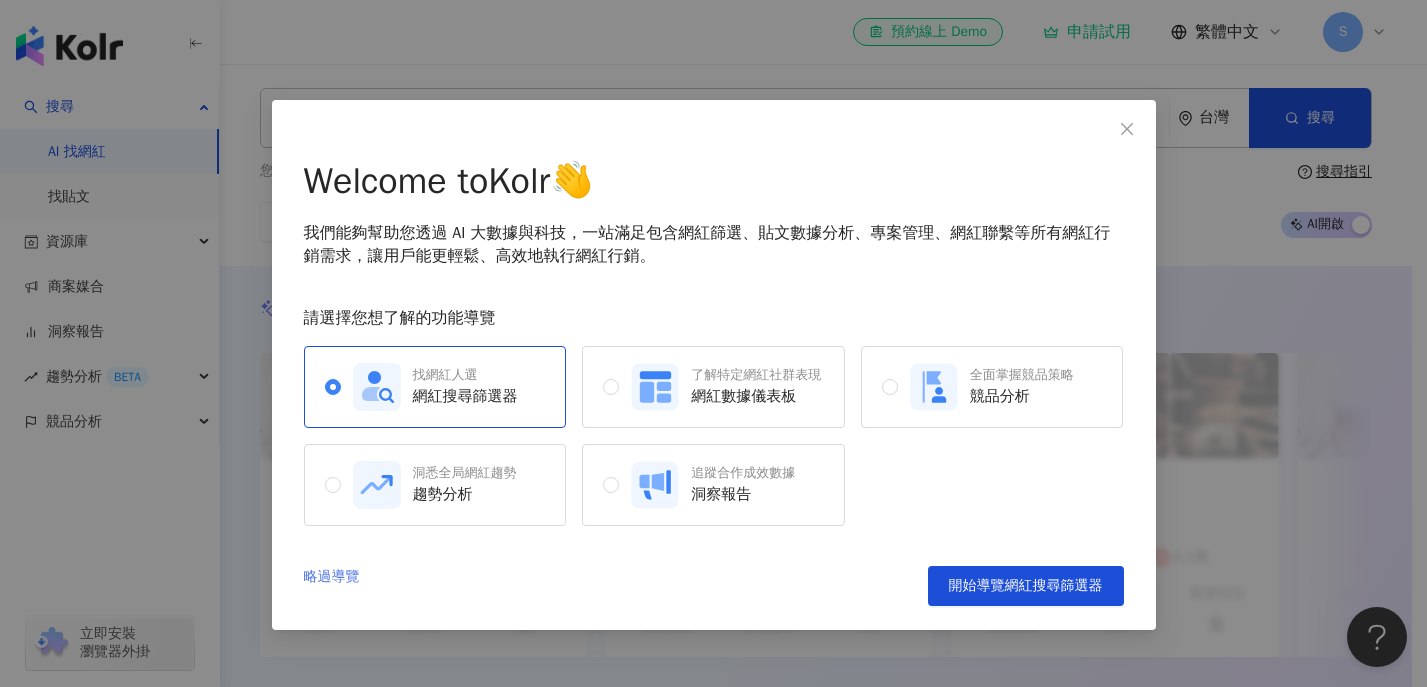 click on "略過導覽" at bounding box center [332, 586] 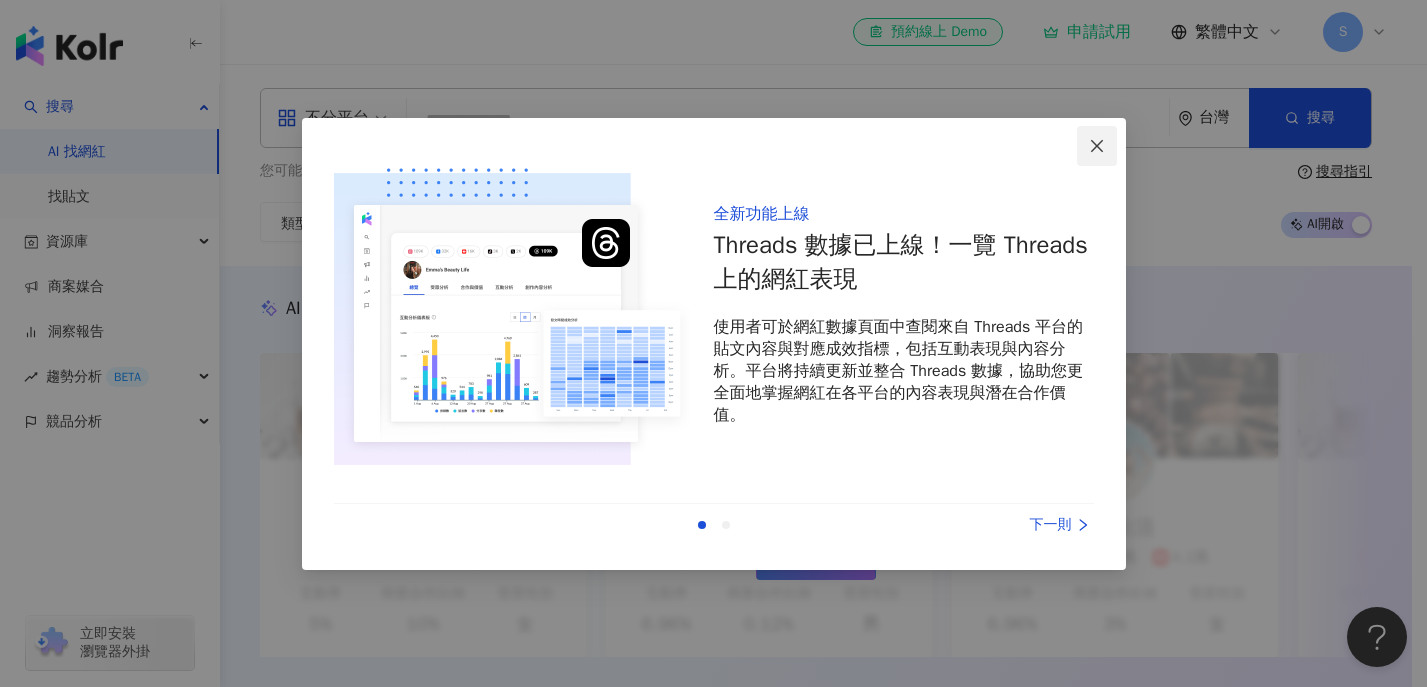click 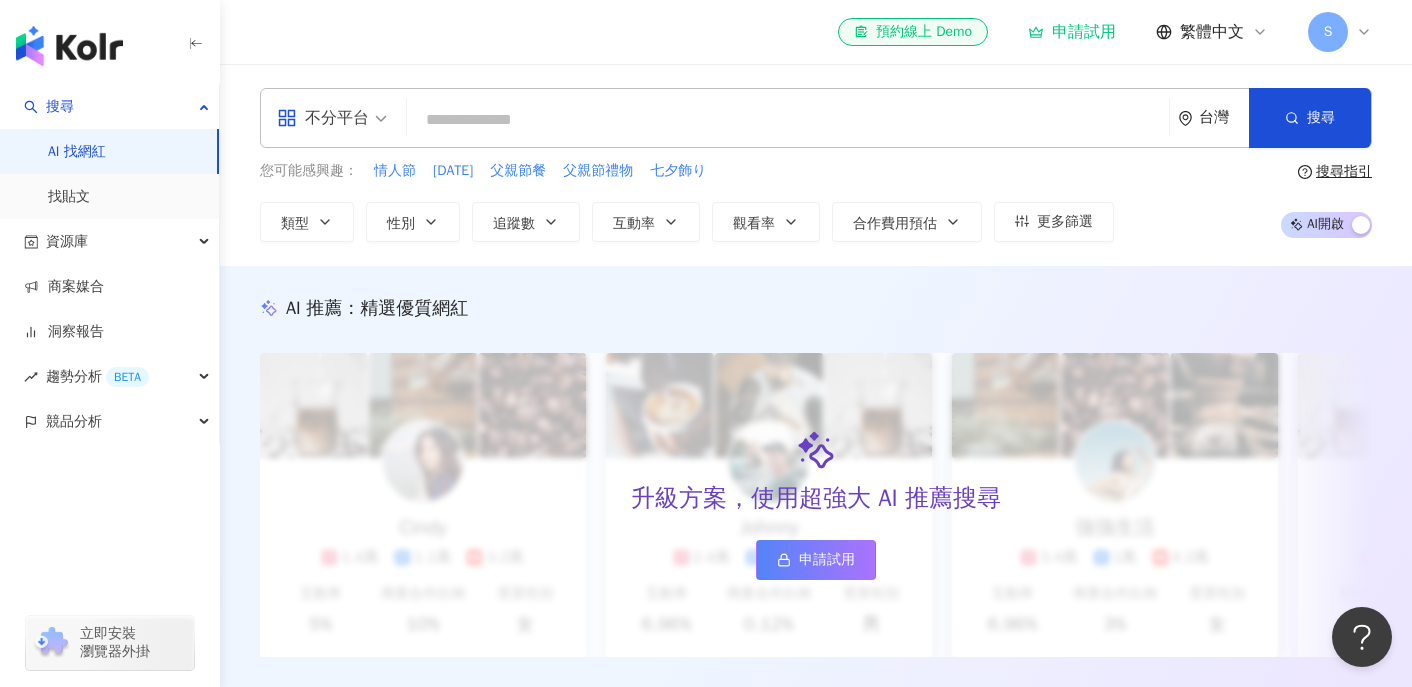 click on "不分平台" at bounding box center (323, 118) 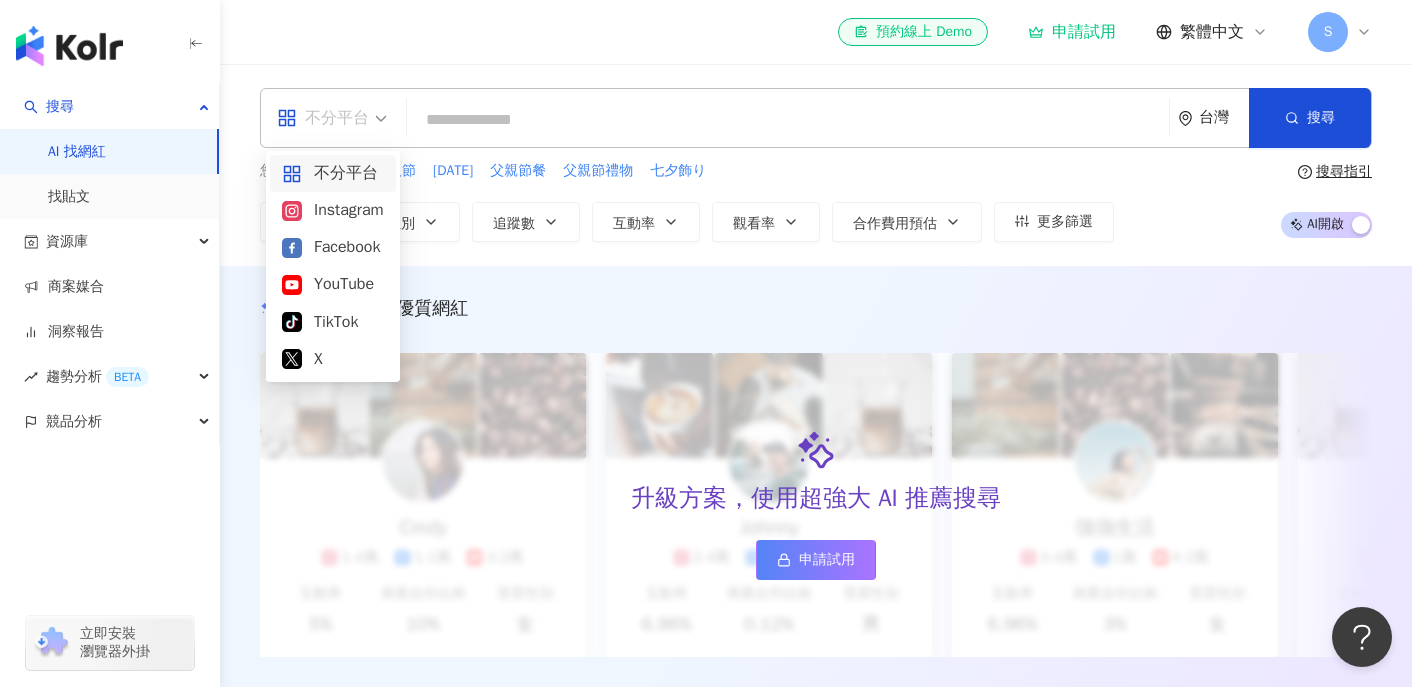 click on "不分平台" at bounding box center [333, 173] 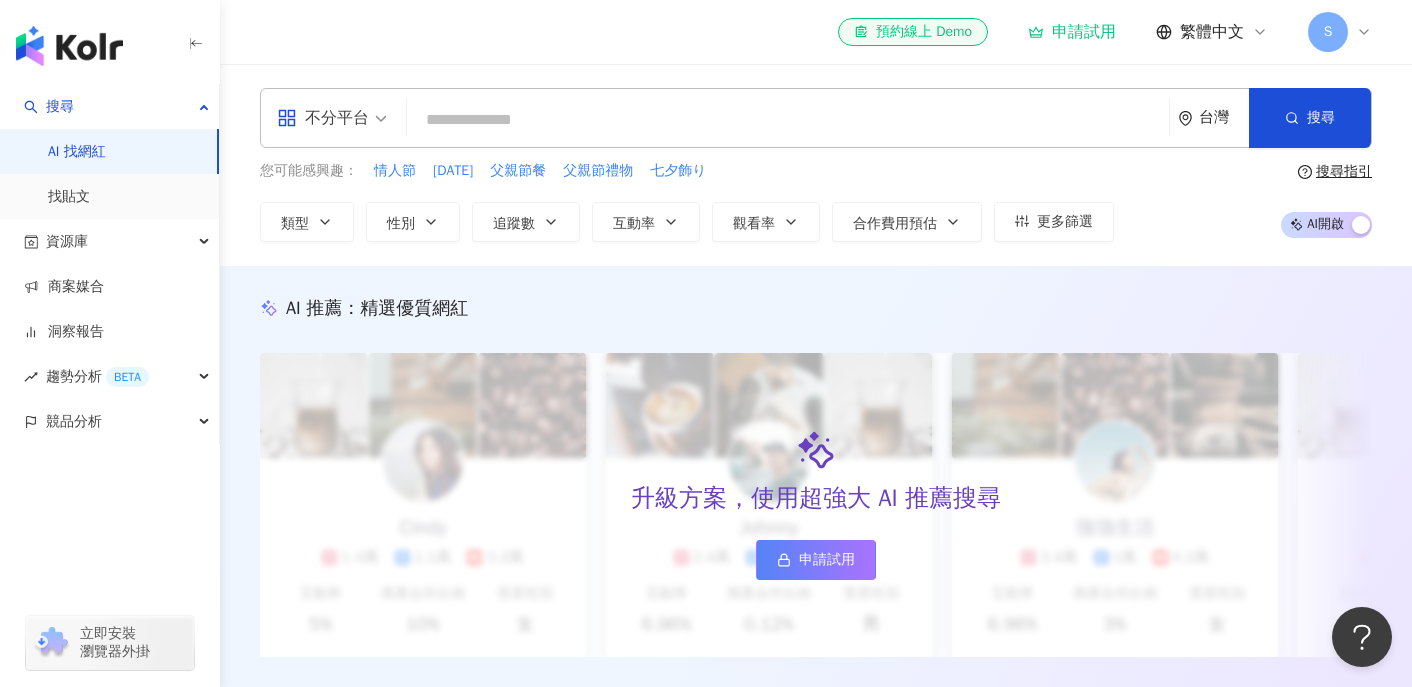 click on "不分平台" at bounding box center (323, 118) 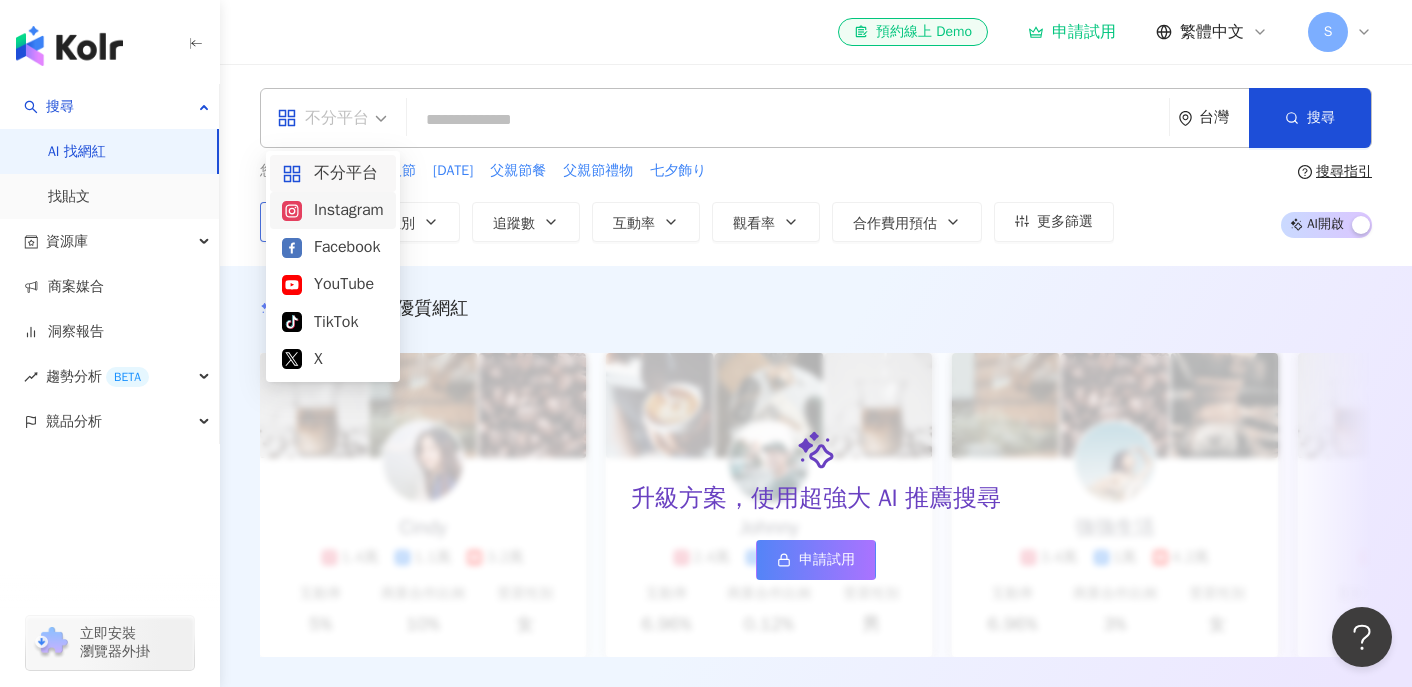 click on "Instagram" at bounding box center [333, 210] 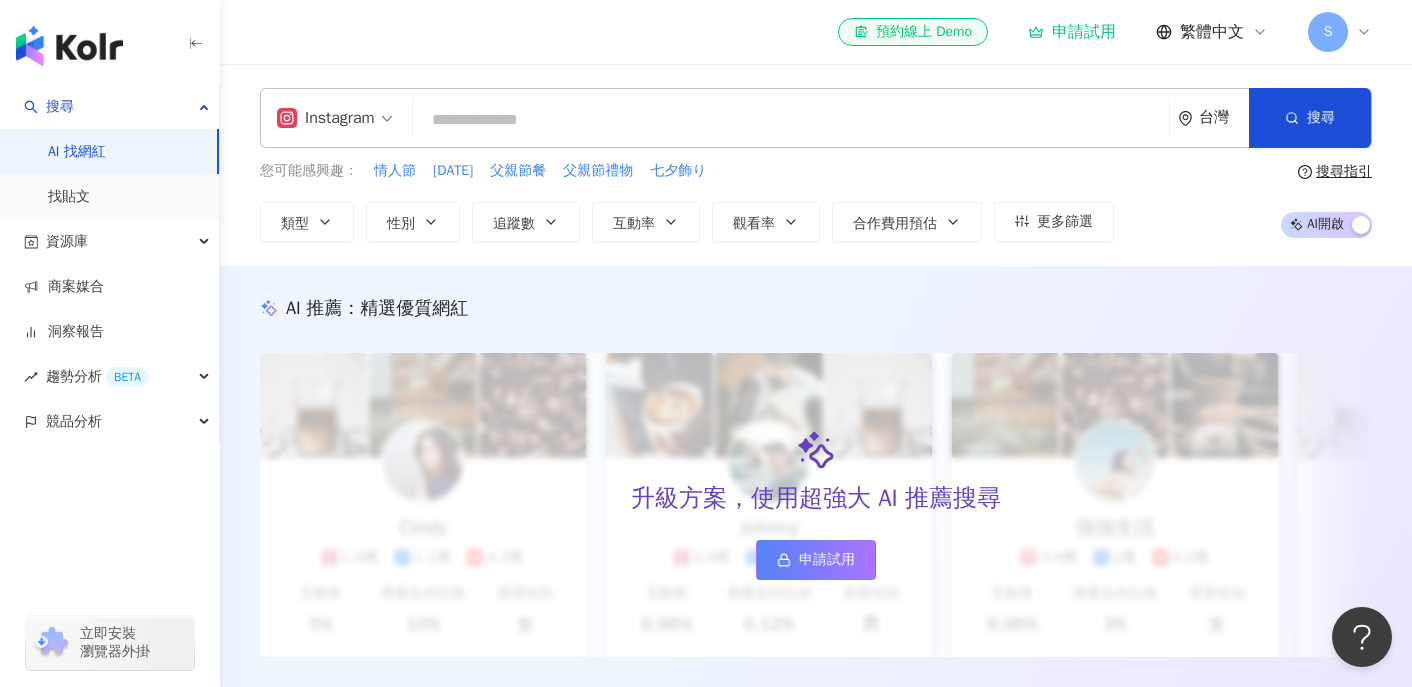 click at bounding box center (791, 120) 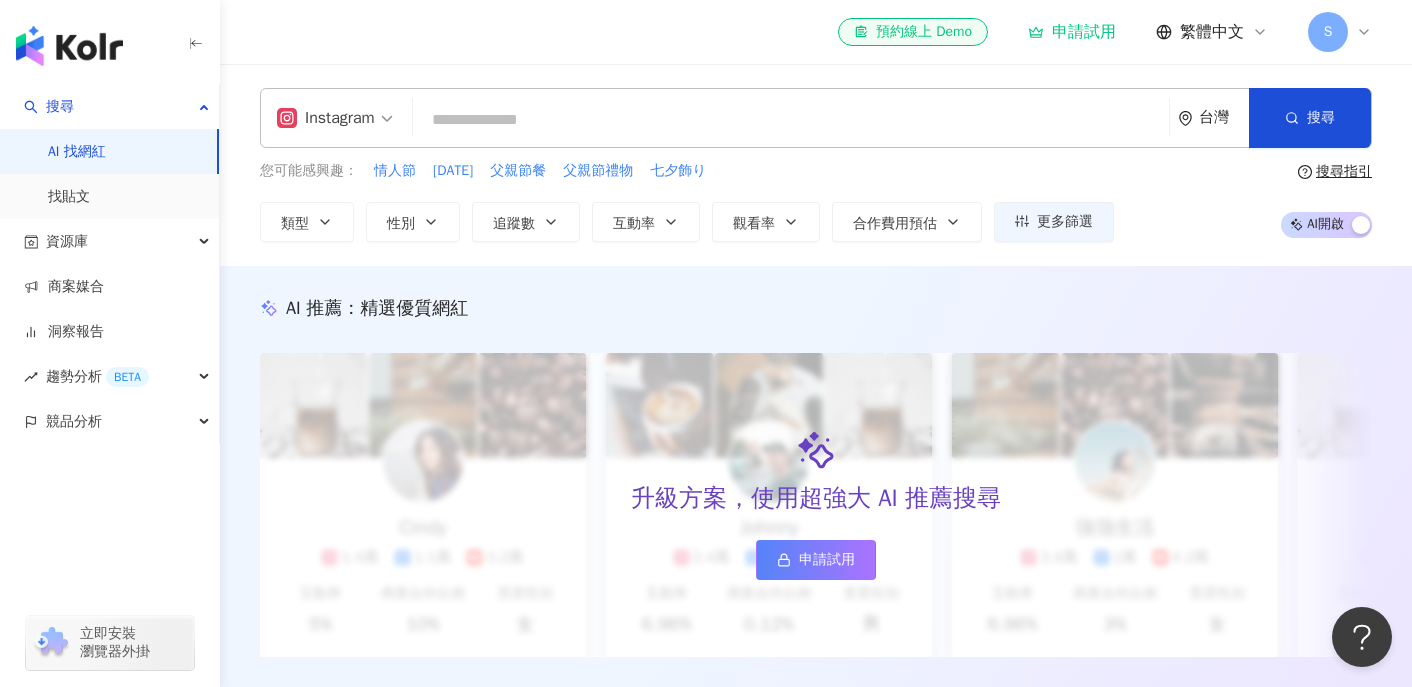 click at bounding box center (791, 120) 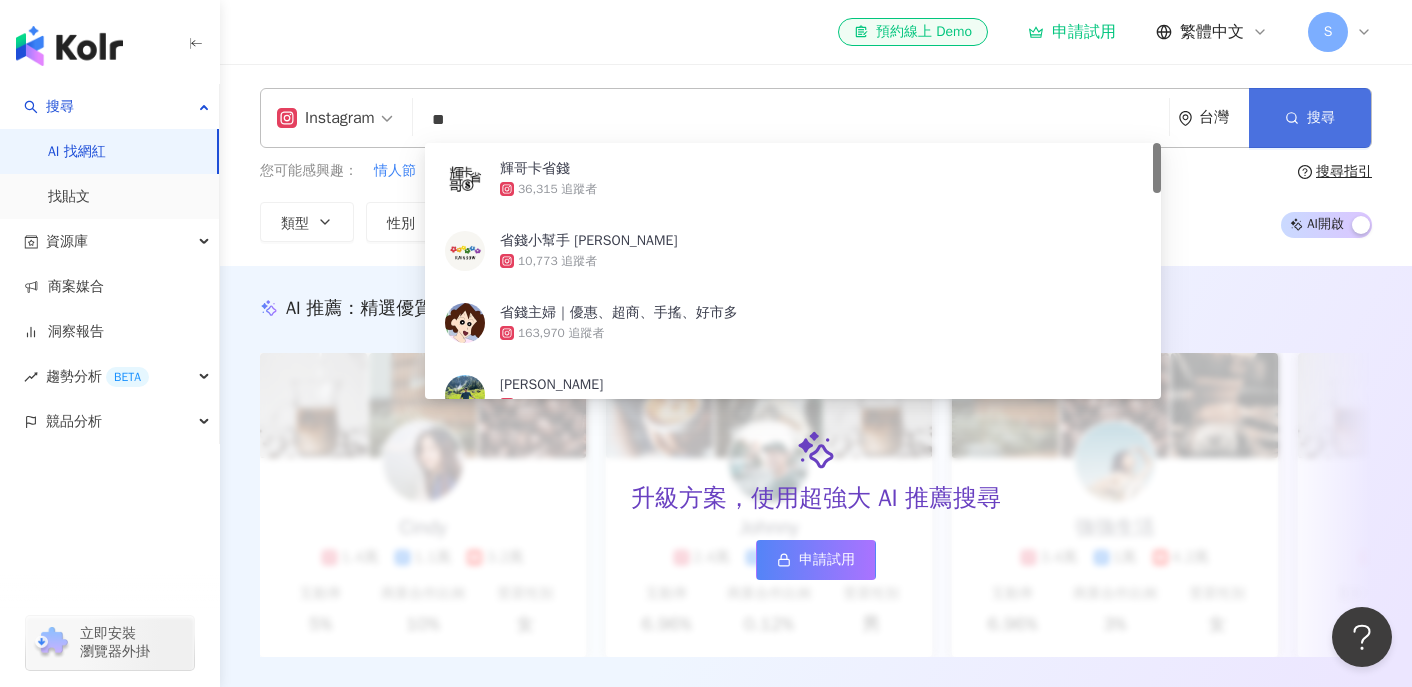 type on "**" 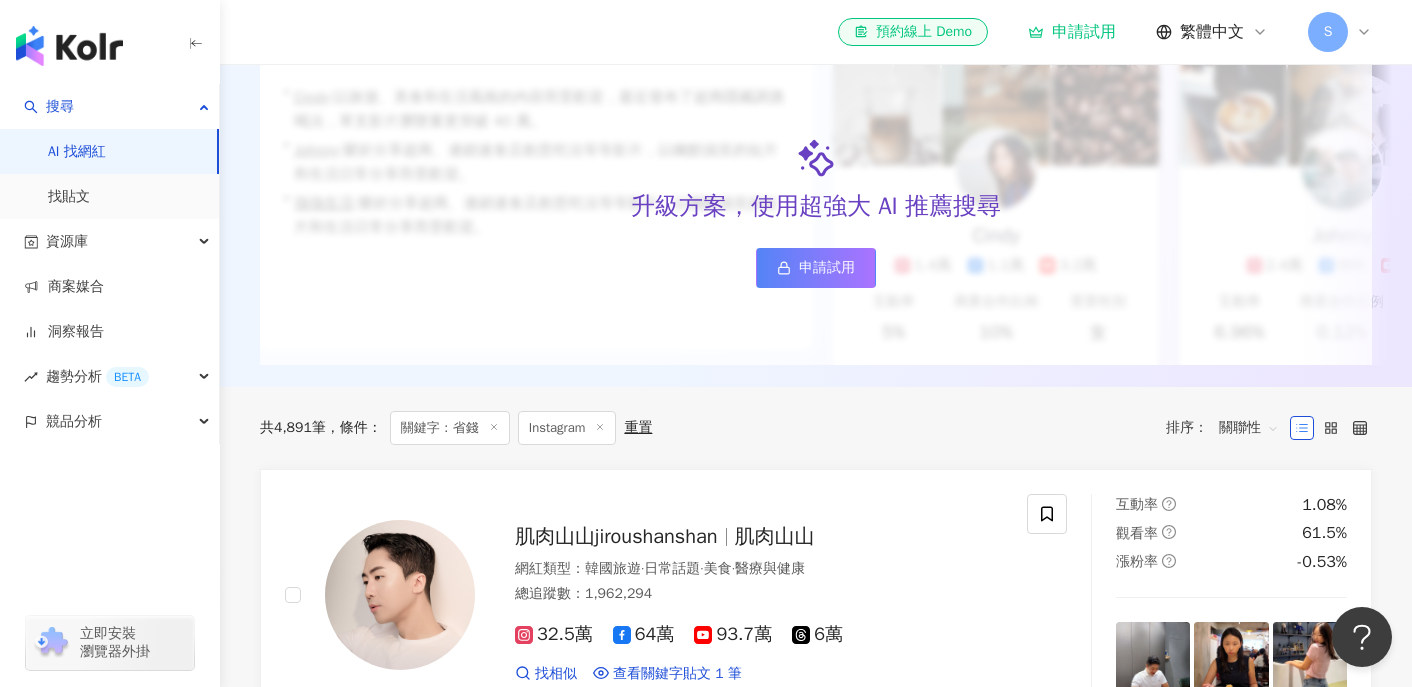 scroll, scrollTop: 300, scrollLeft: 0, axis: vertical 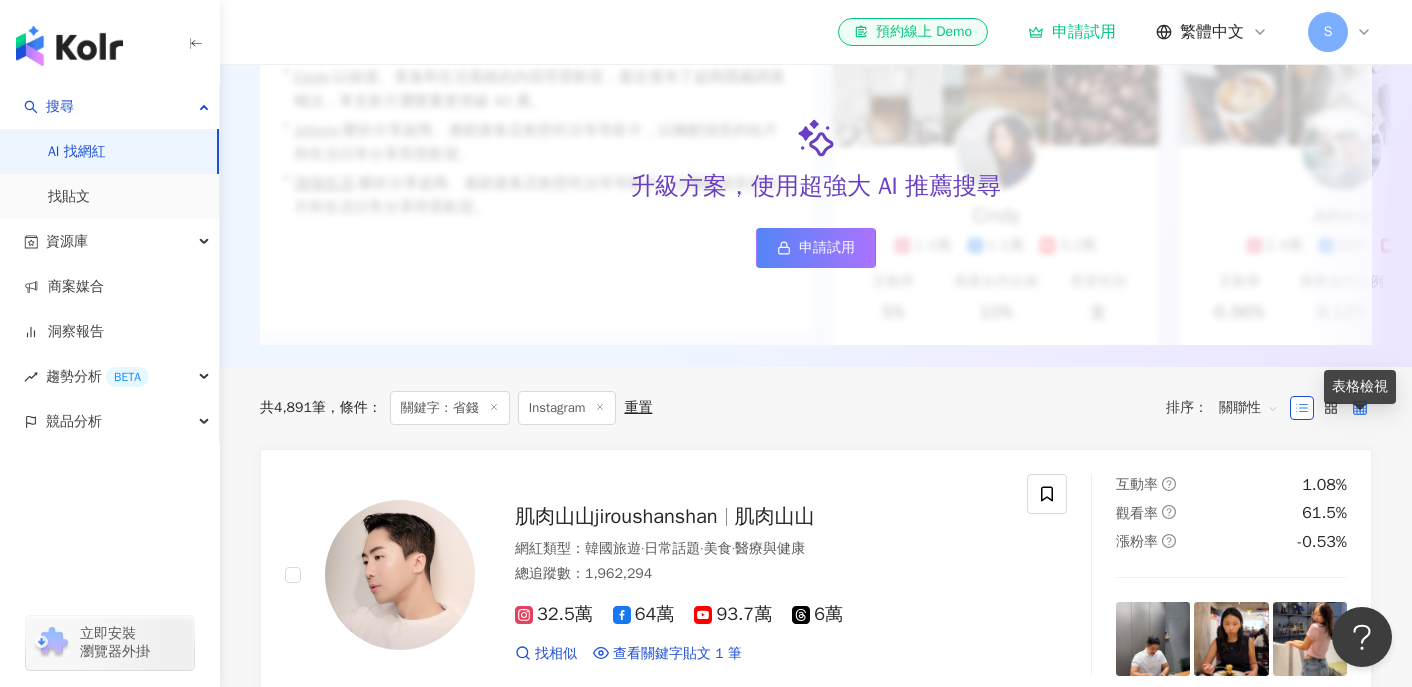 click 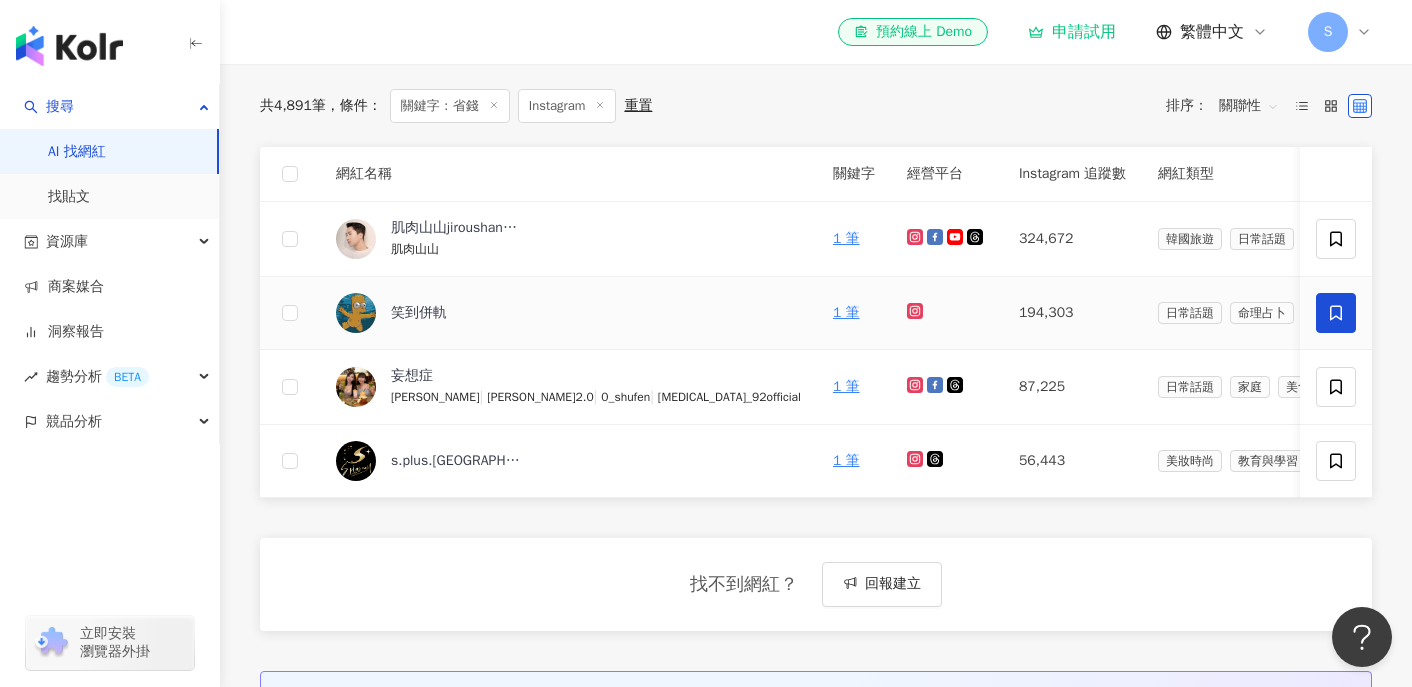 scroll, scrollTop: 602, scrollLeft: 0, axis: vertical 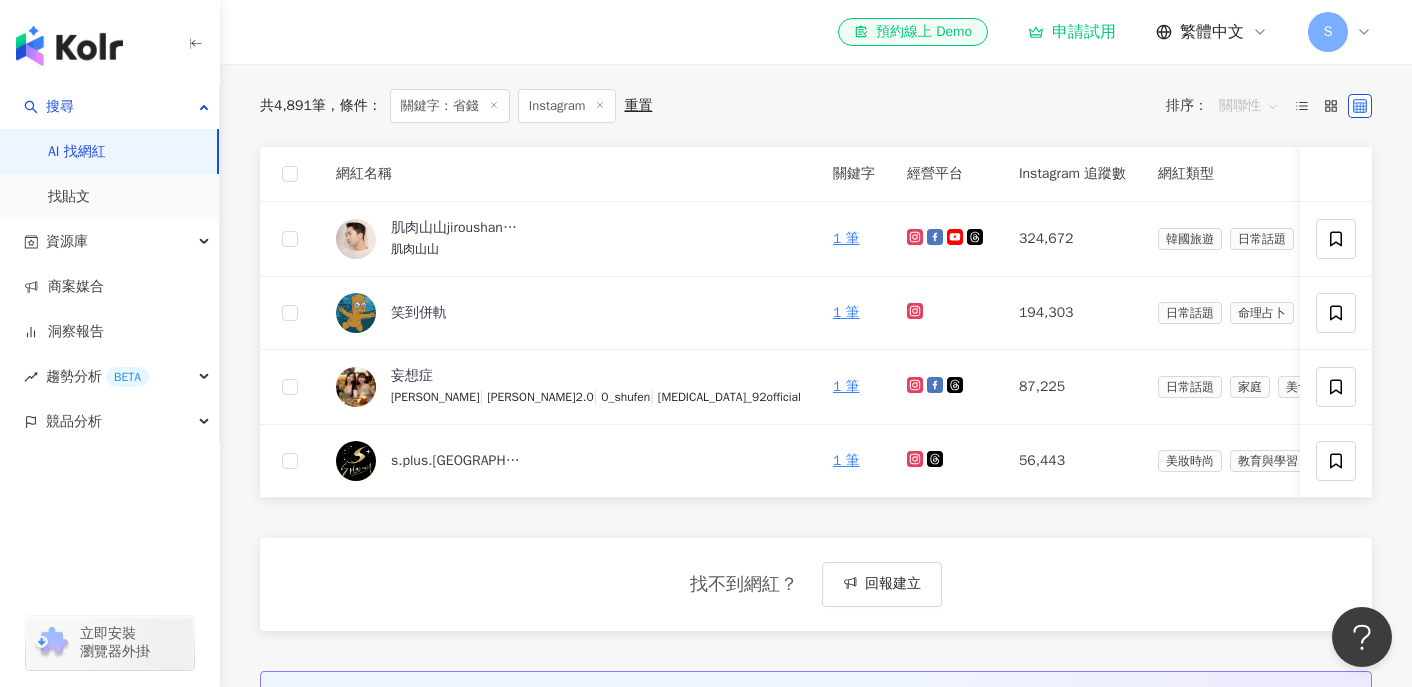 click on "關聯性" at bounding box center (1249, 106) 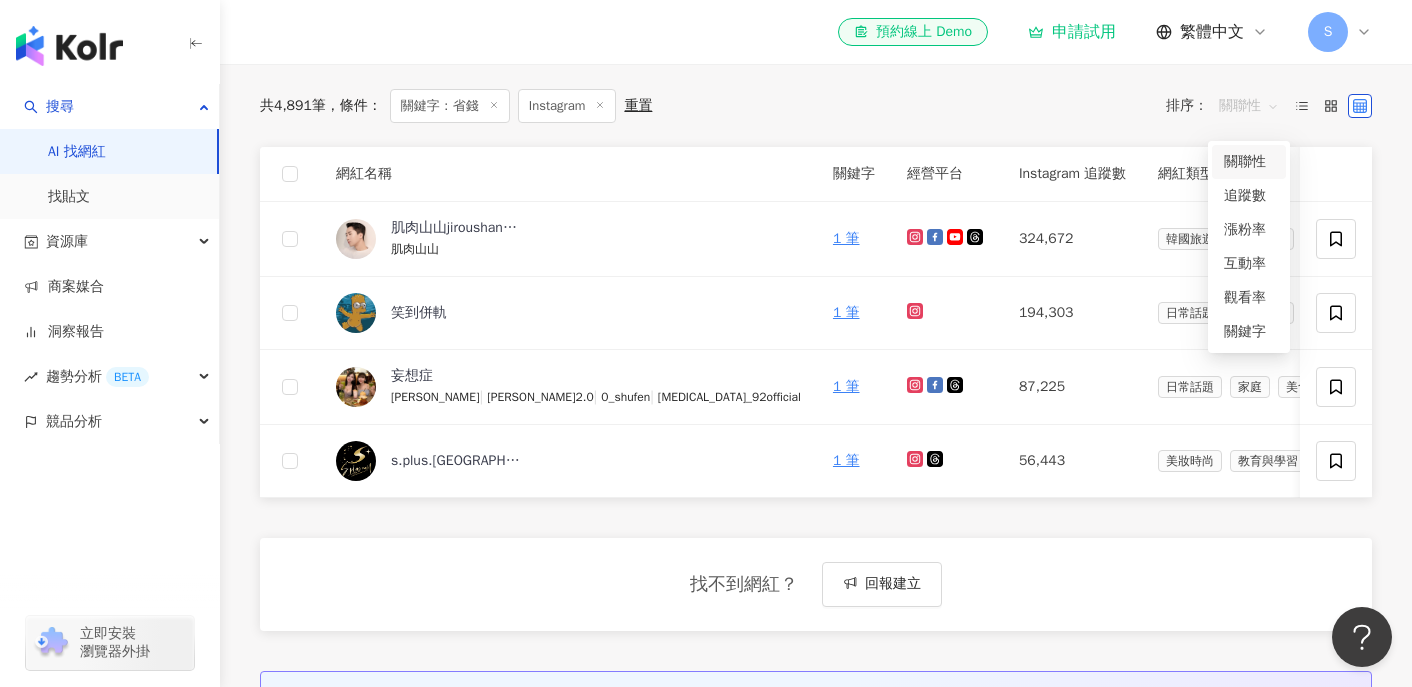 click on "關聯性" at bounding box center [1249, 106] 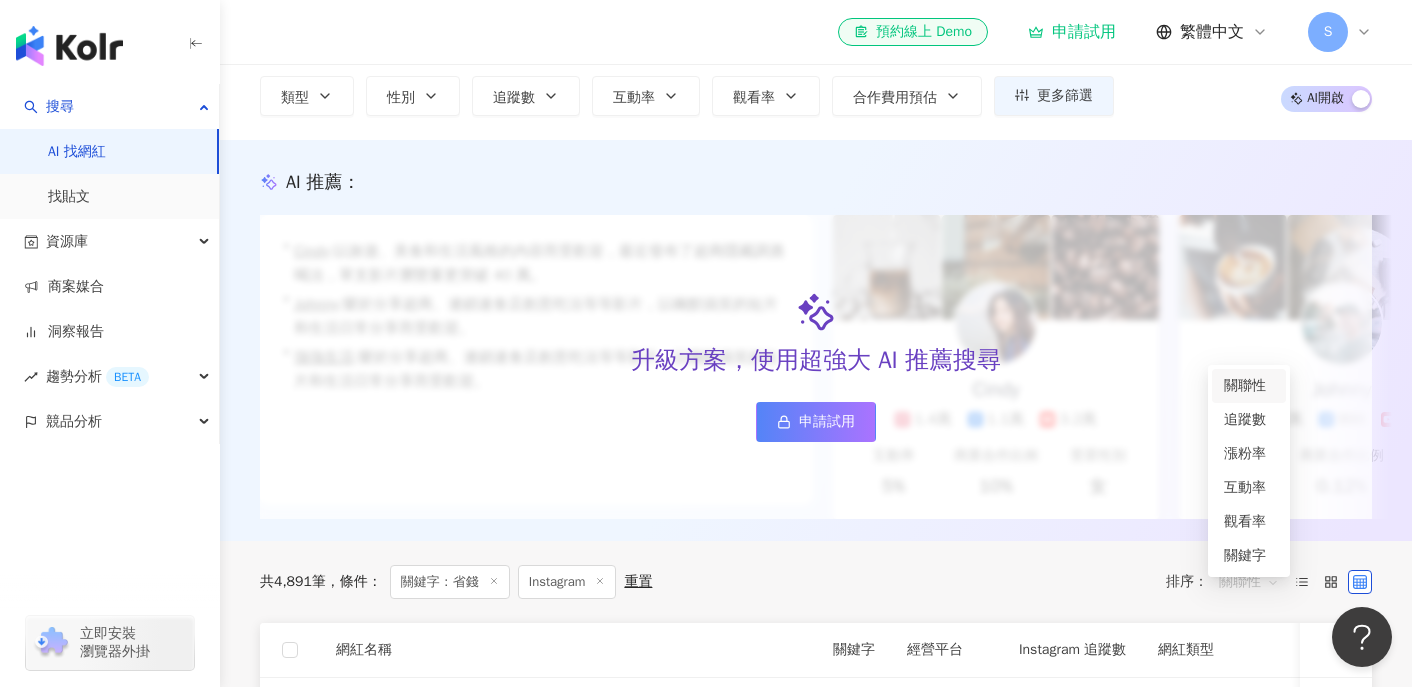 scroll, scrollTop: 0, scrollLeft: 0, axis: both 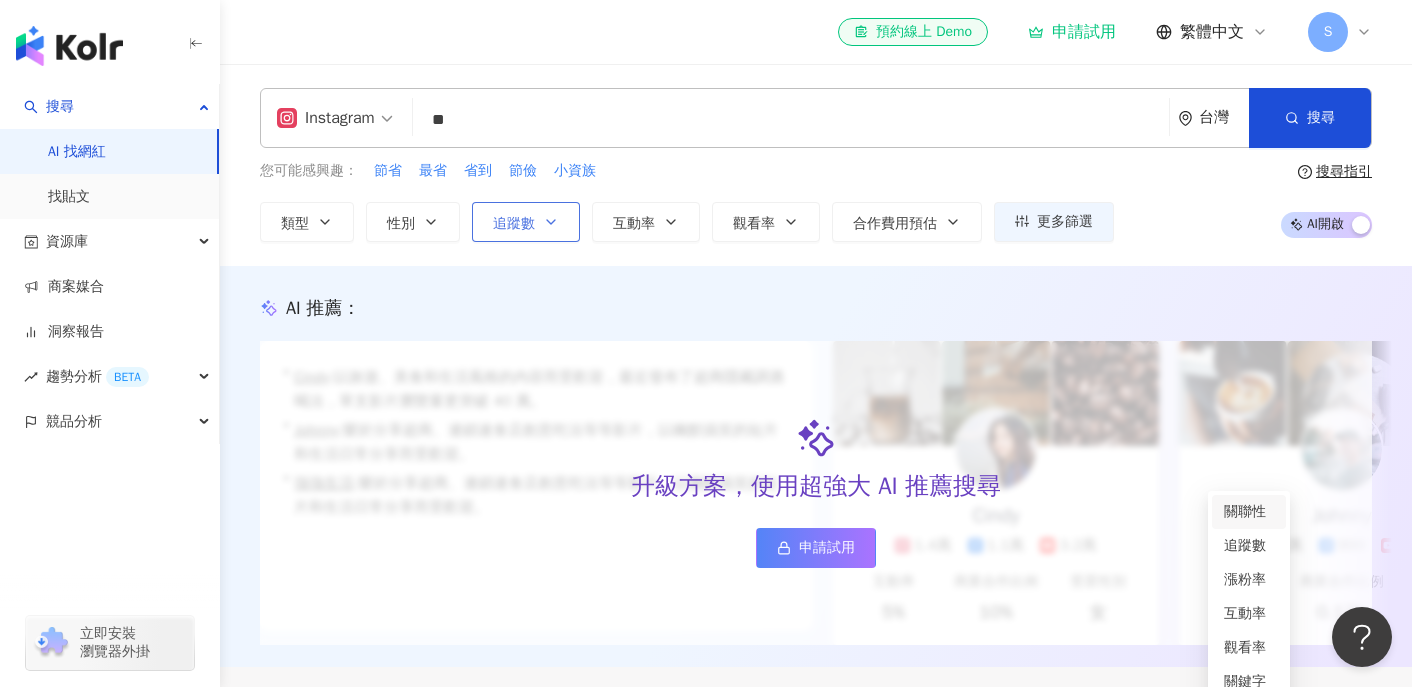 click on "追蹤數" at bounding box center (526, 222) 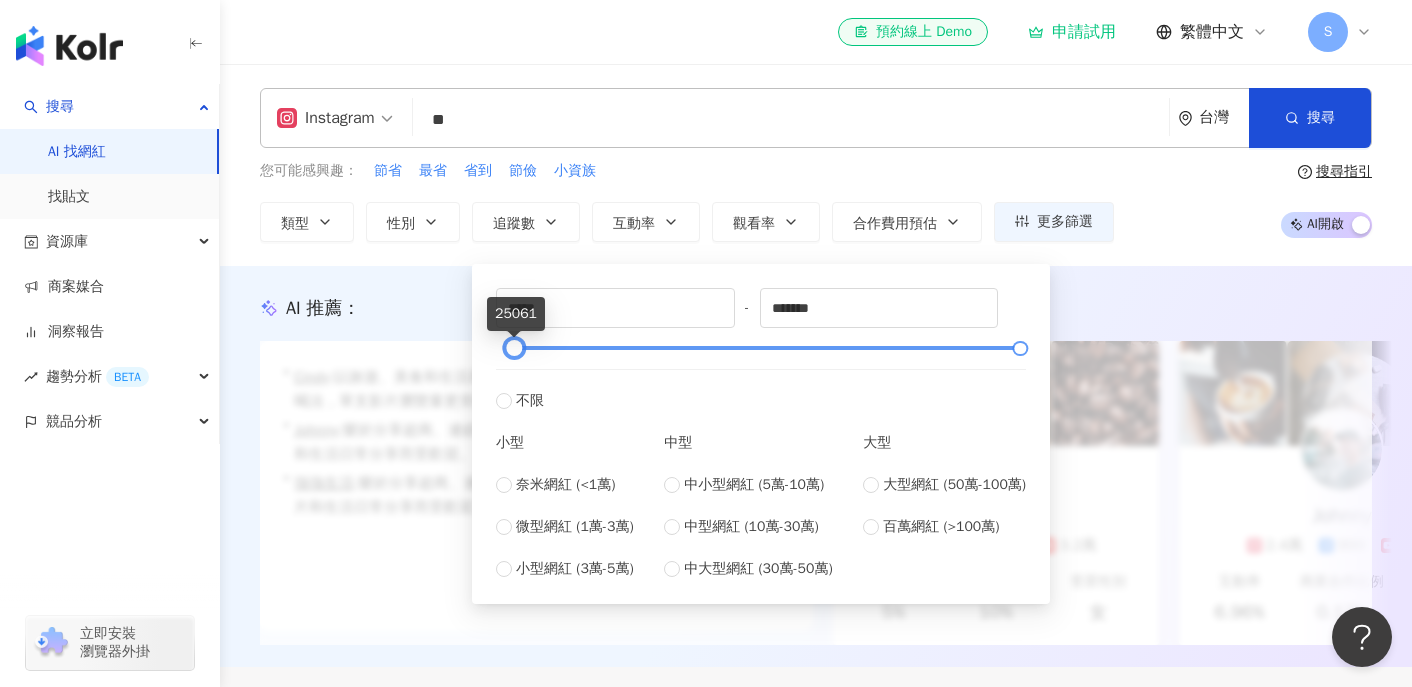 drag, startPoint x: 504, startPoint y: 346, endPoint x: 517, endPoint y: 345, distance: 13.038404 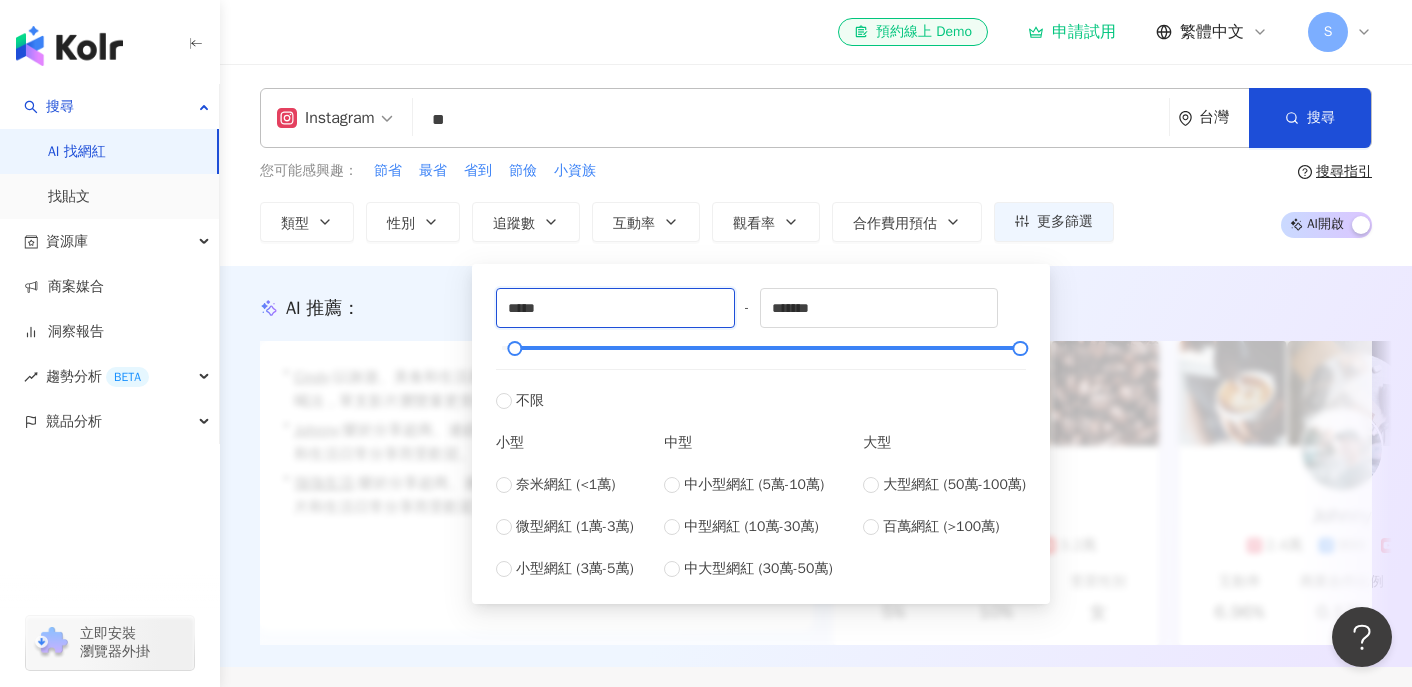 drag, startPoint x: 619, startPoint y: 303, endPoint x: 499, endPoint y: 286, distance: 121.19818 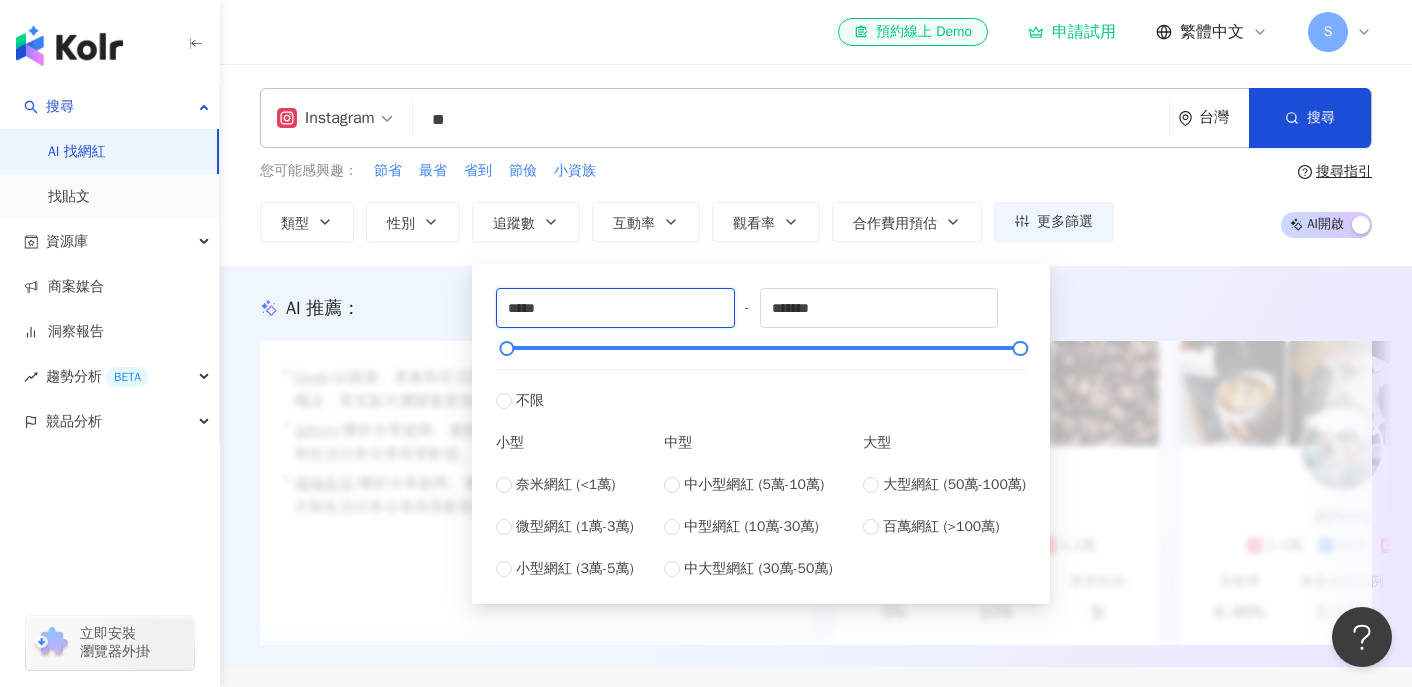 type on "*****" 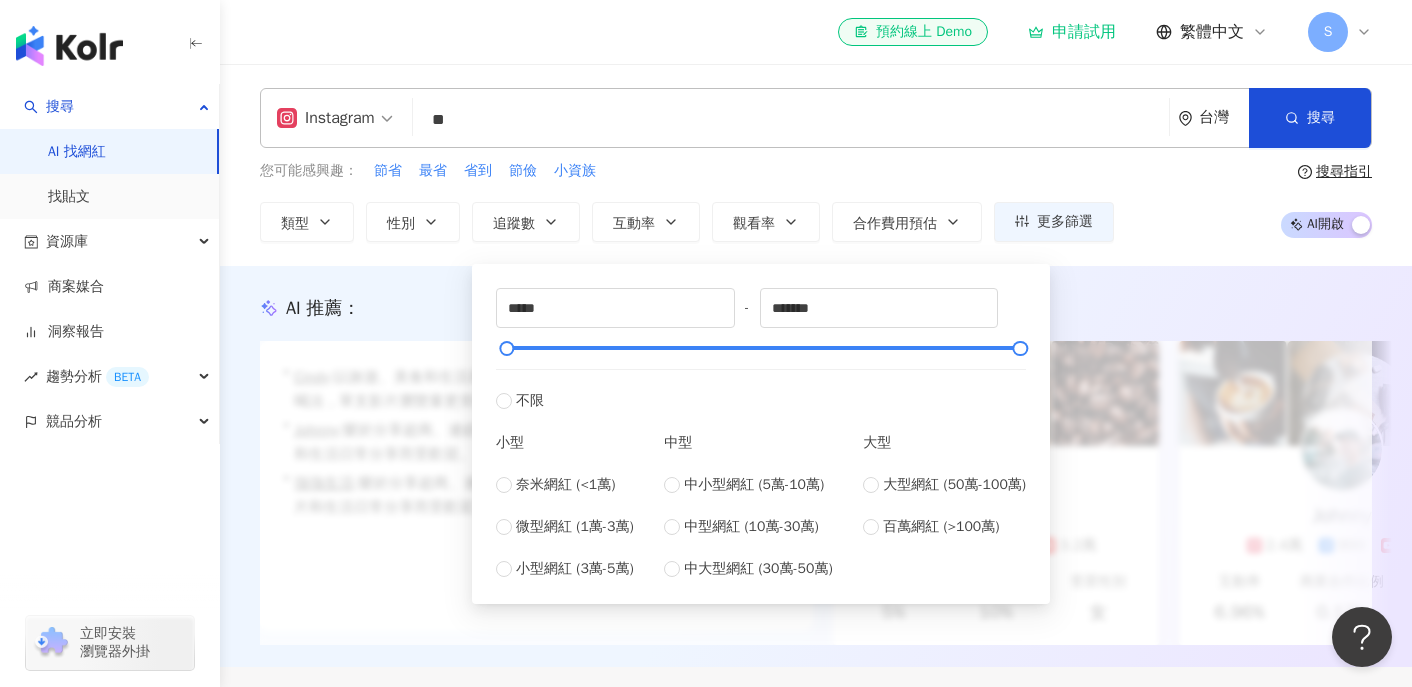 click on "Instagram ** 台灣 搜尋 378d1f5b-0f07-4005-8c03-433f3672970e 輝哥卡省錢 36,315   追蹤者 省錢小幫手 小黑 10,773   追蹤者 省錢主婦｜優惠、超商、手搖、好市多 163,970   追蹤者 奕廷 1,642   追蹤者 木木小姐｜理財規劃｜小資省錢｜自我成長｜ 1,531   追蹤者 您可能感興趣： 節省  最省  省到  節儉  小資族  類型 性別 追蹤數 互動率 觀看率 合作費用預估  更多篩選 *****  -  ******* 不限 小型 奈米網紅 (<1萬) 微型網紅 (1萬-3萬) 小型網紅 (3萬-5萬) 中型 中小型網紅 (5萬-10萬) 中型網紅 (10萬-30萬) 中大型網紅 (30萬-50萬) 大型 大型網紅 (50萬-100萬) 百萬網紅 (>100萬) 搜尋指引 AI  開啟 AI  關閉" at bounding box center (816, 165) 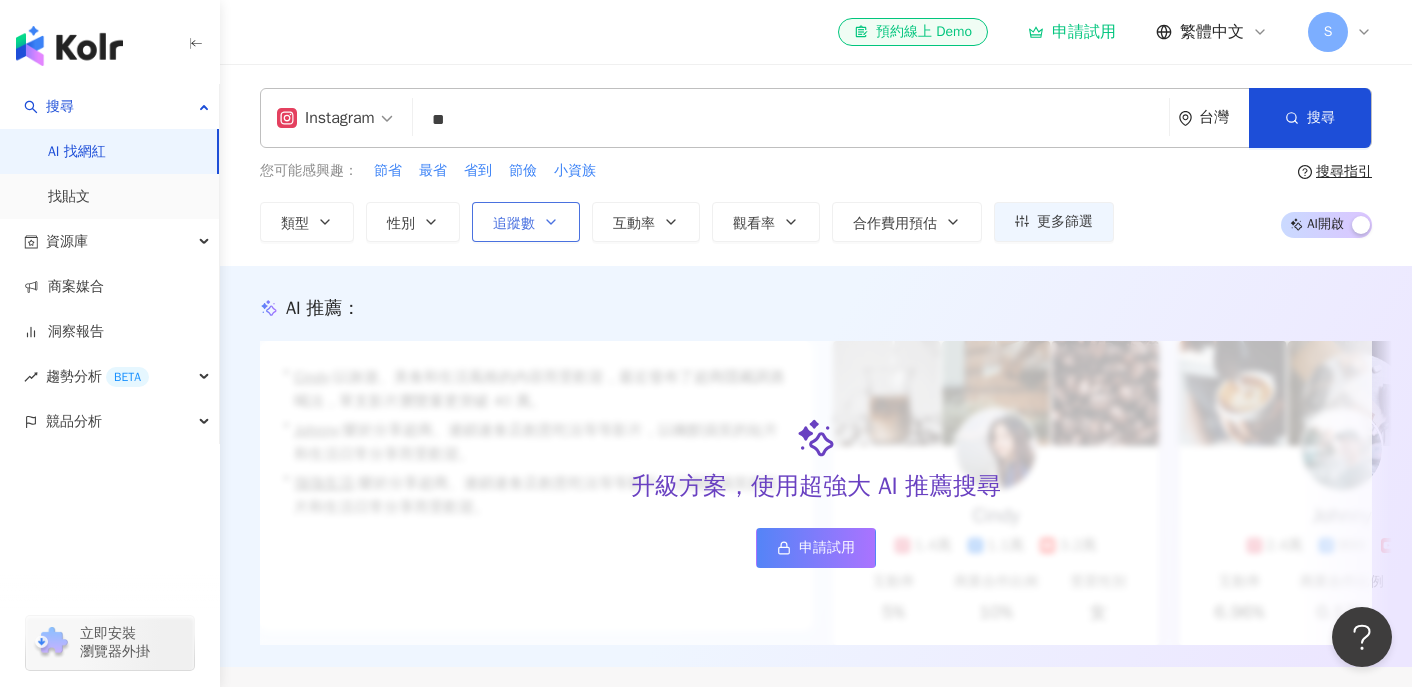 click on "追蹤數" at bounding box center [526, 222] 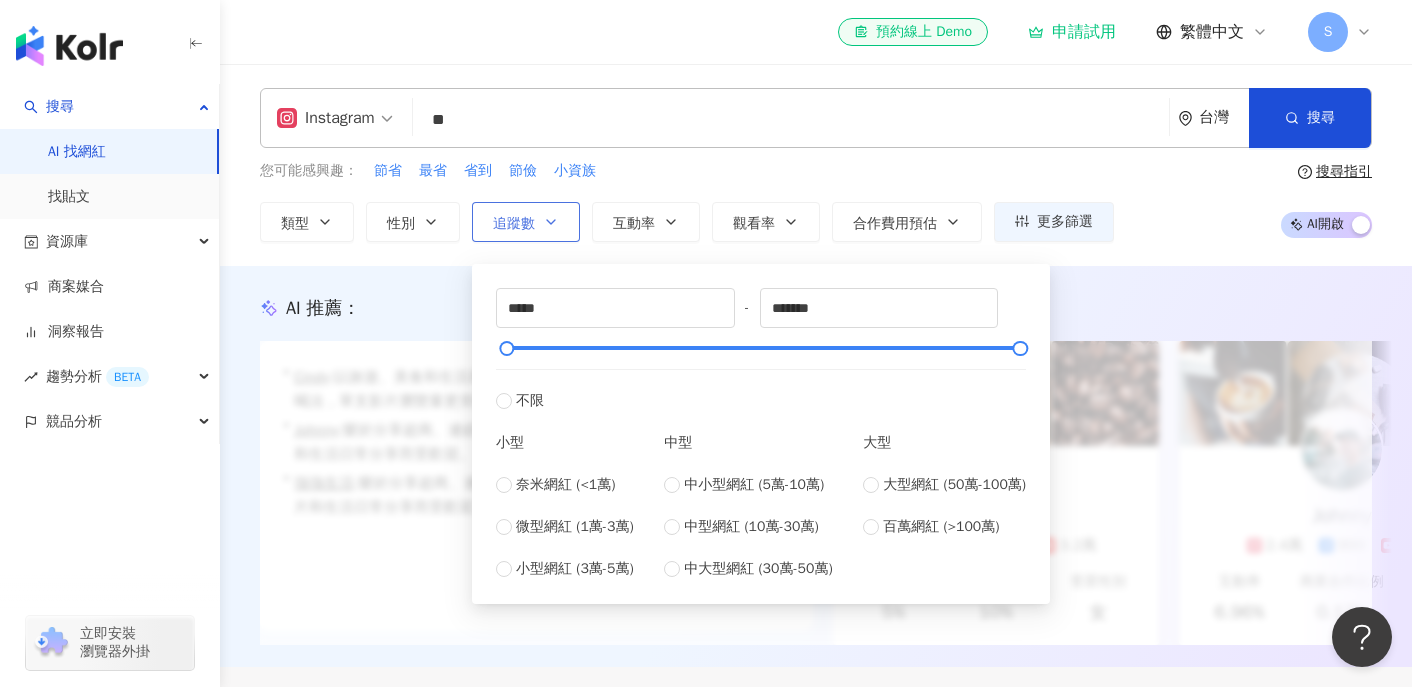 click on "追蹤數" at bounding box center (526, 222) 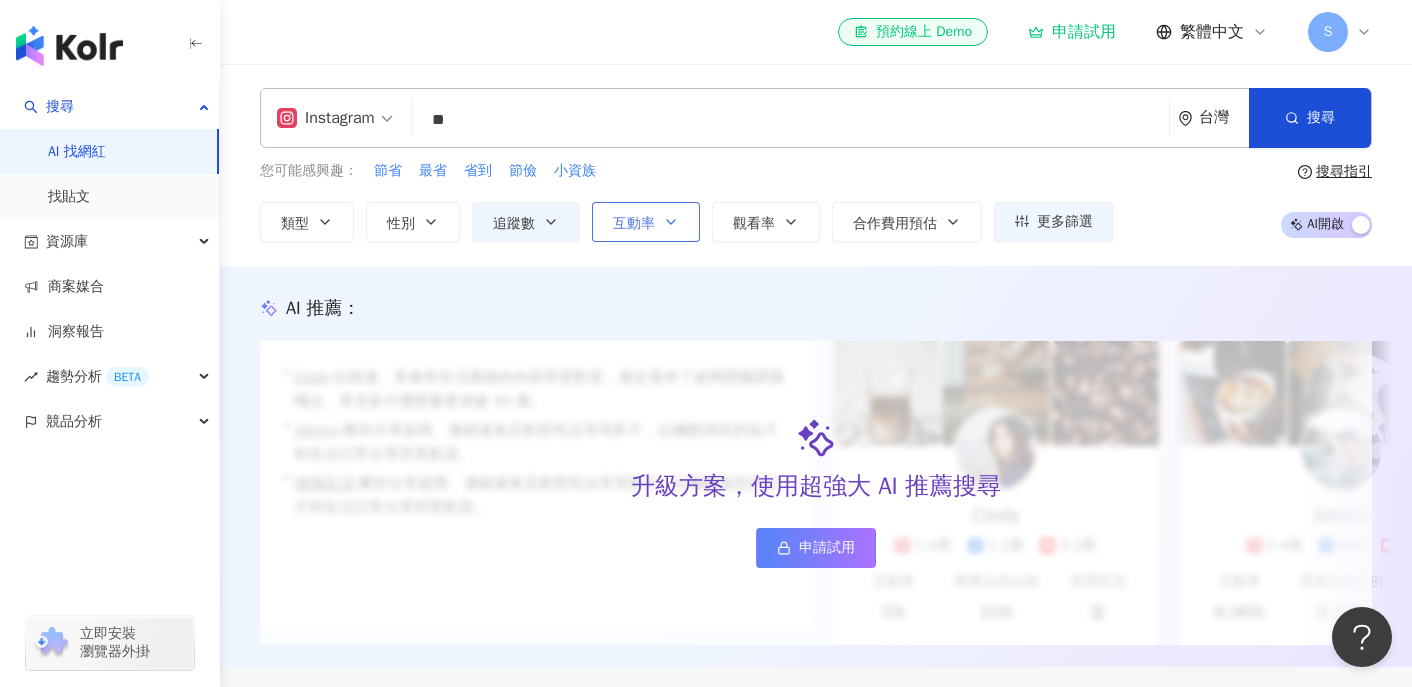 click on "互動率" at bounding box center [634, 224] 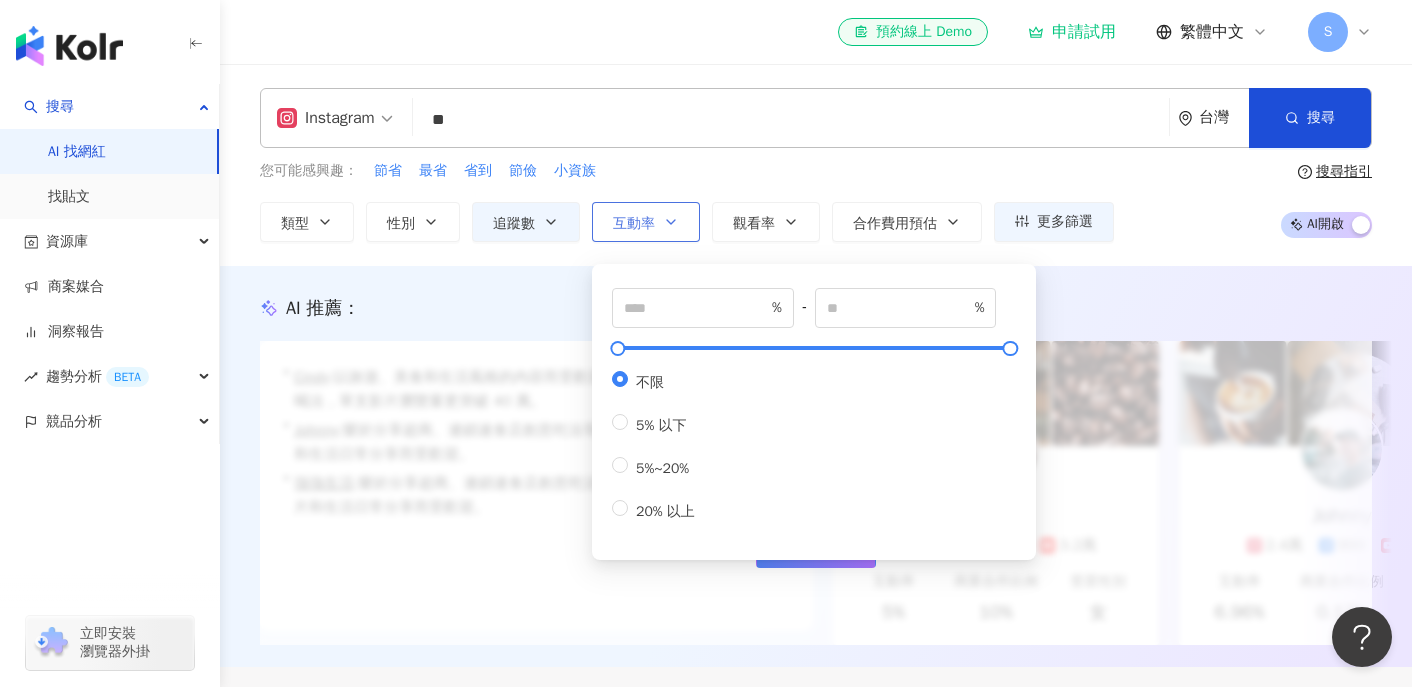 click on "互動率" at bounding box center (634, 224) 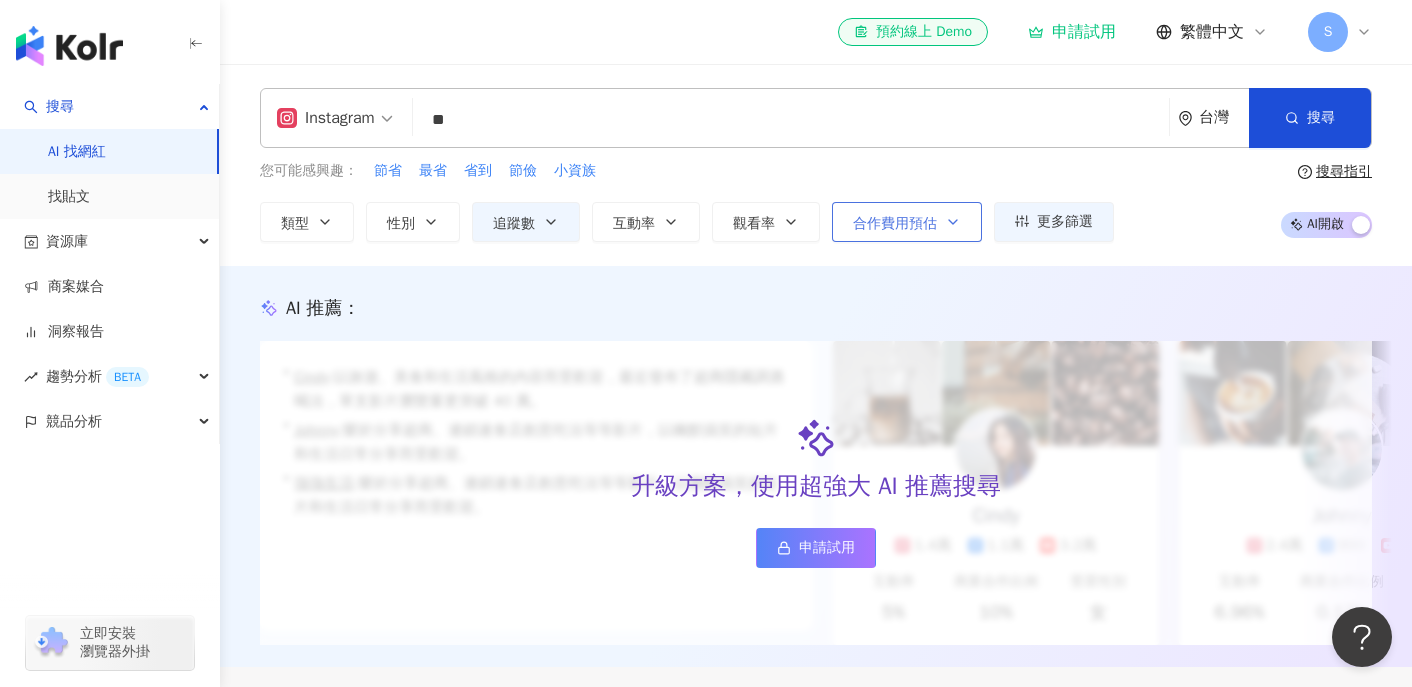 click on "合作費用預估" at bounding box center [907, 222] 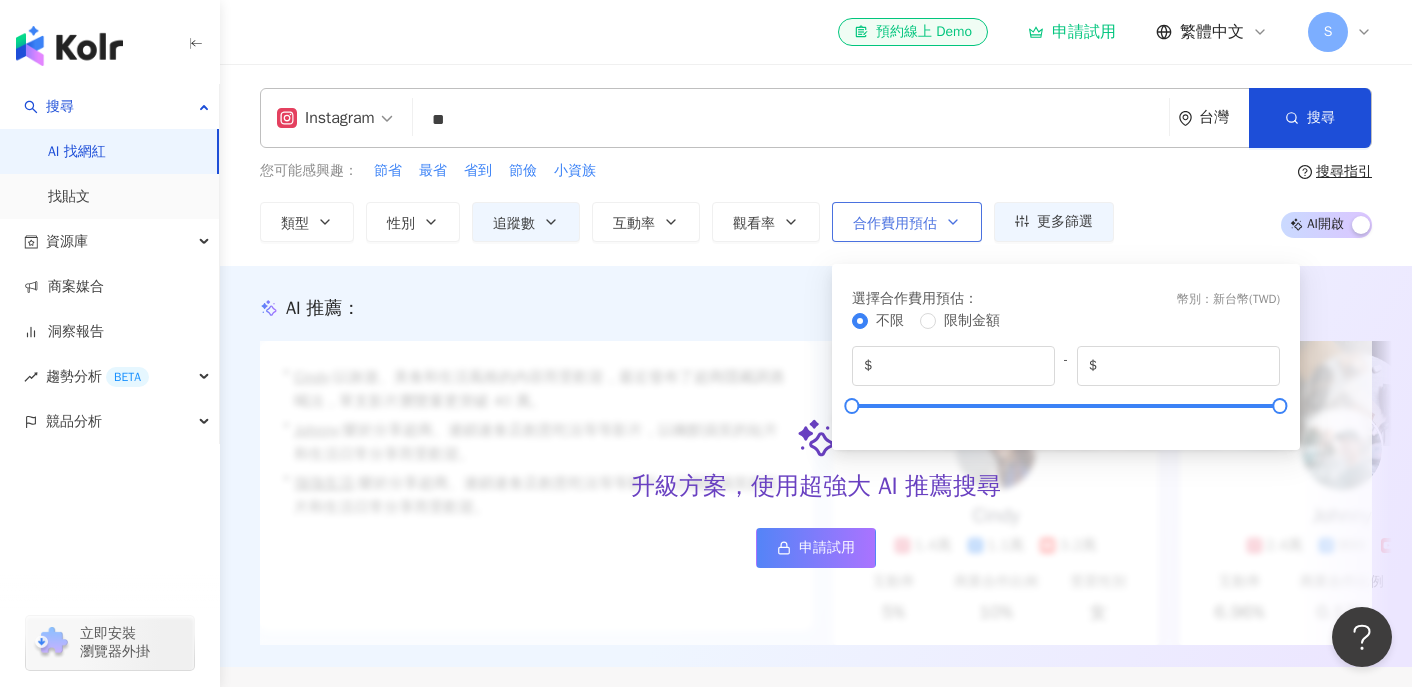 click on "合作費用預估" at bounding box center (907, 222) 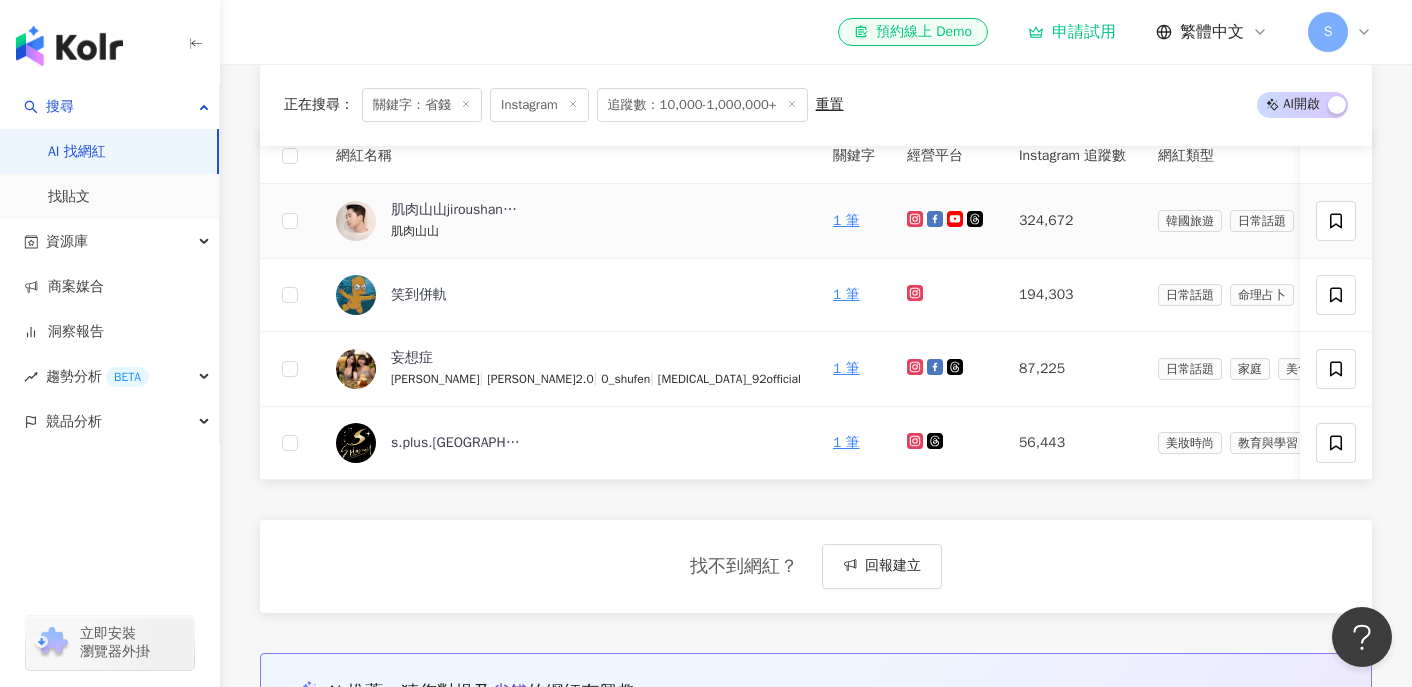 scroll, scrollTop: 625, scrollLeft: 0, axis: vertical 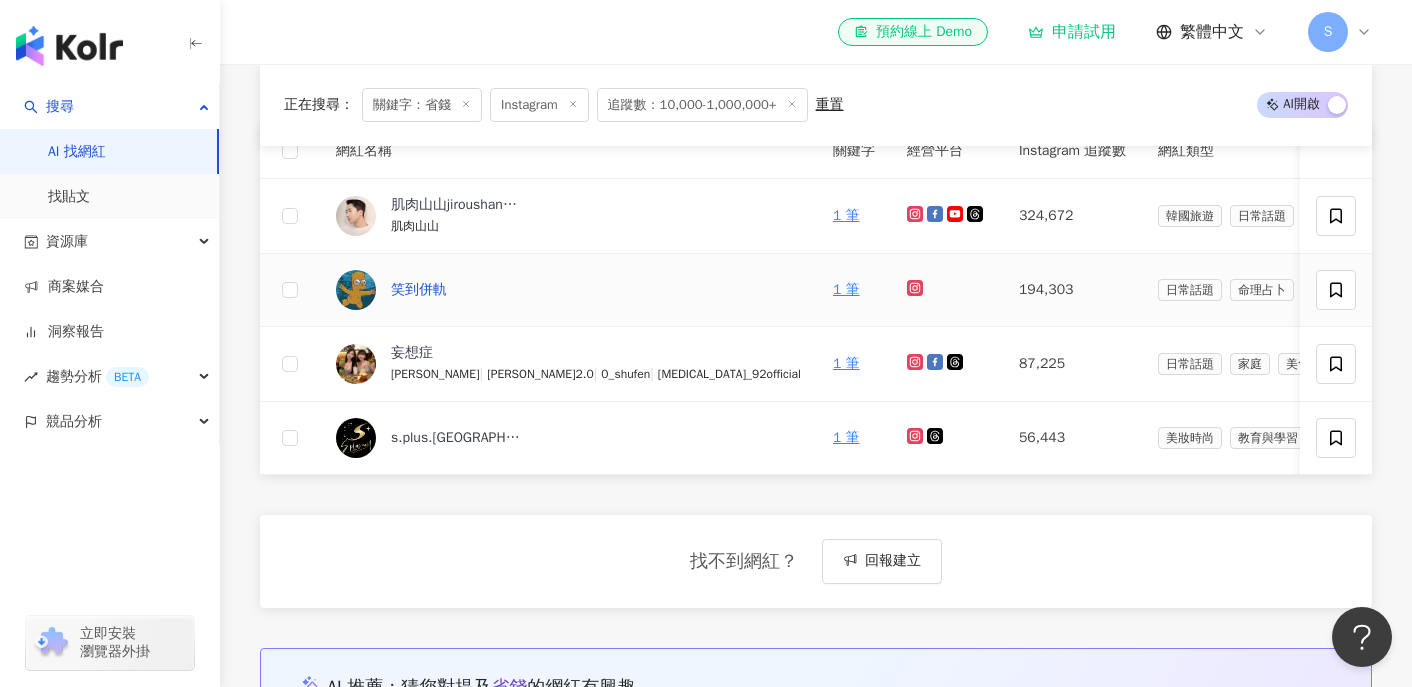 click on "笑到併軌" at bounding box center (419, 290) 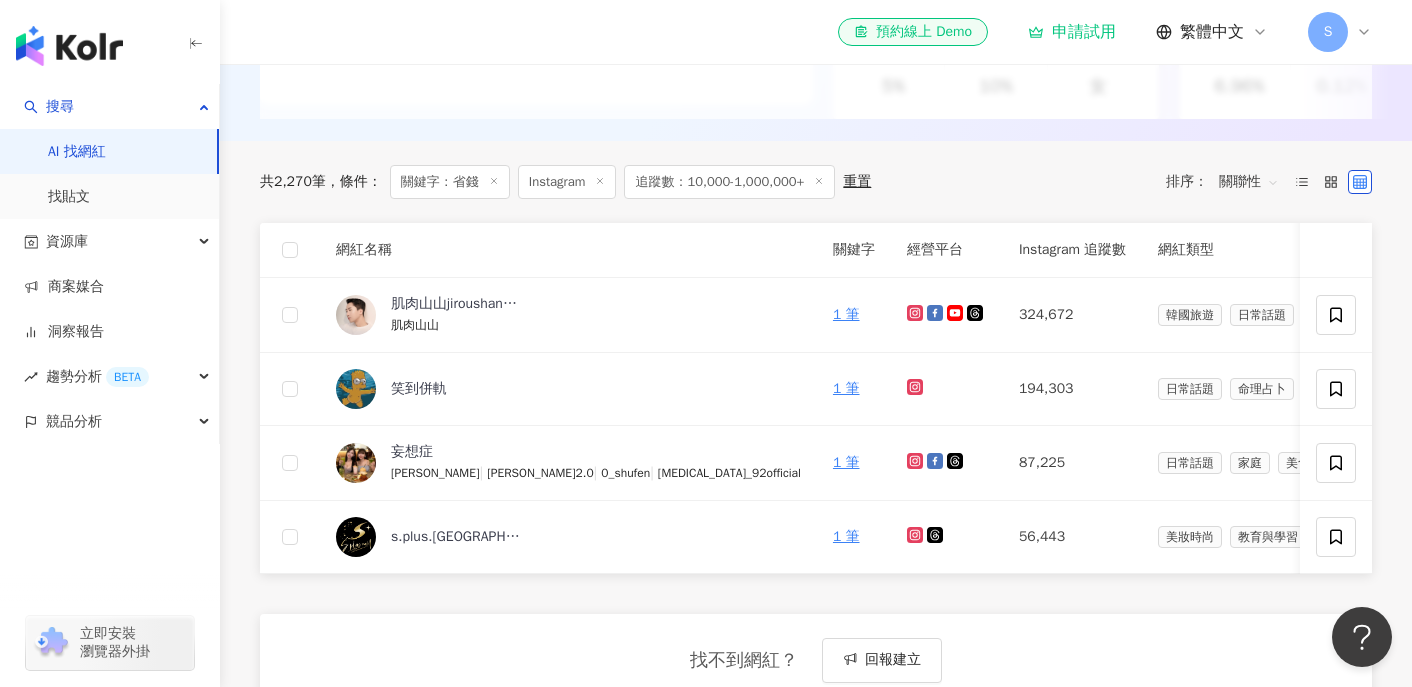 scroll, scrollTop: 0, scrollLeft: 0, axis: both 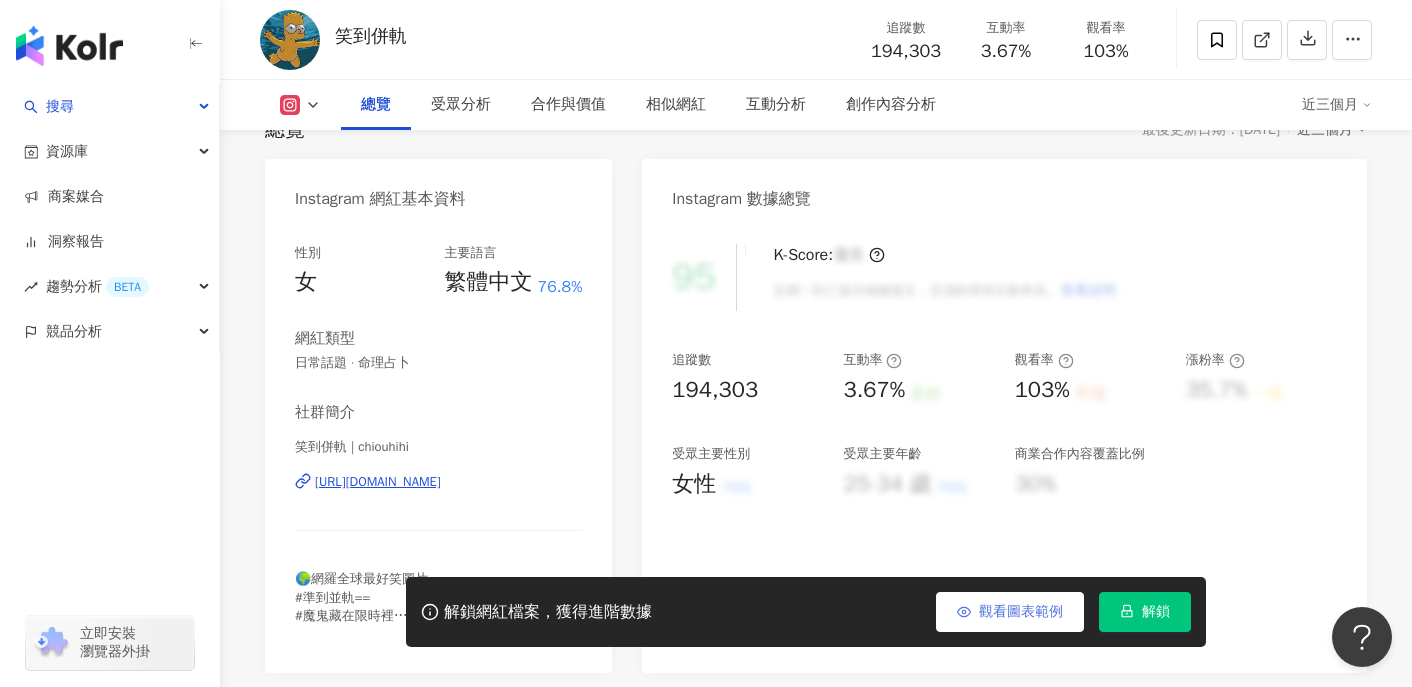 click on "觀看圖表範例" at bounding box center (1010, 612) 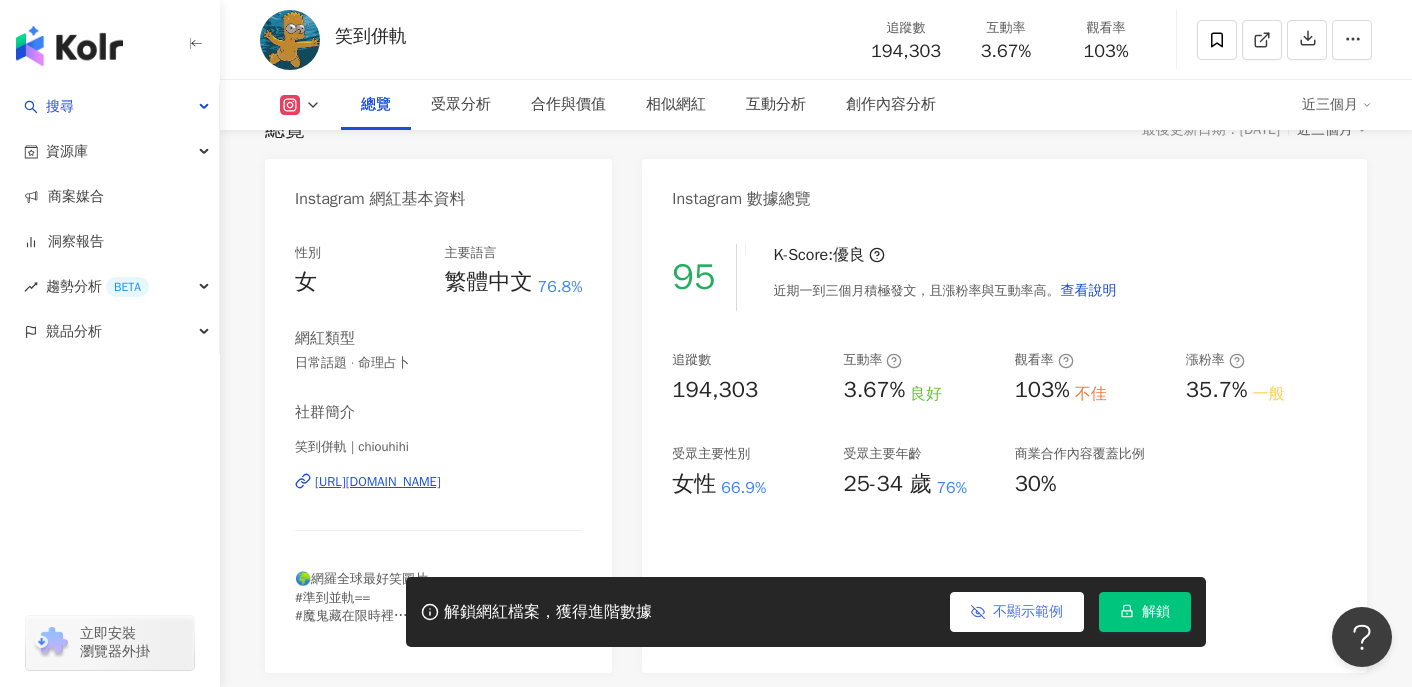 click on "不顯示範例" at bounding box center [1028, 612] 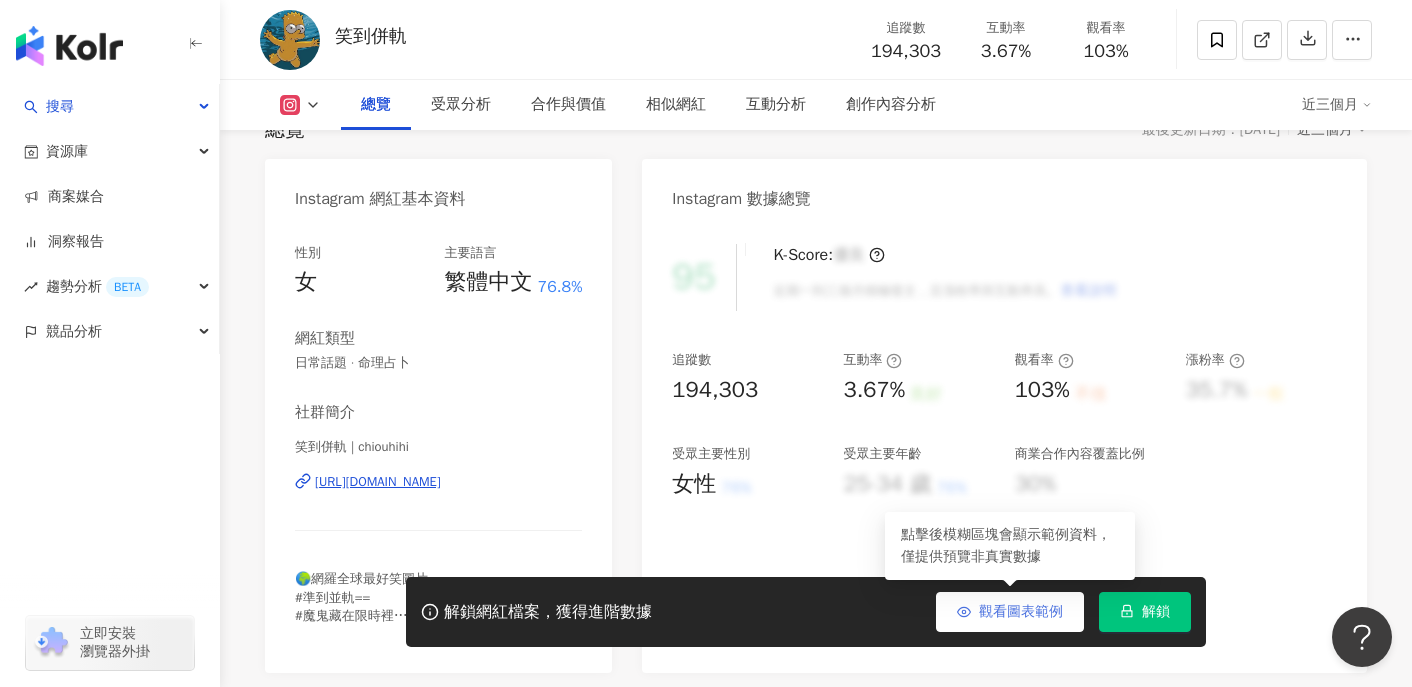 click on "觀看圖表範例" at bounding box center (1021, 612) 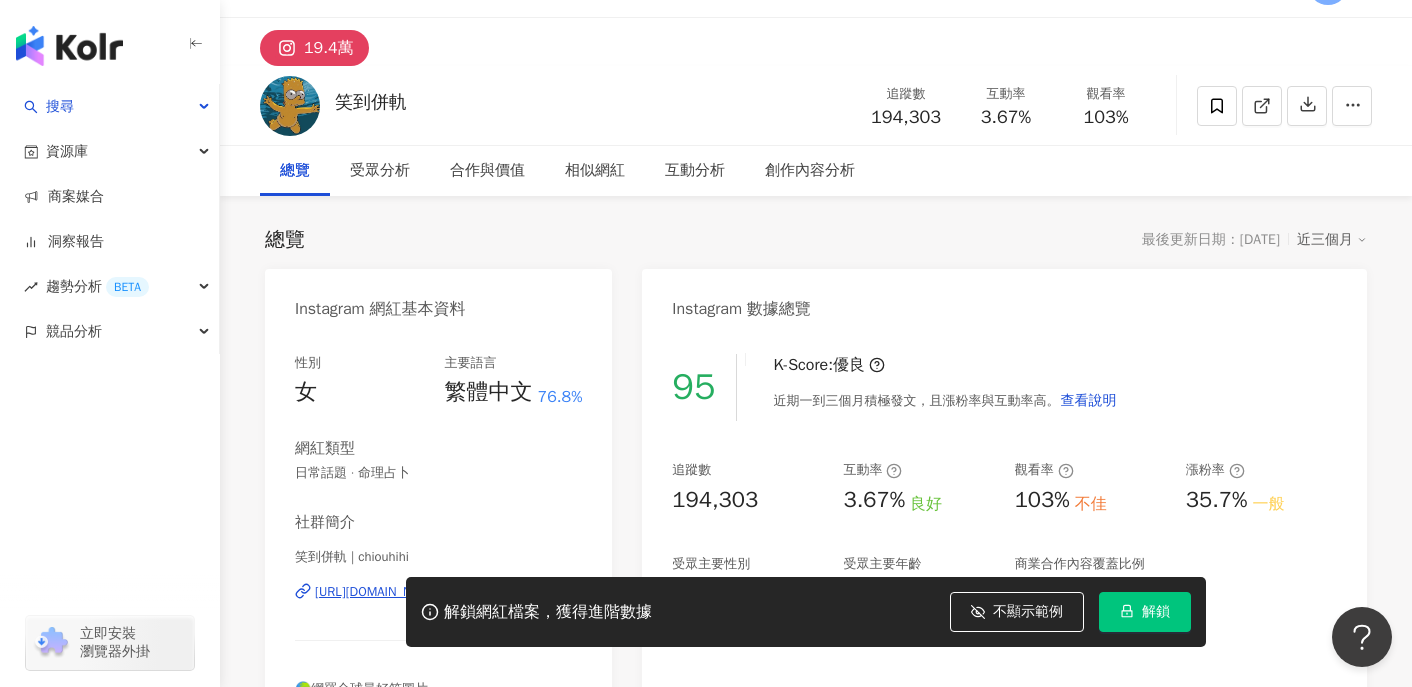 scroll, scrollTop: 0, scrollLeft: 0, axis: both 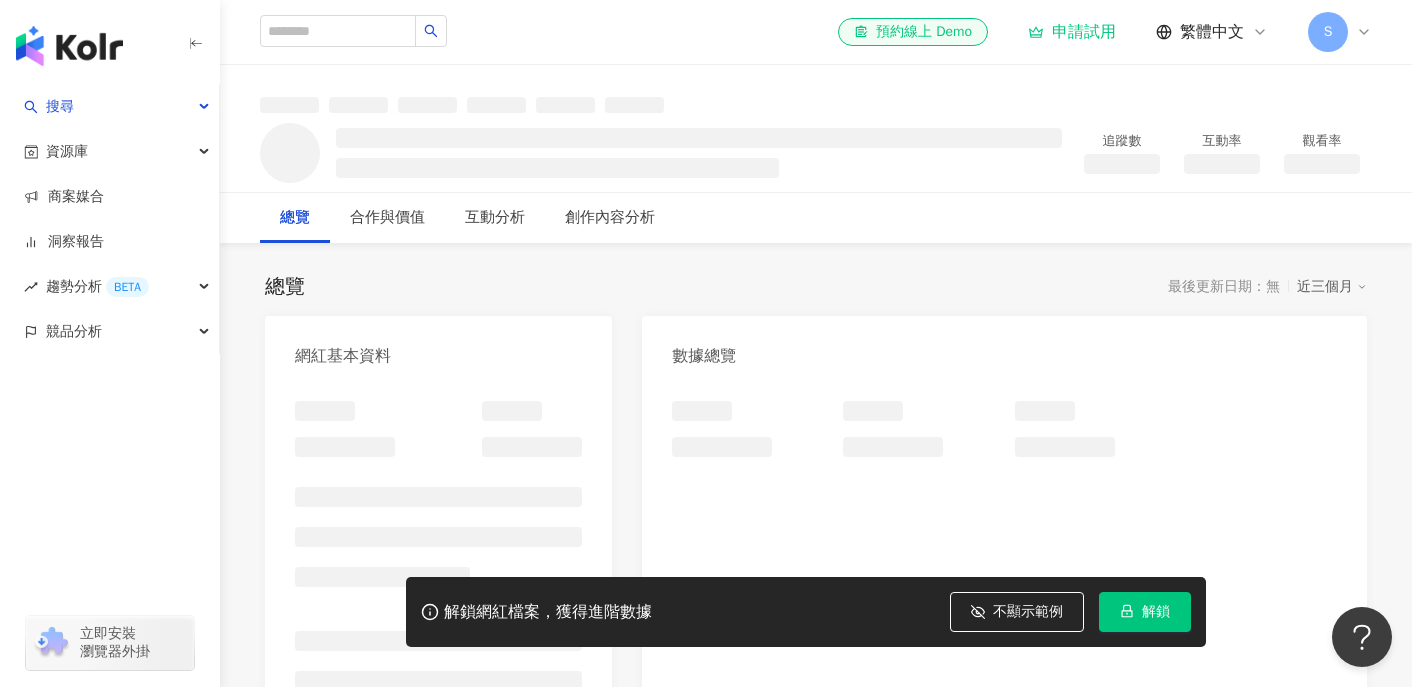 click at bounding box center (69, 46) 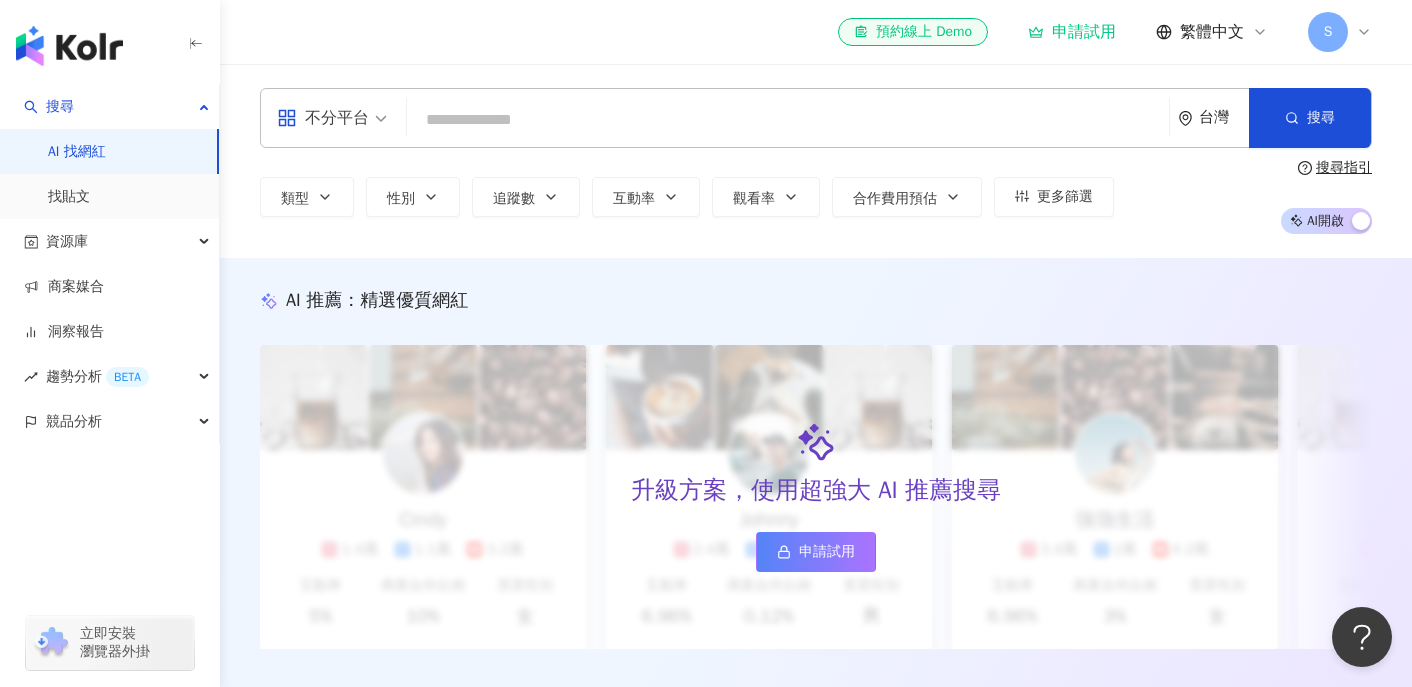 click at bounding box center (69, 46) 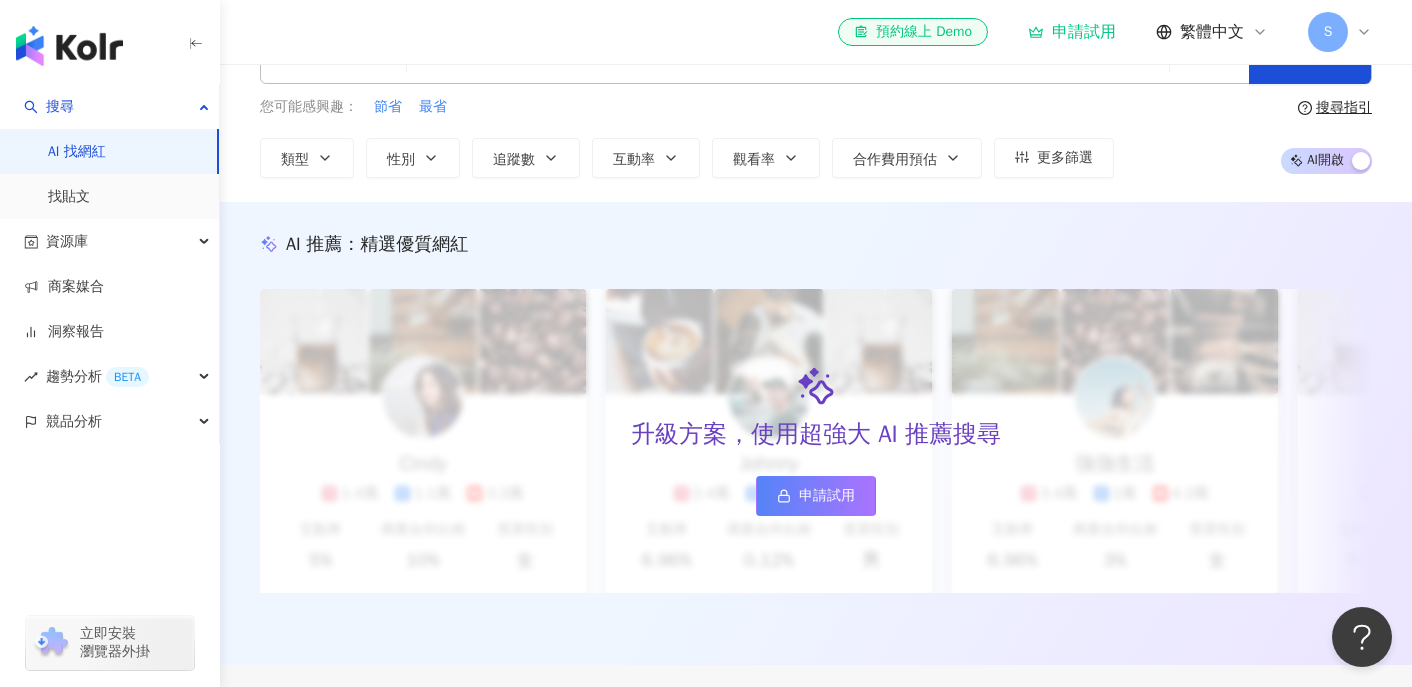 scroll, scrollTop: 64, scrollLeft: 0, axis: vertical 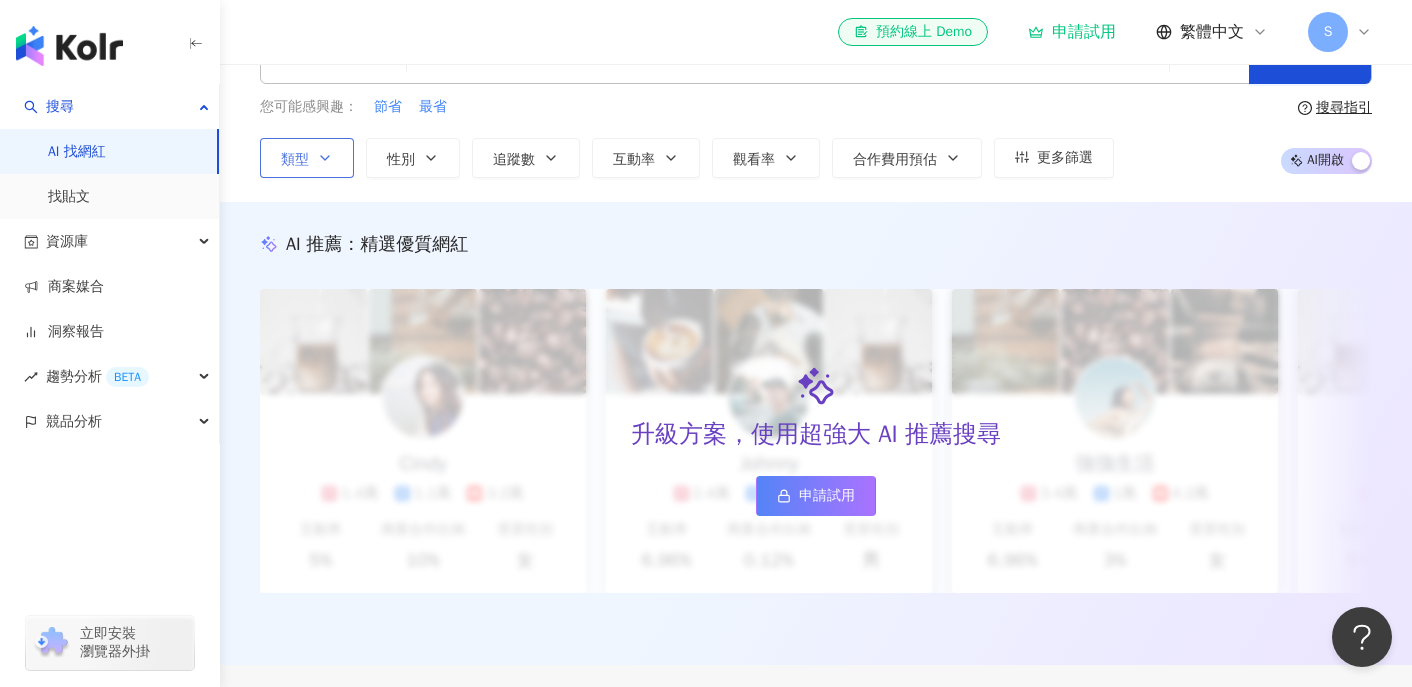 click 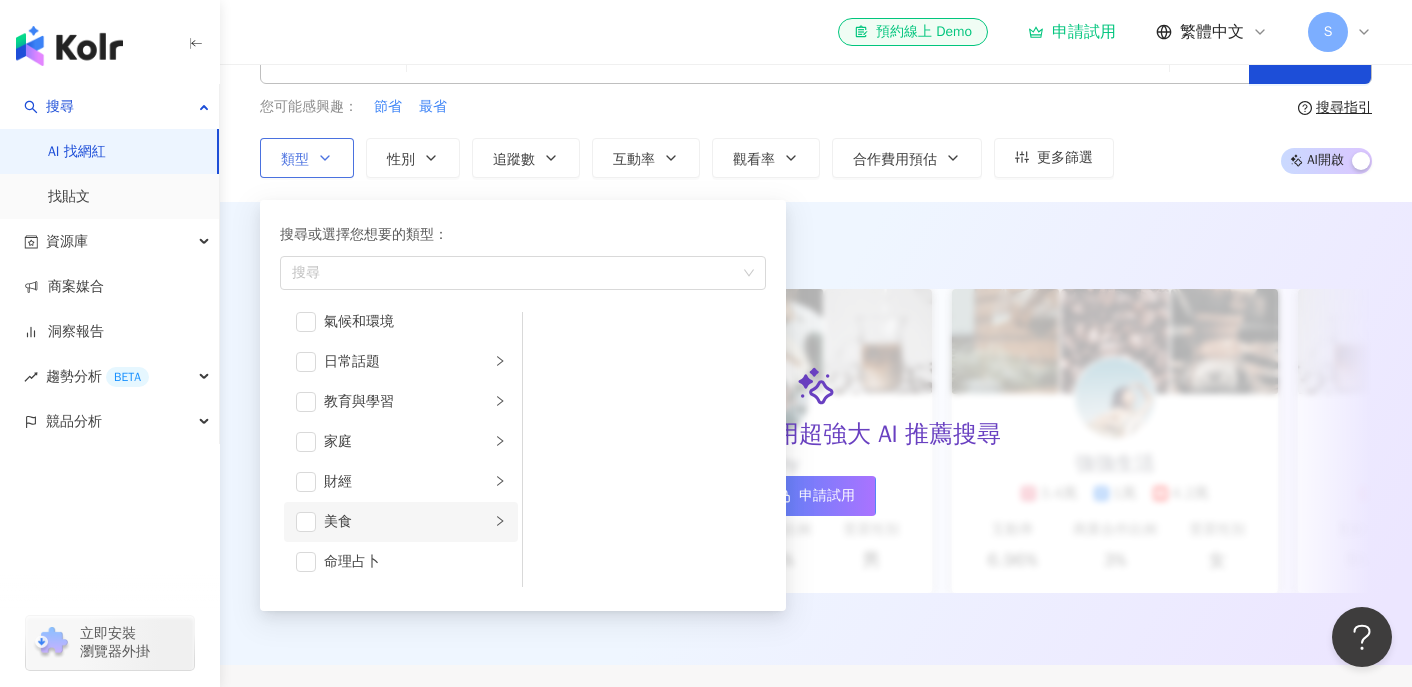 scroll, scrollTop: 97, scrollLeft: 0, axis: vertical 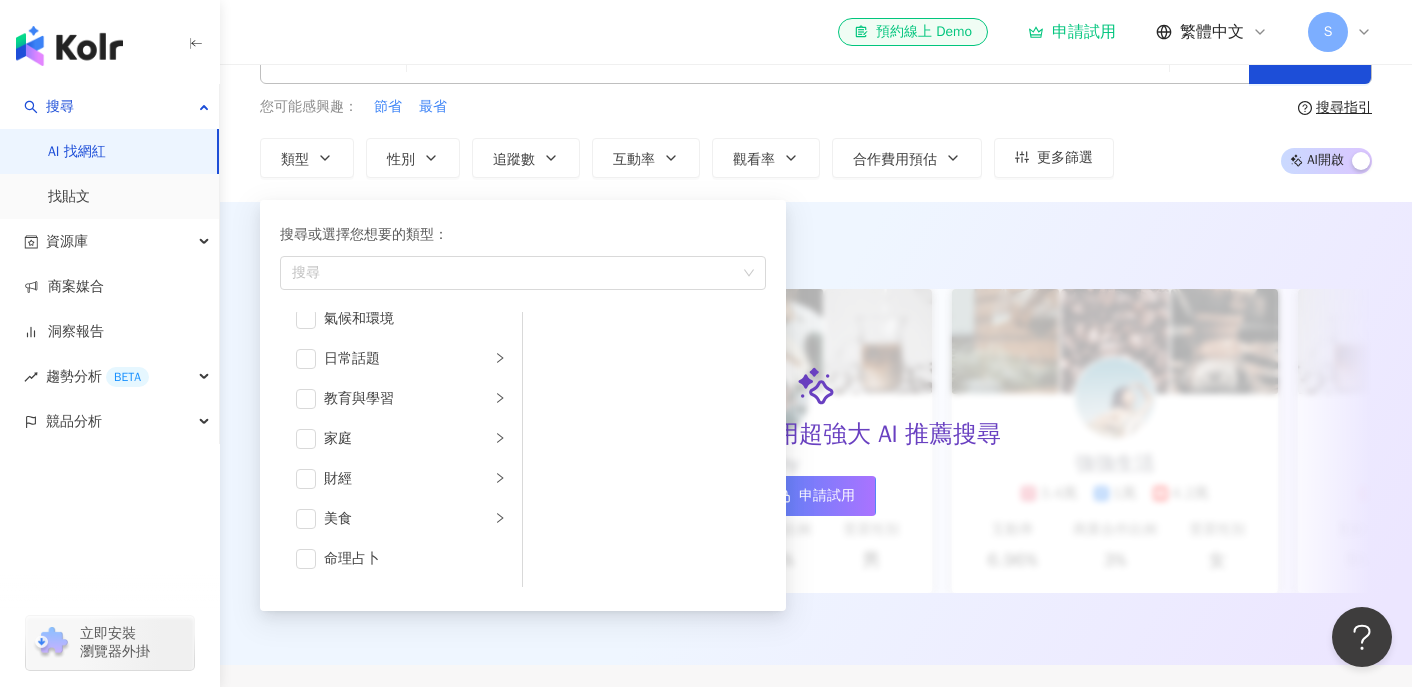 click on "不分平台 台灣 搜尋 您可能感興趣： 節省  最省  類型 搜尋或選擇您想要的類型：   搜尋 藝術與娛樂 美妝時尚 氣候和環境 日常話題 教育與學習 家庭 財經 美食 命理占卜 遊戲 法政社會 生活風格 影視娛樂 醫療與健康 寵物 攝影 感情 宗教 促購導購 運動 科技 交通工具 旅遊 成人 性別 追蹤數 互動率 觀看率 合作費用預估  更多篩選 搜尋指引 AI  開啟 AI  關閉" at bounding box center [816, 101] 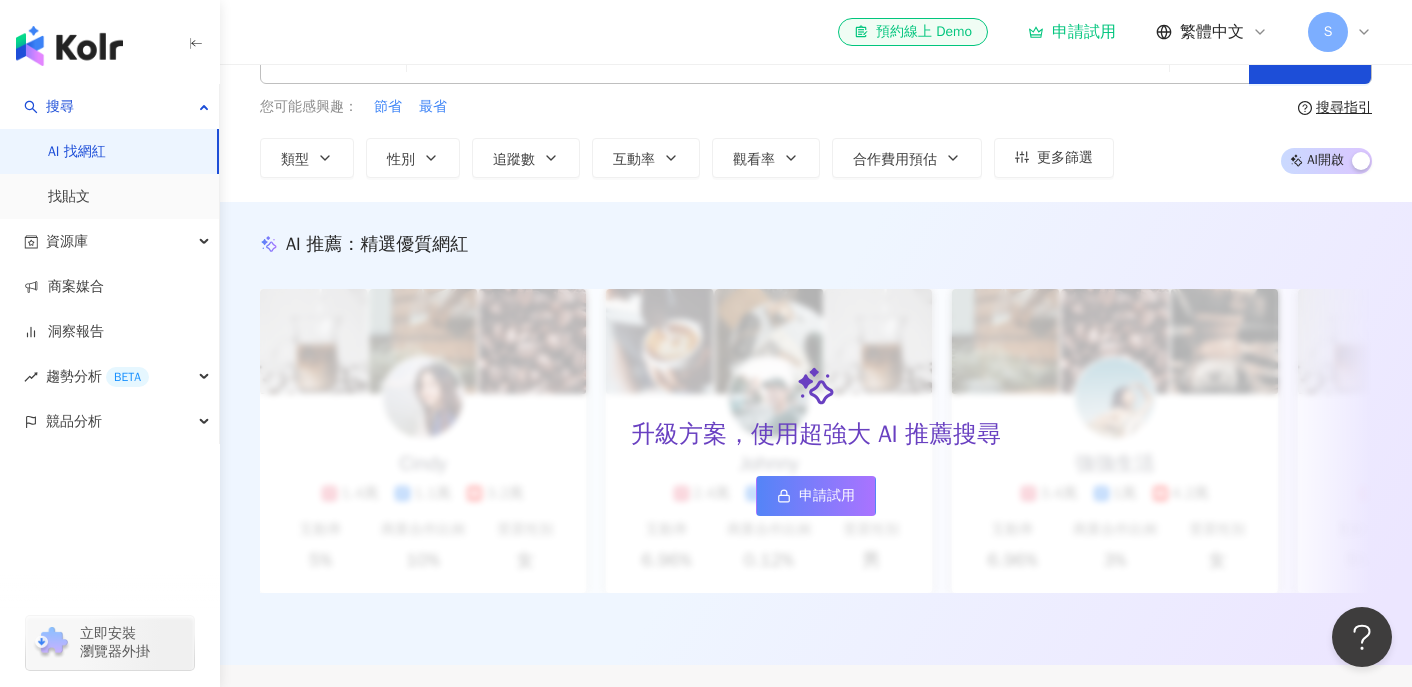 scroll, scrollTop: 0, scrollLeft: 0, axis: both 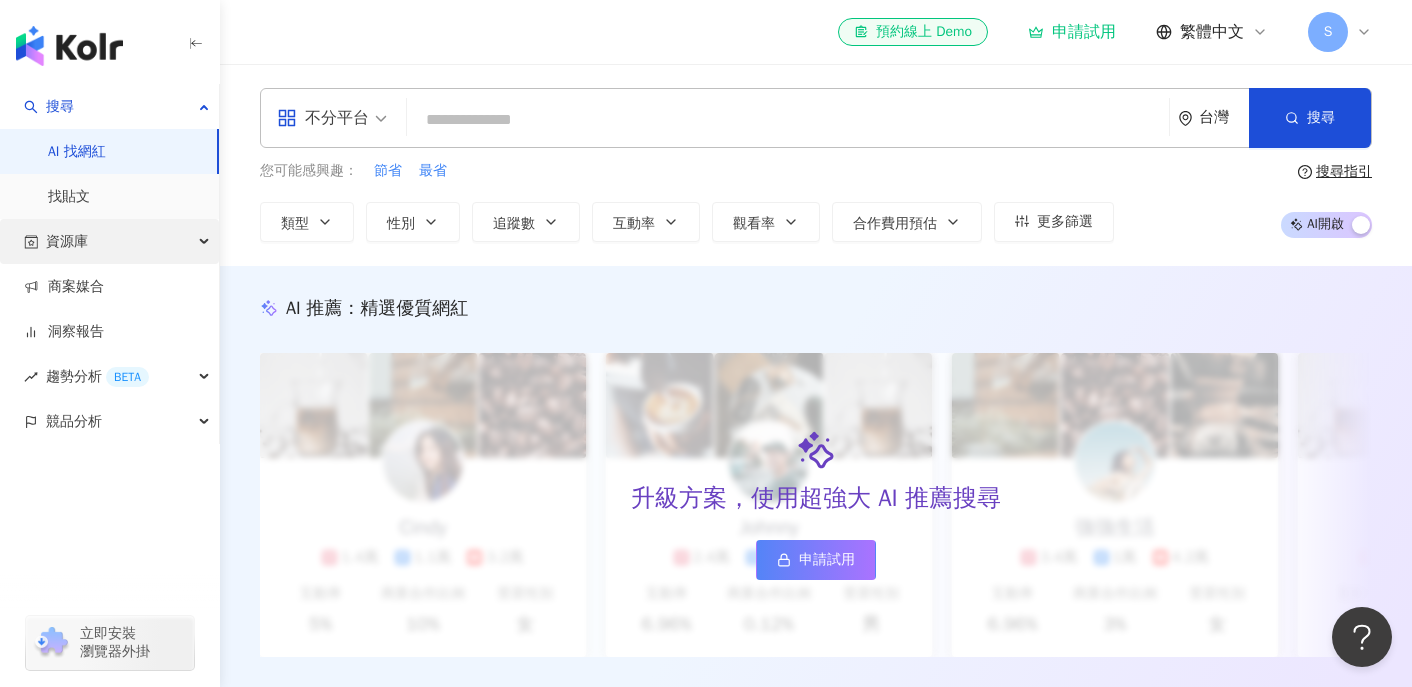 click on "資源庫" at bounding box center [109, 241] 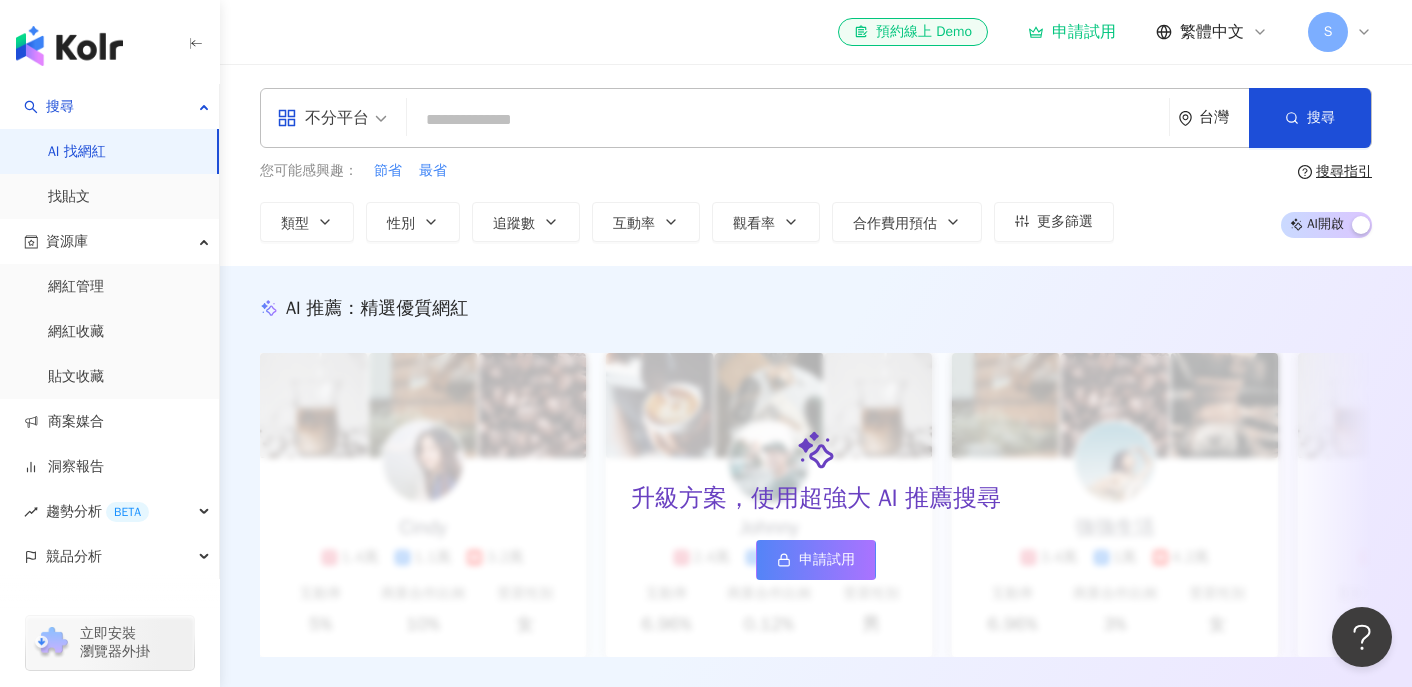 click at bounding box center (788, 120) 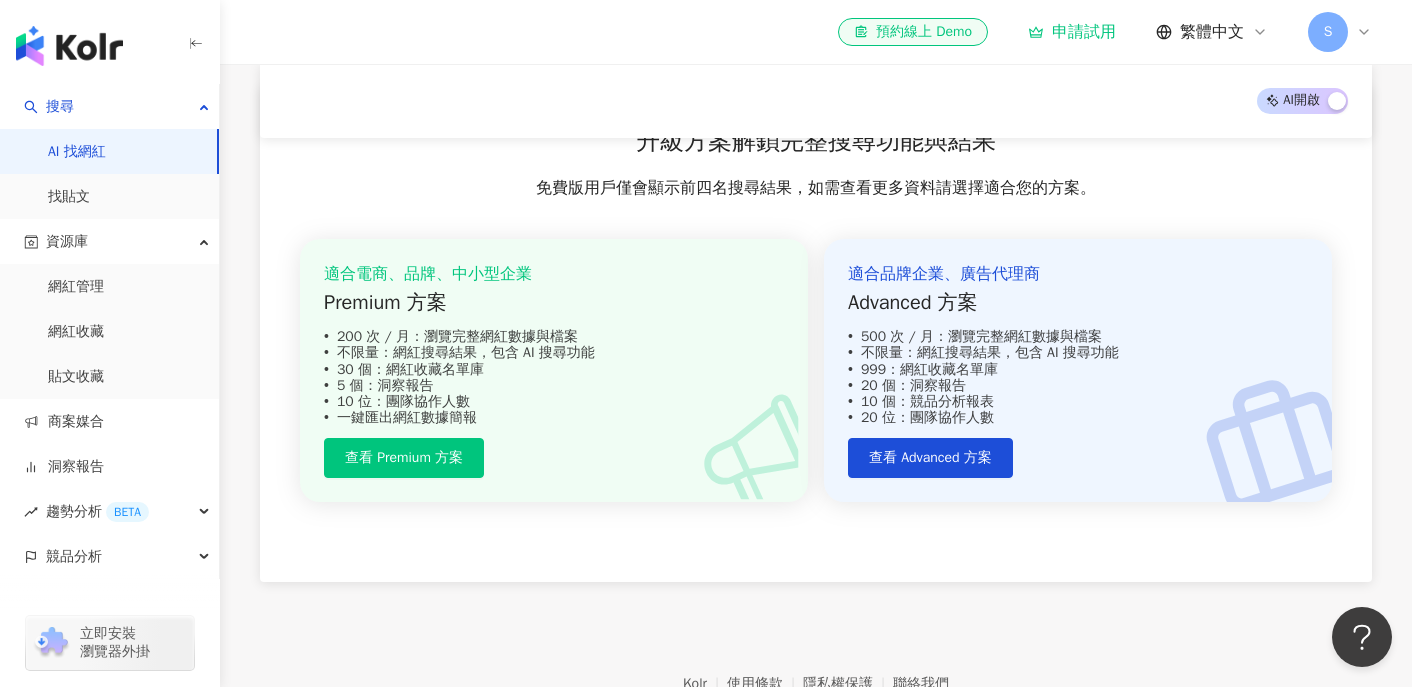 scroll, scrollTop: 0, scrollLeft: 0, axis: both 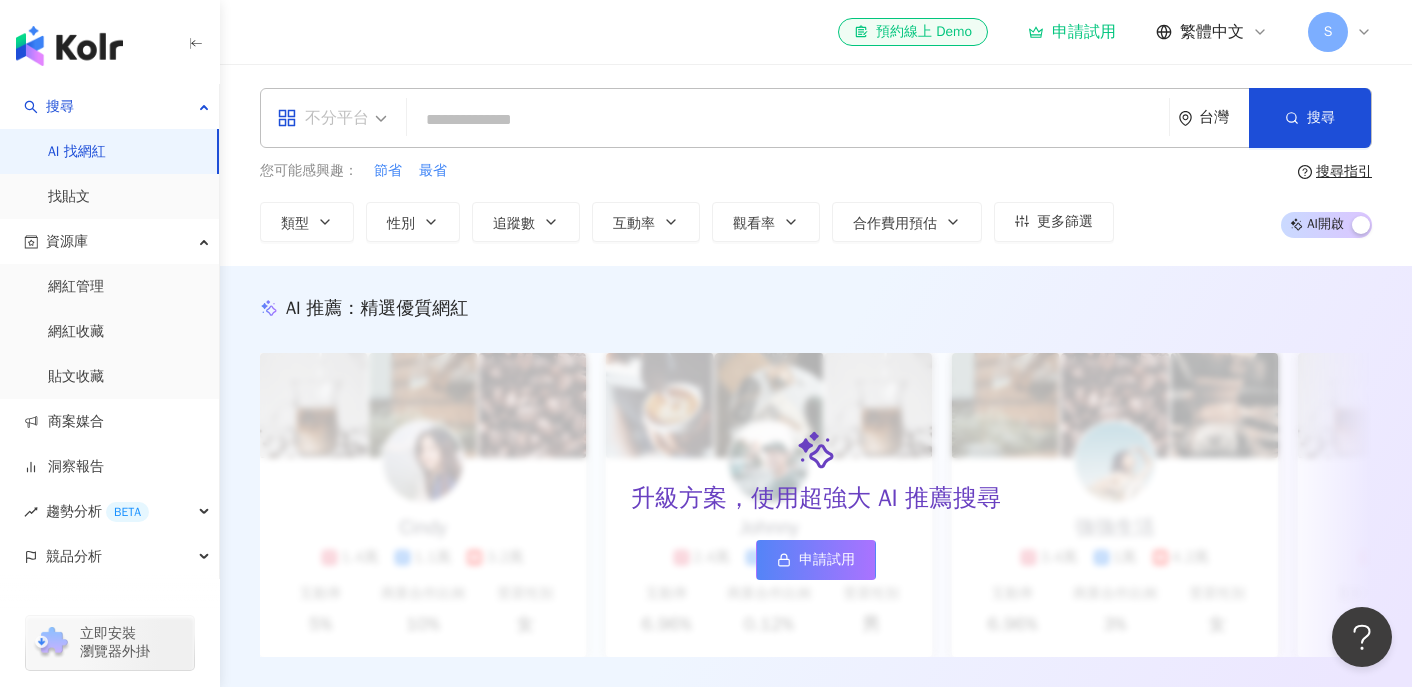 click on "不分平台" at bounding box center [323, 118] 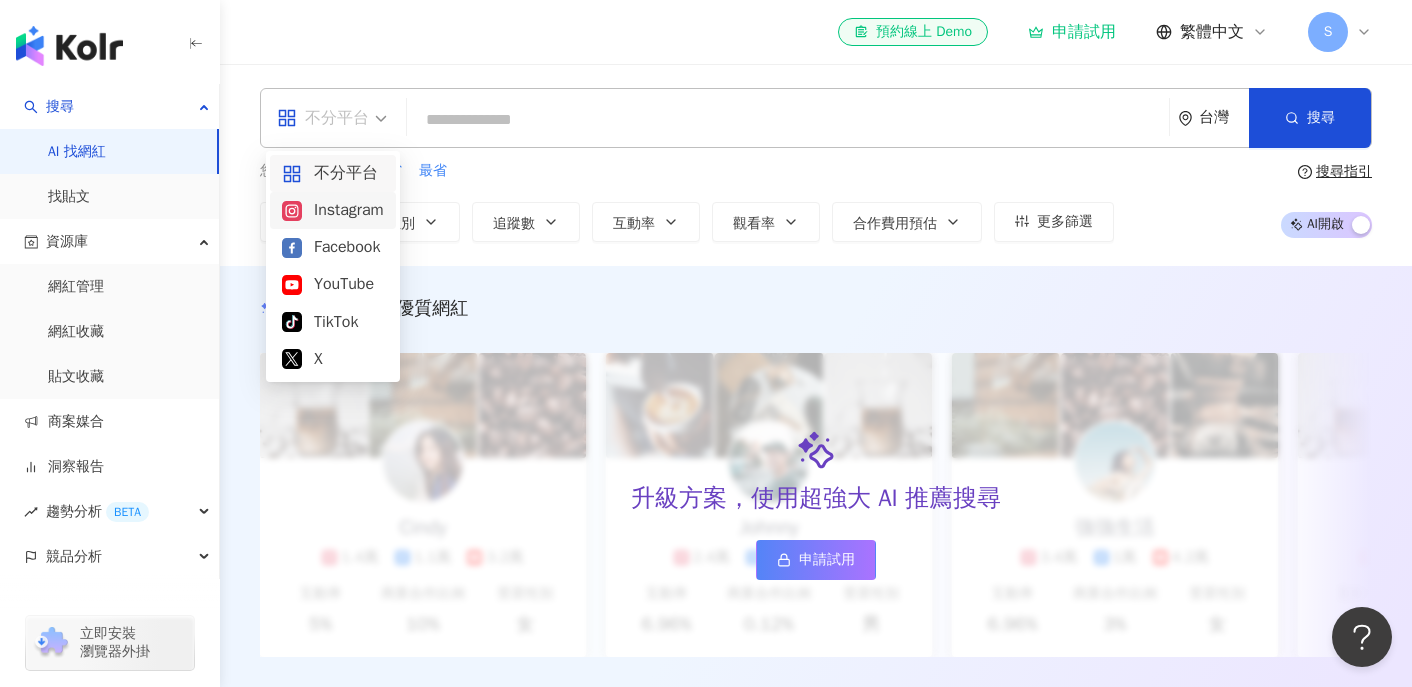 click on "Instagram" at bounding box center (333, 210) 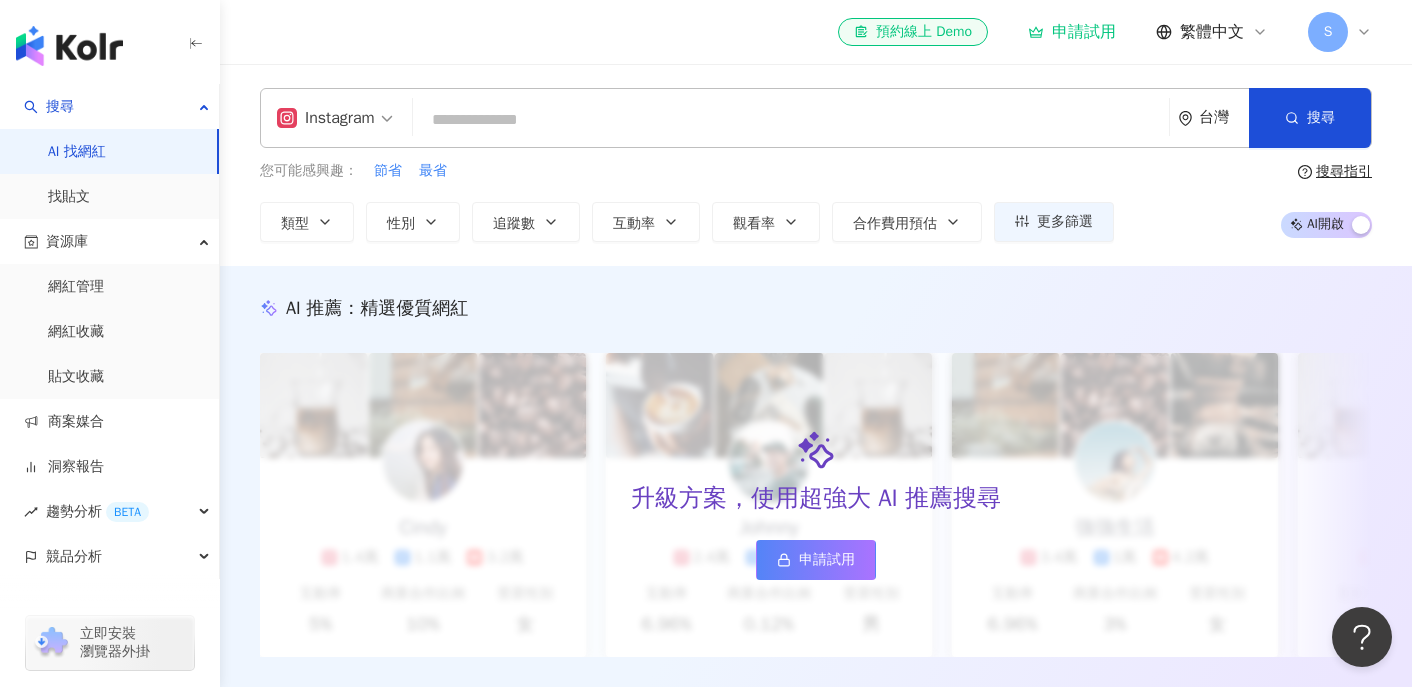 click at bounding box center (791, 120) 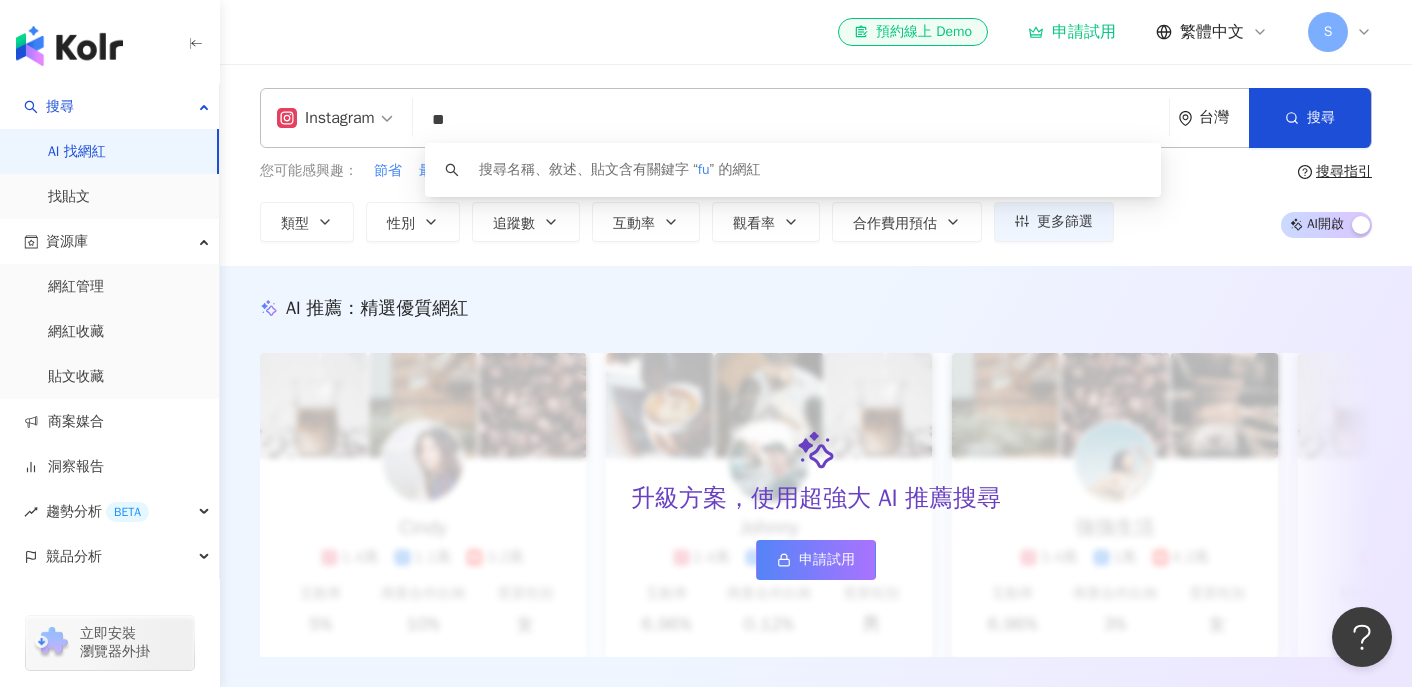 type on "*" 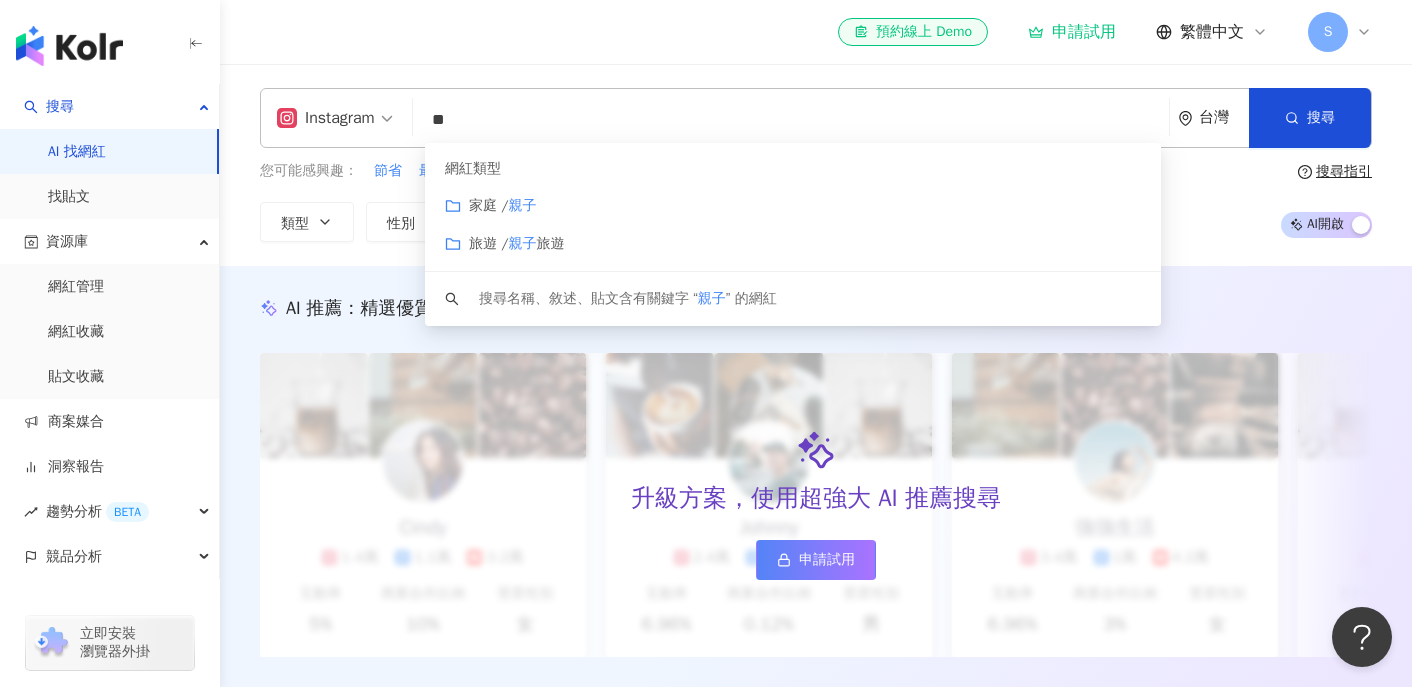 click on "親子" at bounding box center [522, 205] 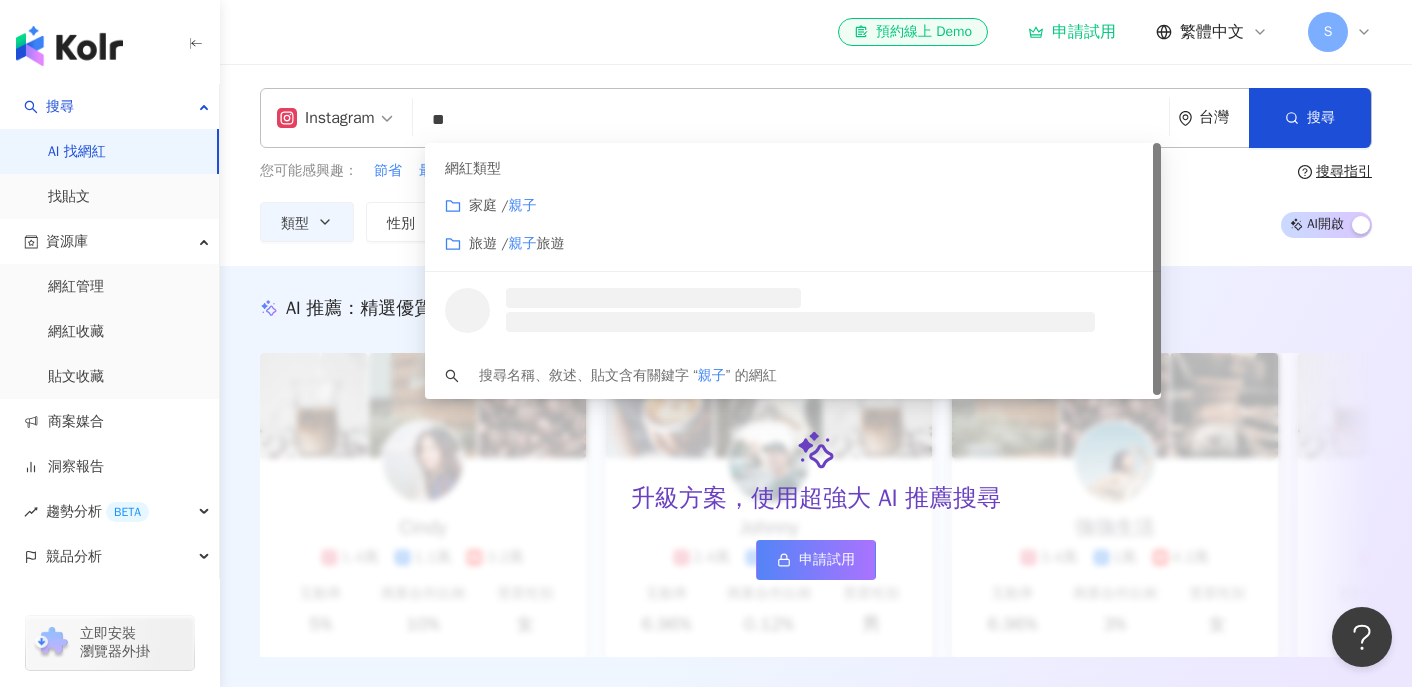 click on "**" at bounding box center (791, 120) 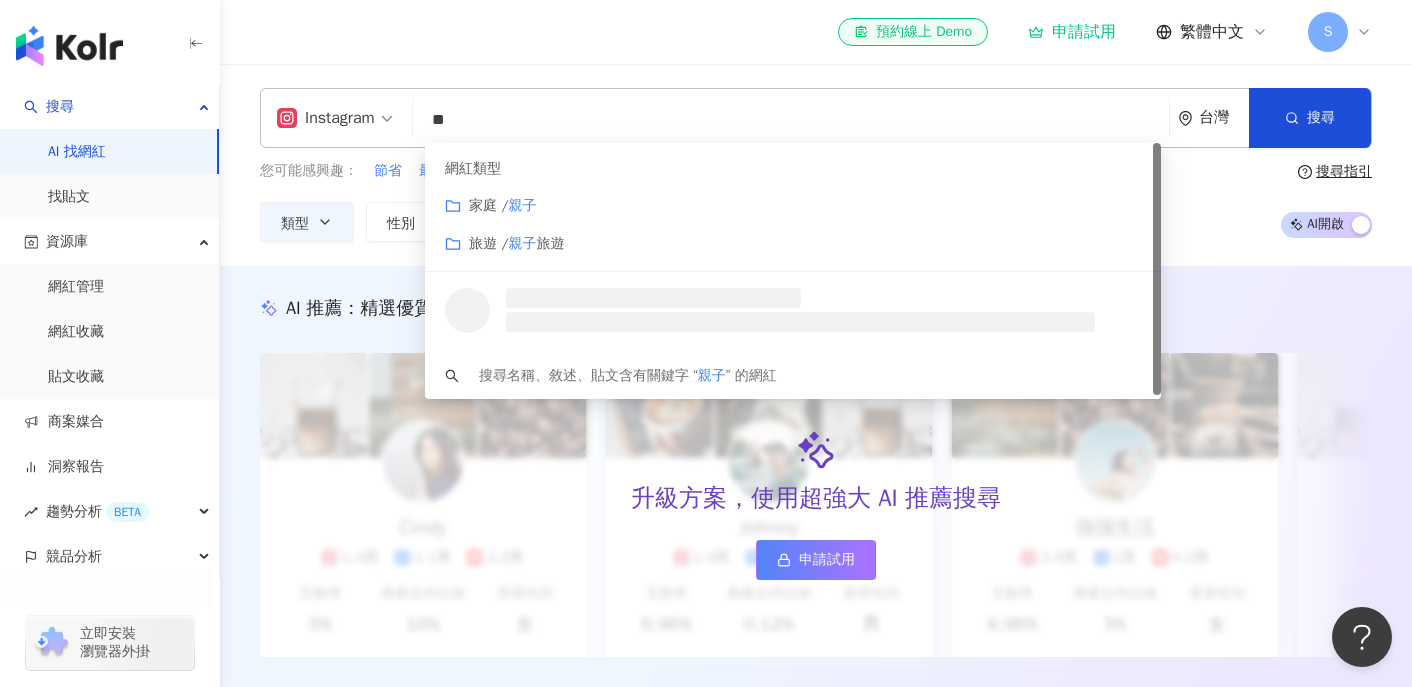 click on "**" at bounding box center (791, 120) 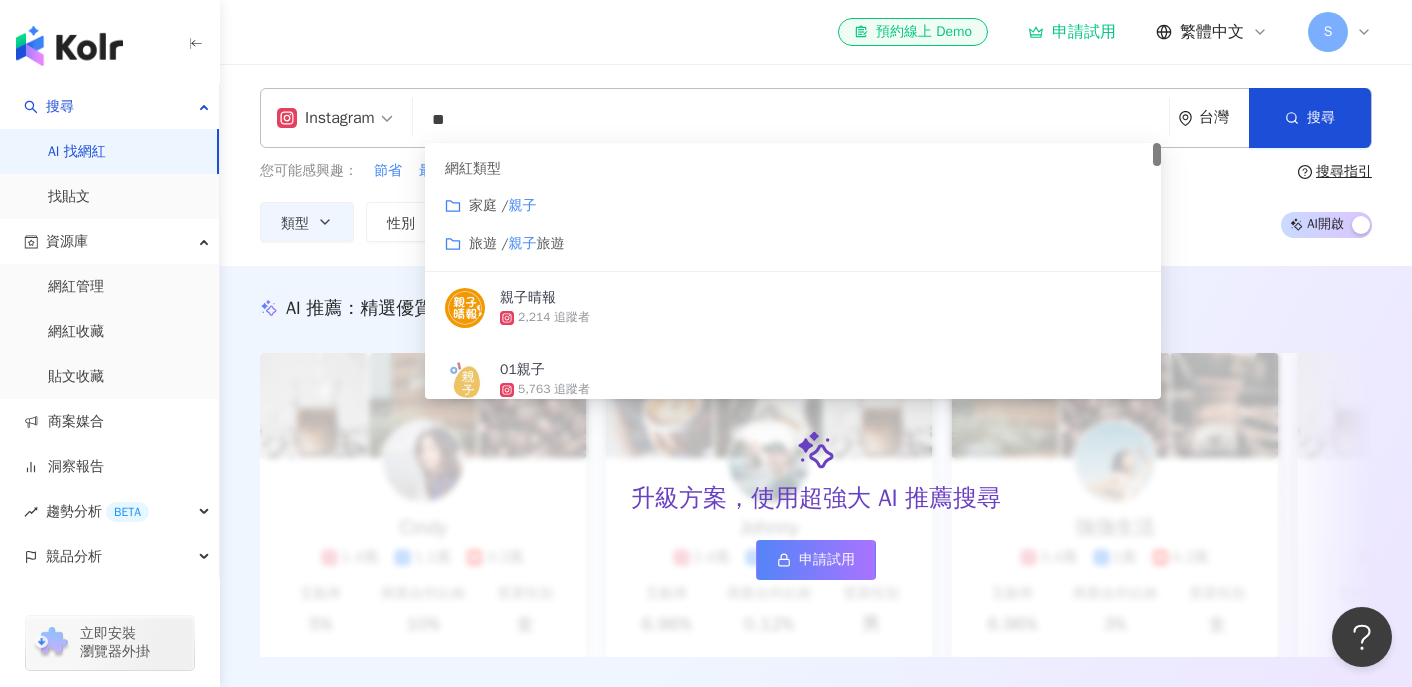 click on "家庭 /" at bounding box center [488, 205] 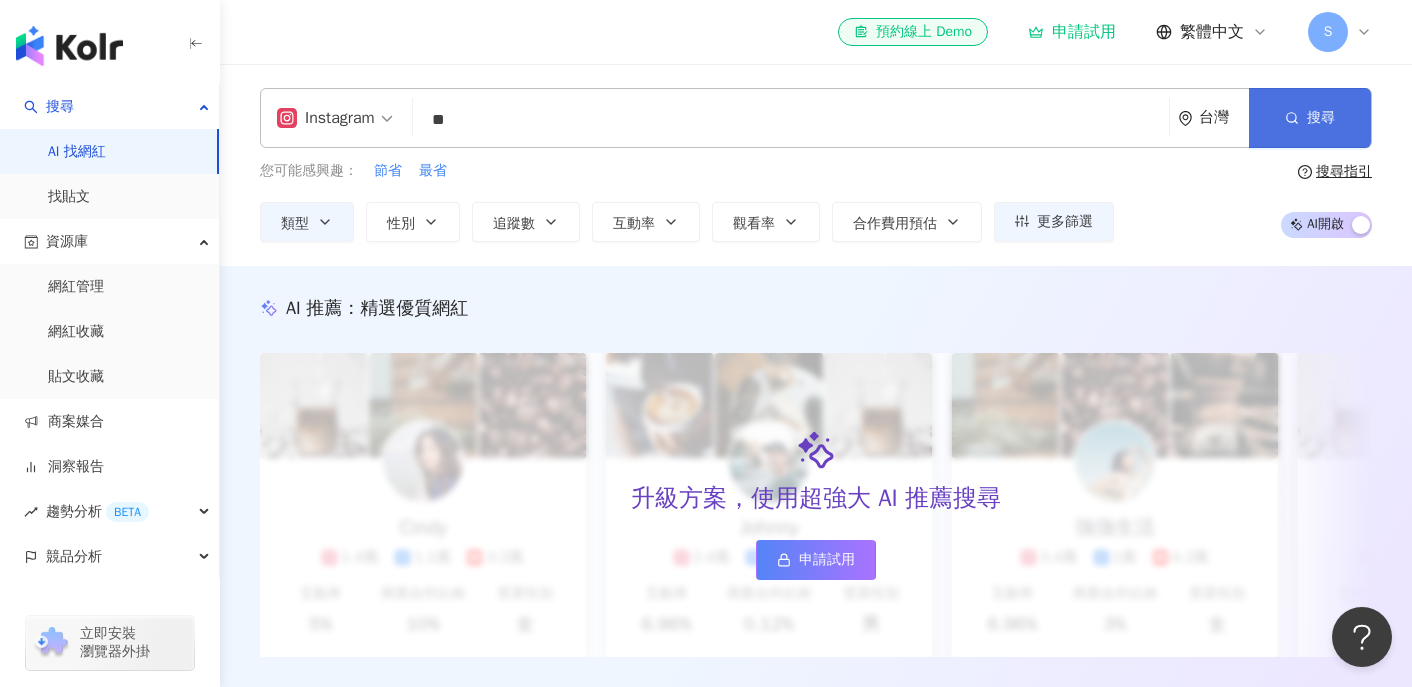 type on "**" 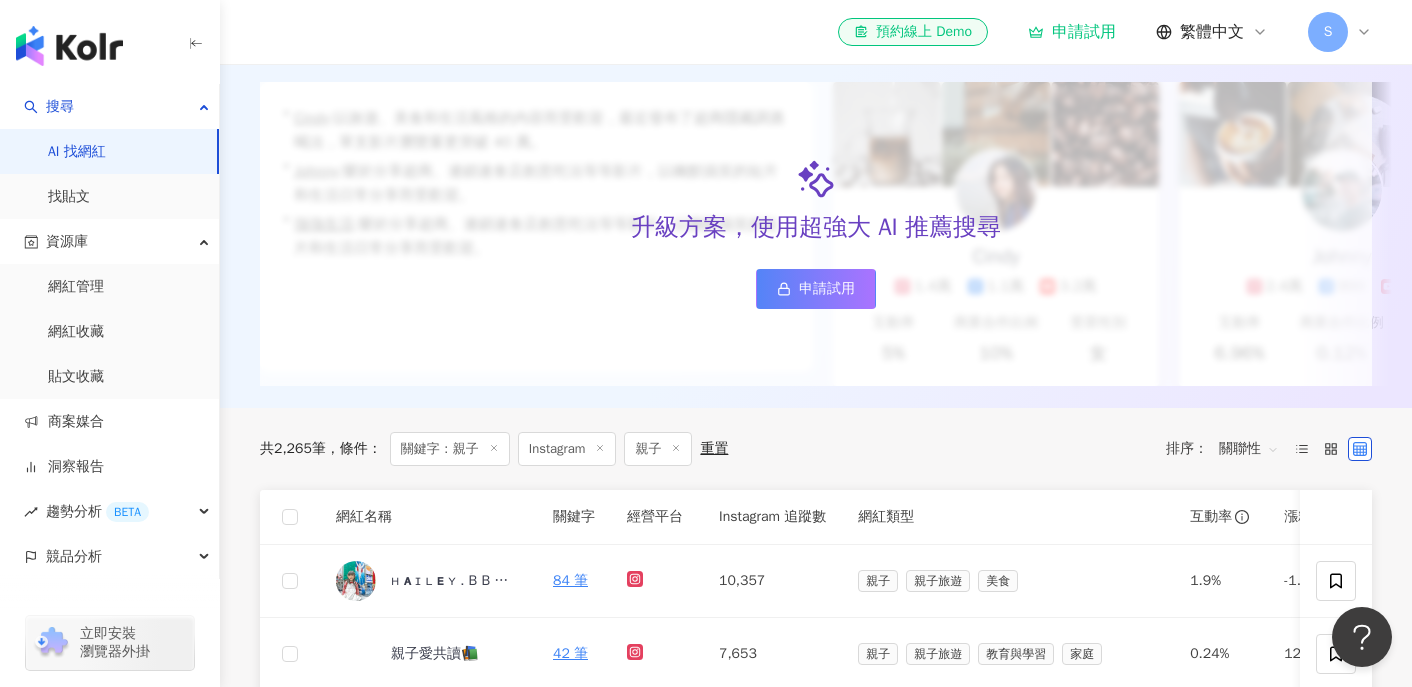 scroll, scrollTop: 0, scrollLeft: 0, axis: both 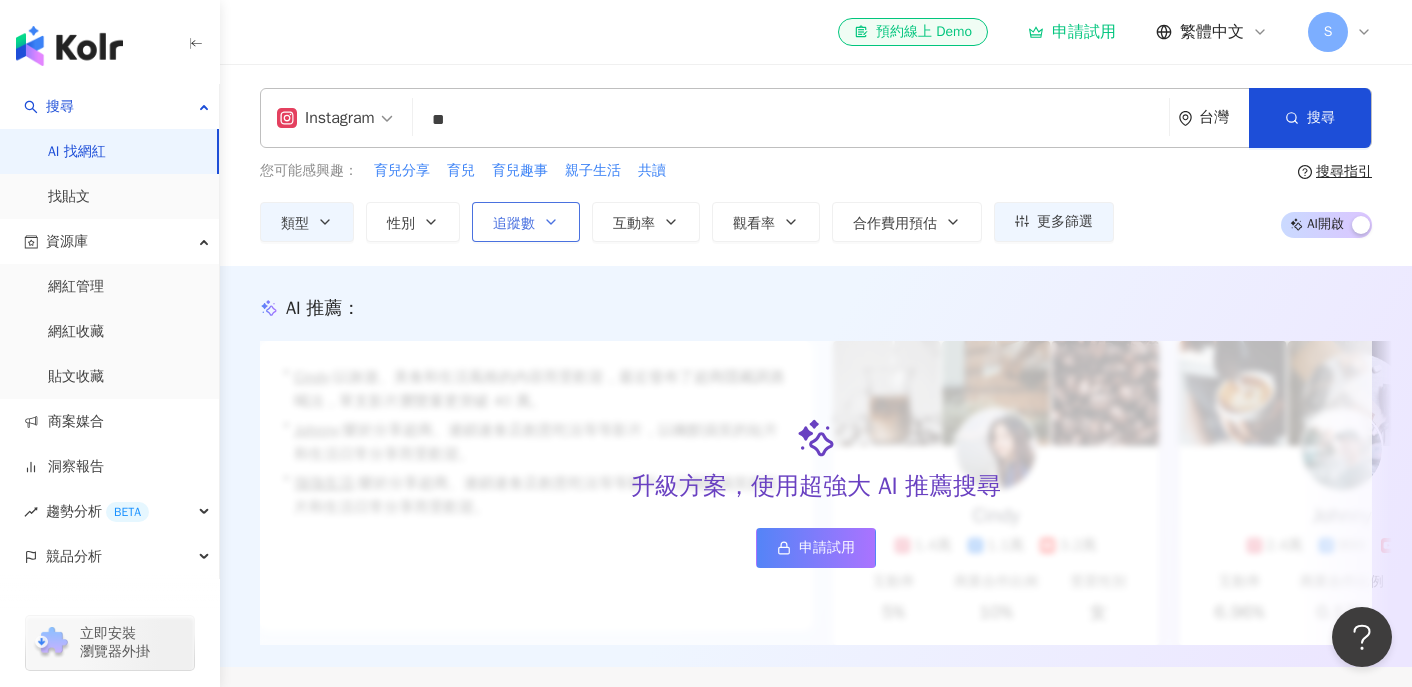 click on "追蹤數" at bounding box center [514, 224] 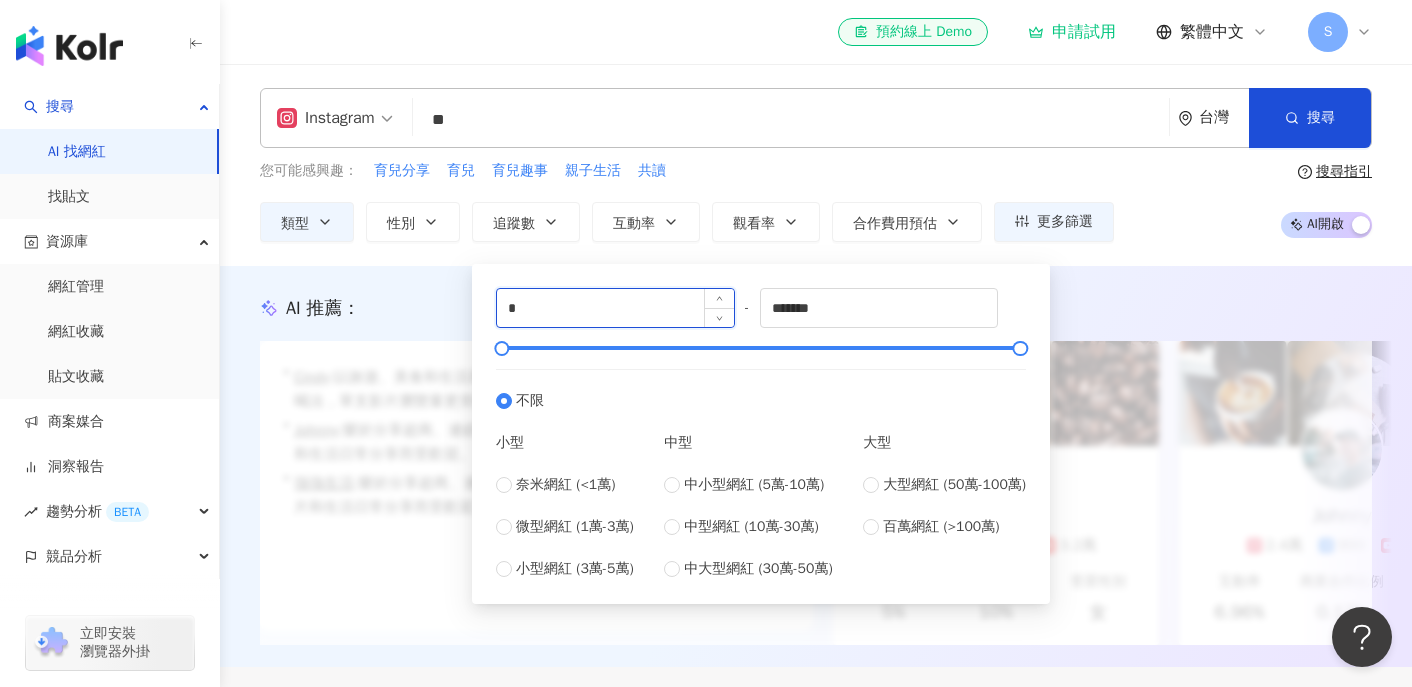 click on "*" at bounding box center [615, 308] 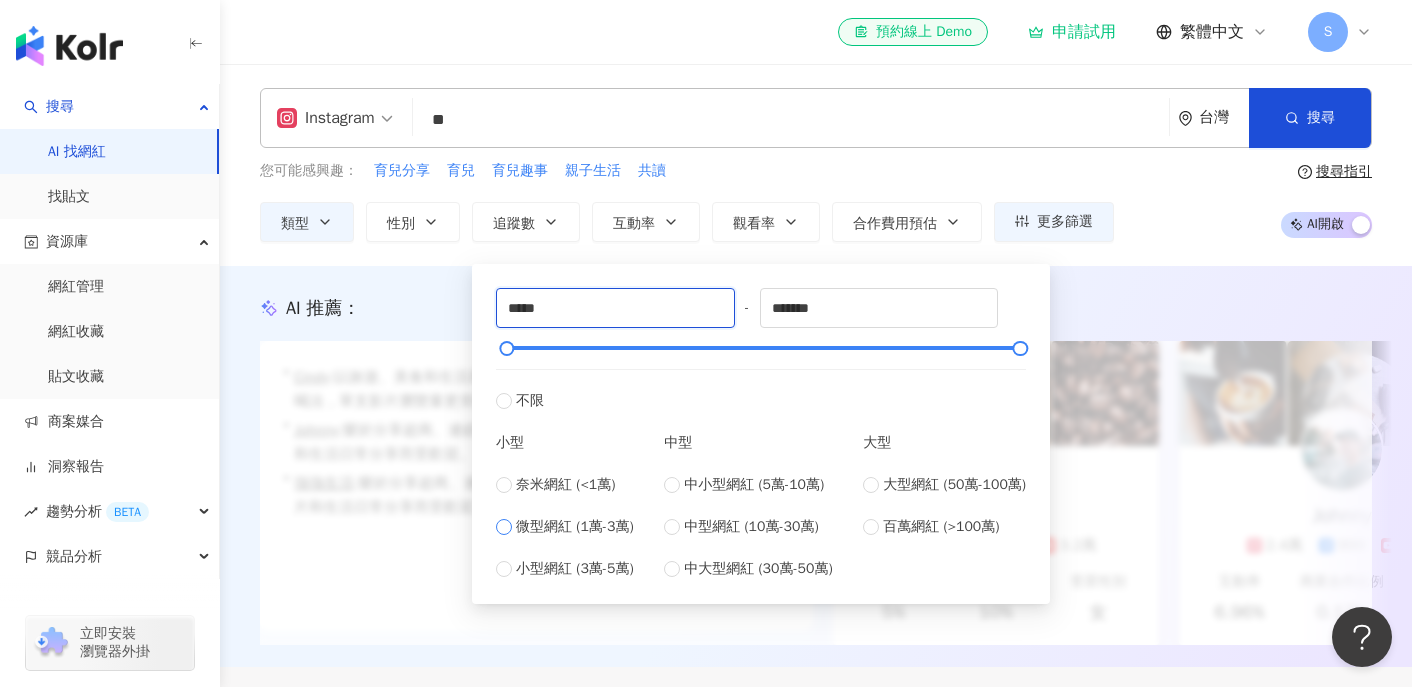type on "*****" 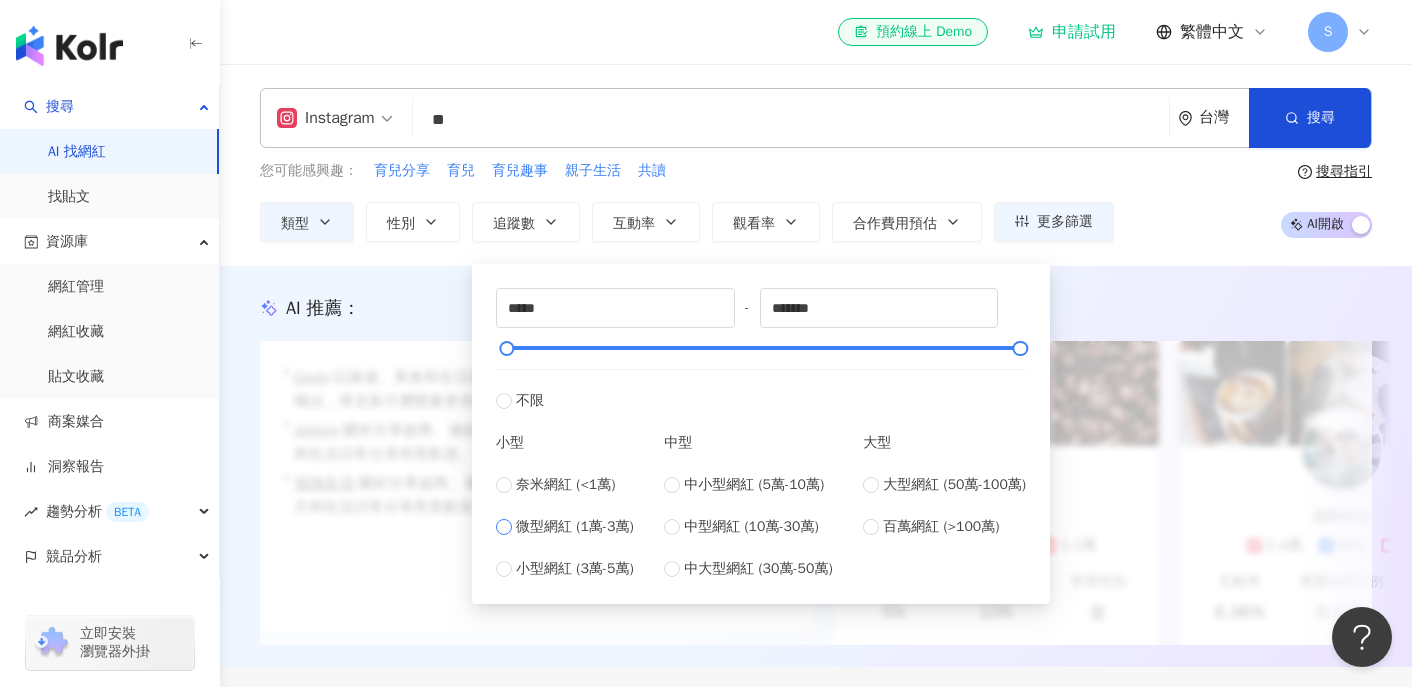 click on "微型網紅 (1萬-3萬)" at bounding box center [575, 527] 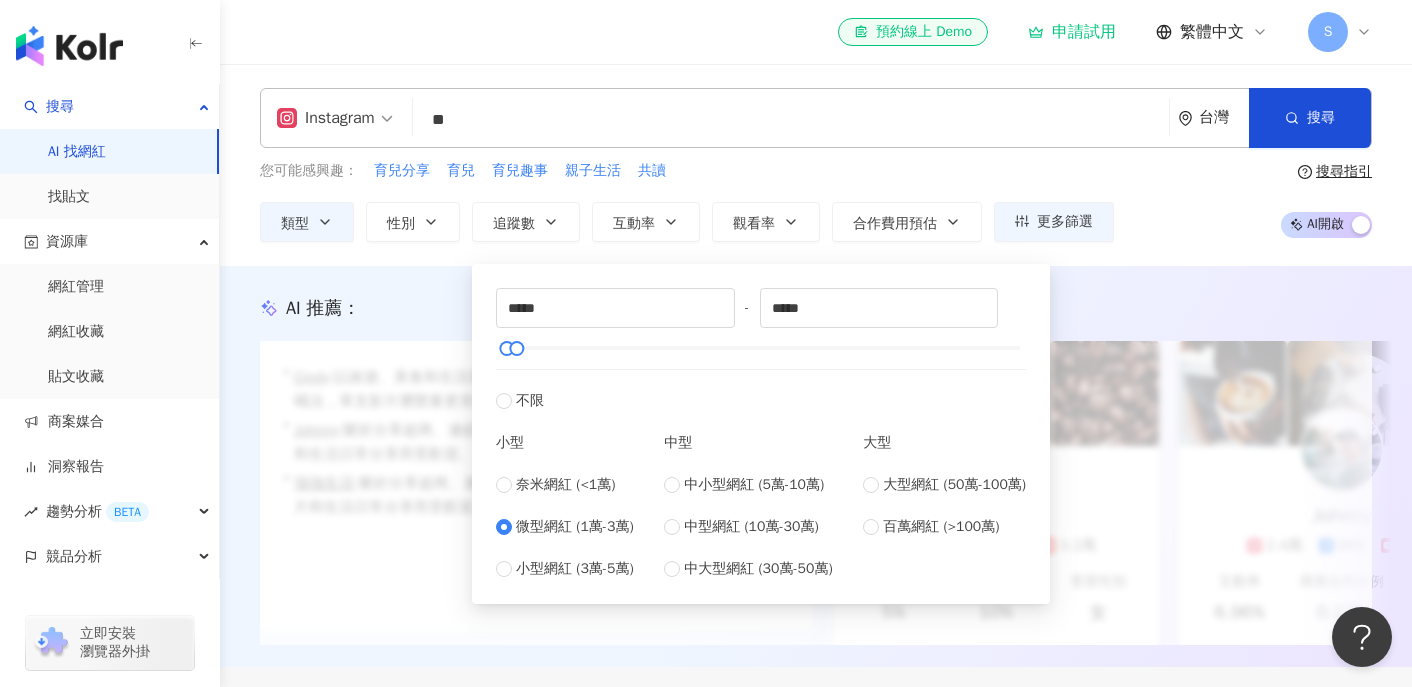 type on "******" 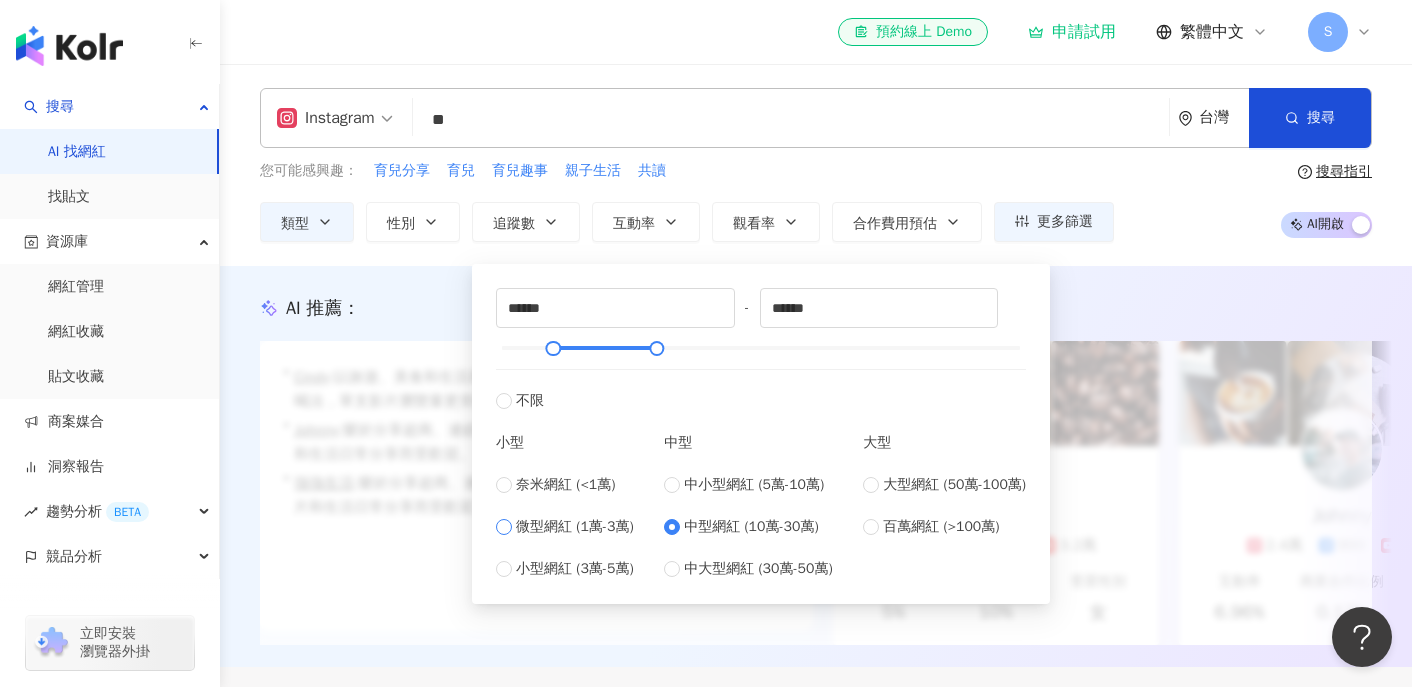click on "微型網紅 (1萬-3萬)" at bounding box center (575, 527) 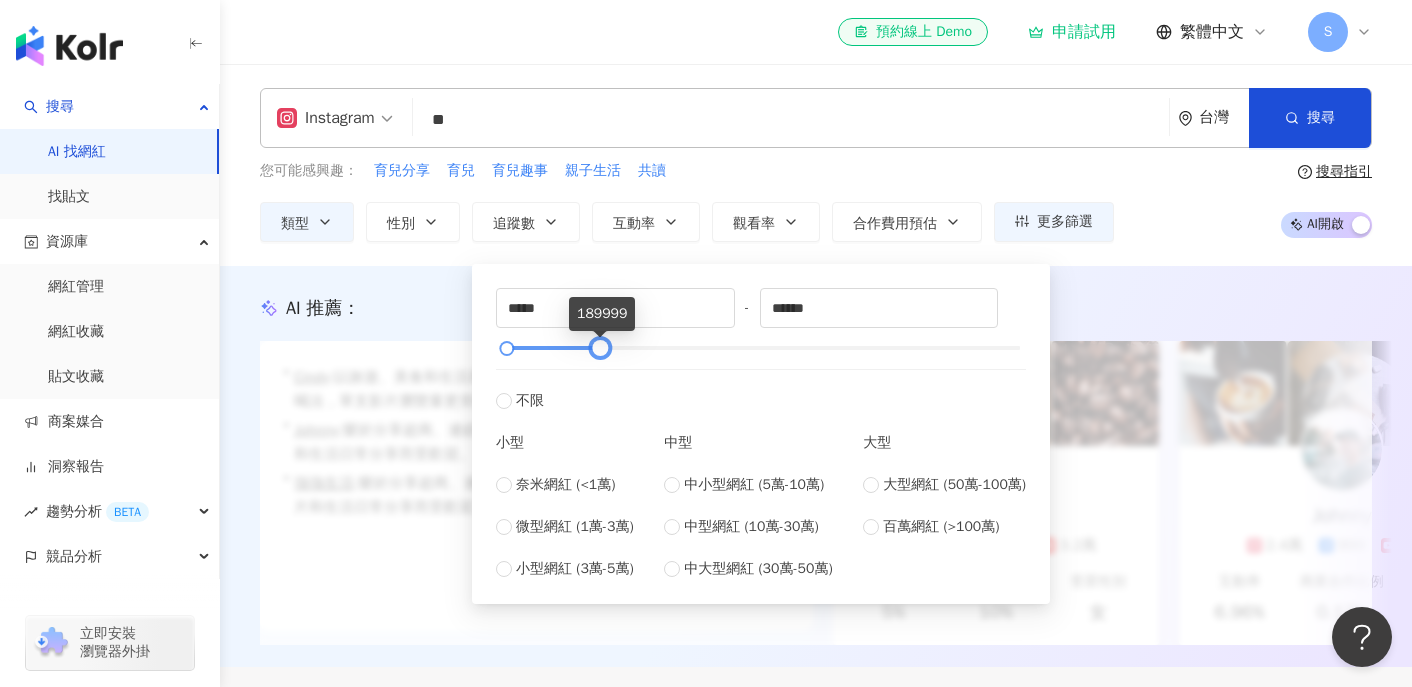 drag, startPoint x: 523, startPoint y: 350, endPoint x: 606, endPoint y: 354, distance: 83.09633 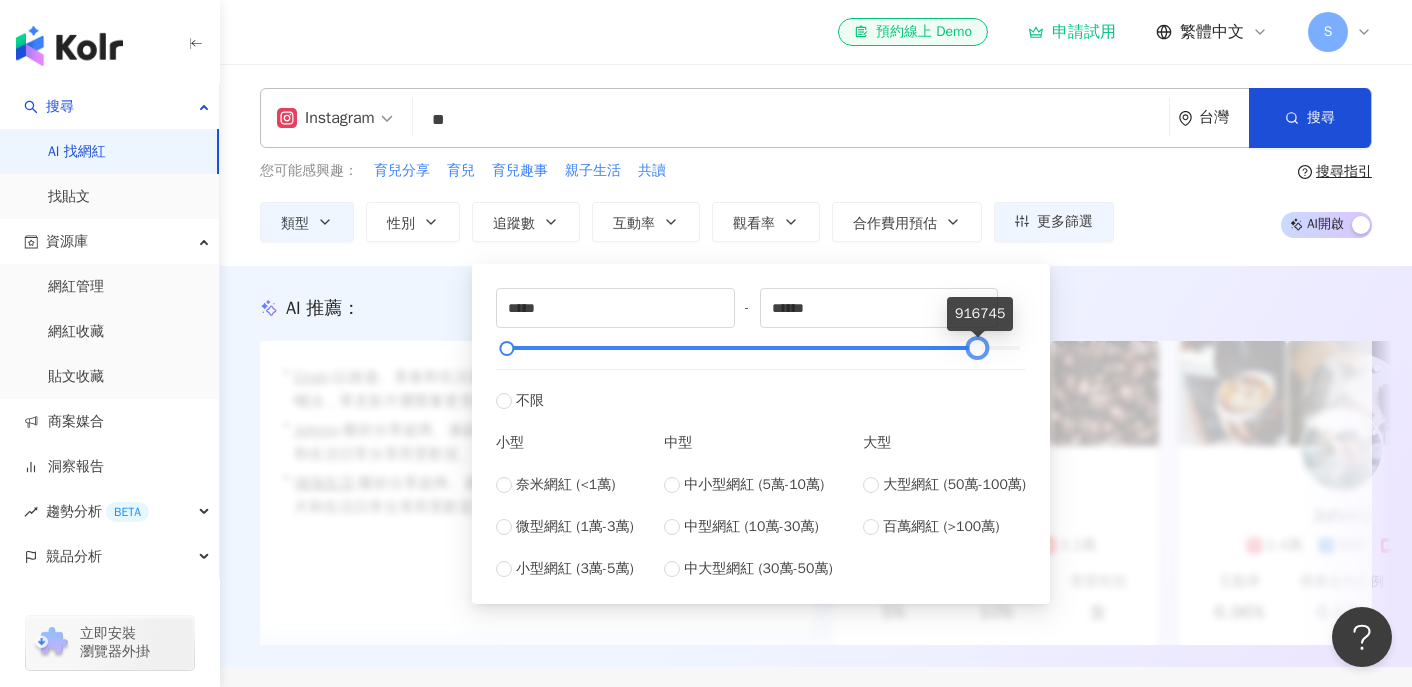 type on "*******" 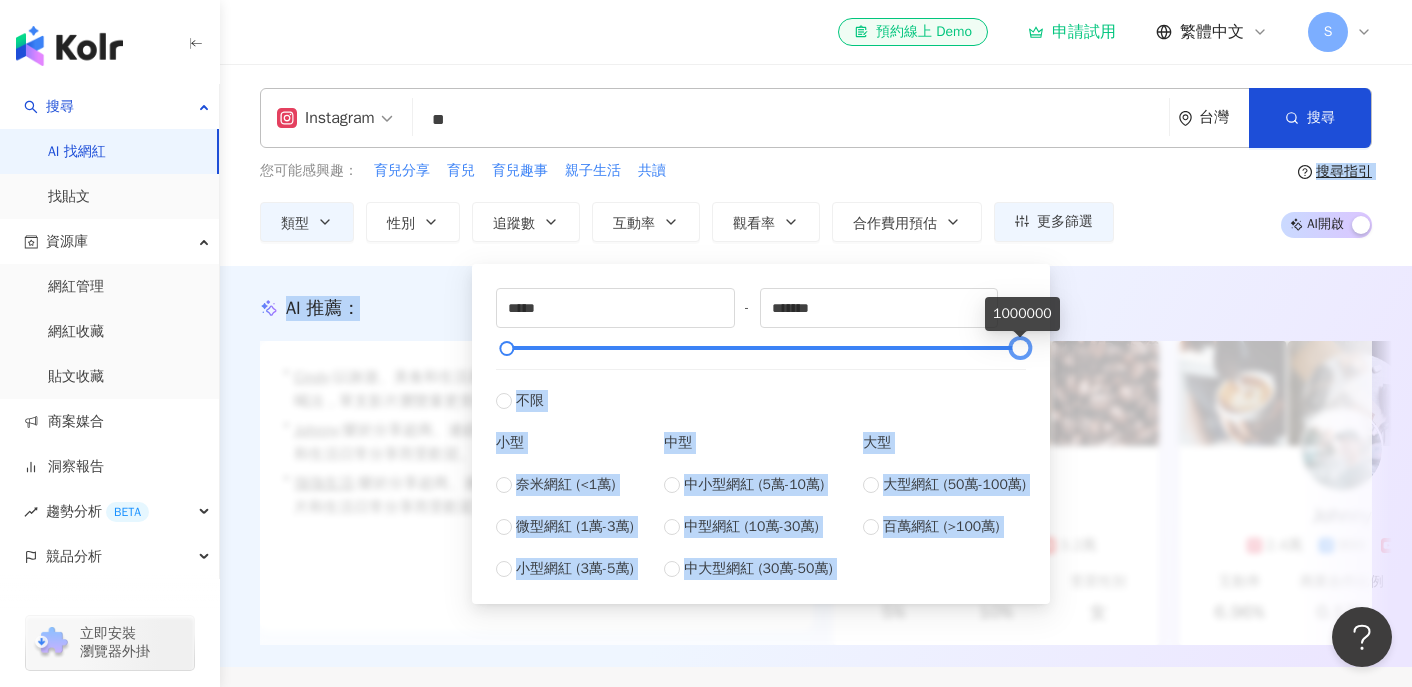 drag, startPoint x: 607, startPoint y: 352, endPoint x: 1120, endPoint y: 350, distance: 513.0039 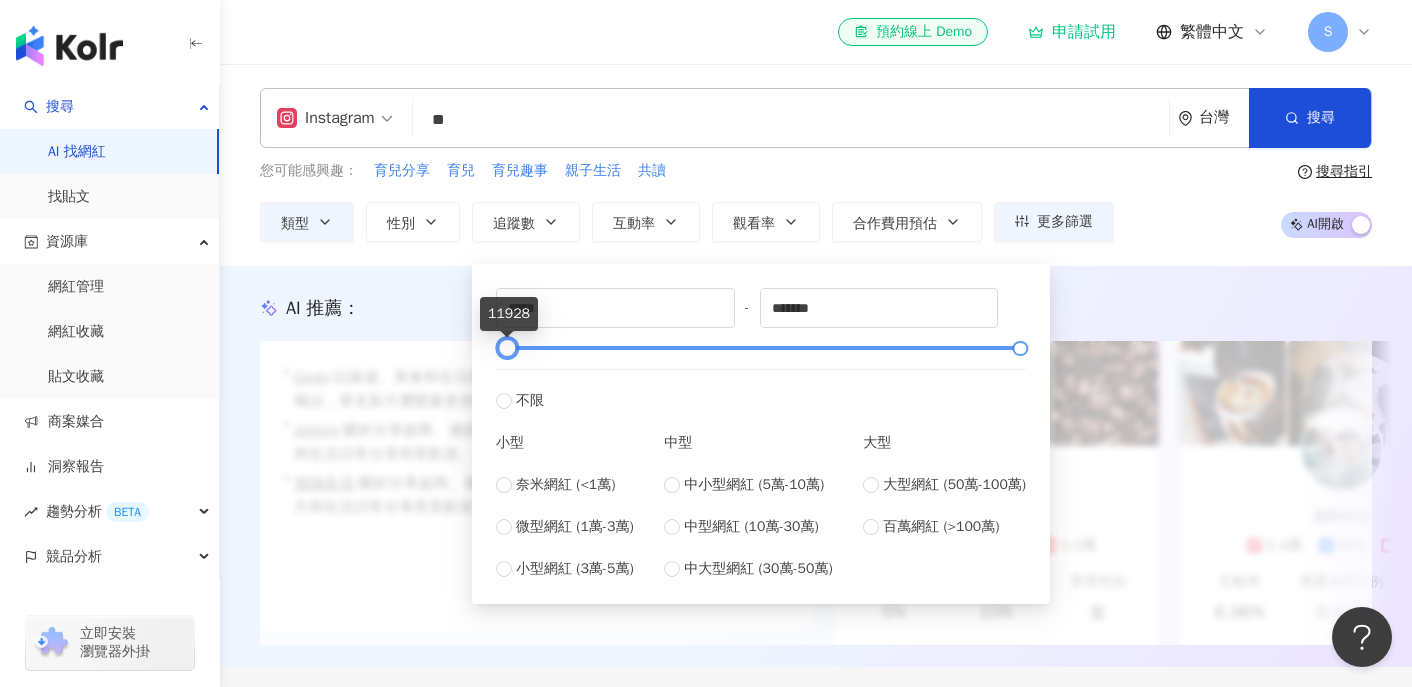 type on "*****" 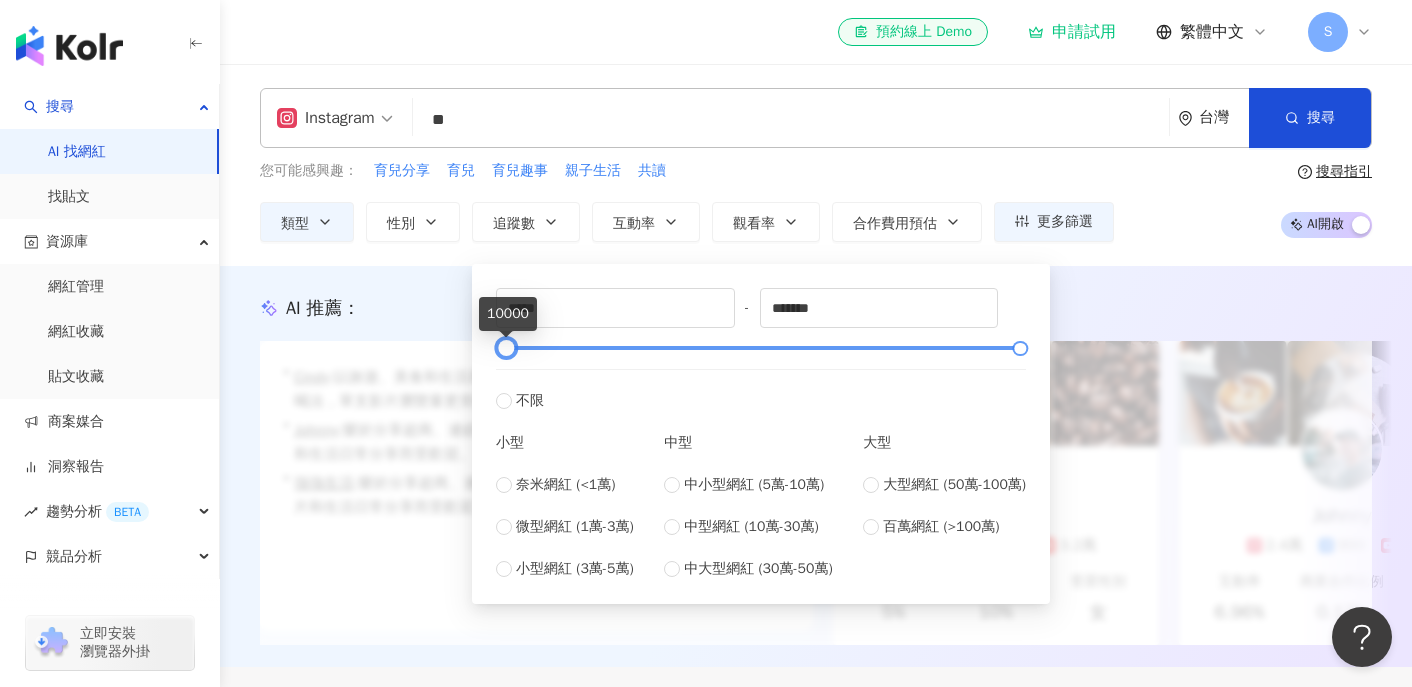 click at bounding box center (506, 348) 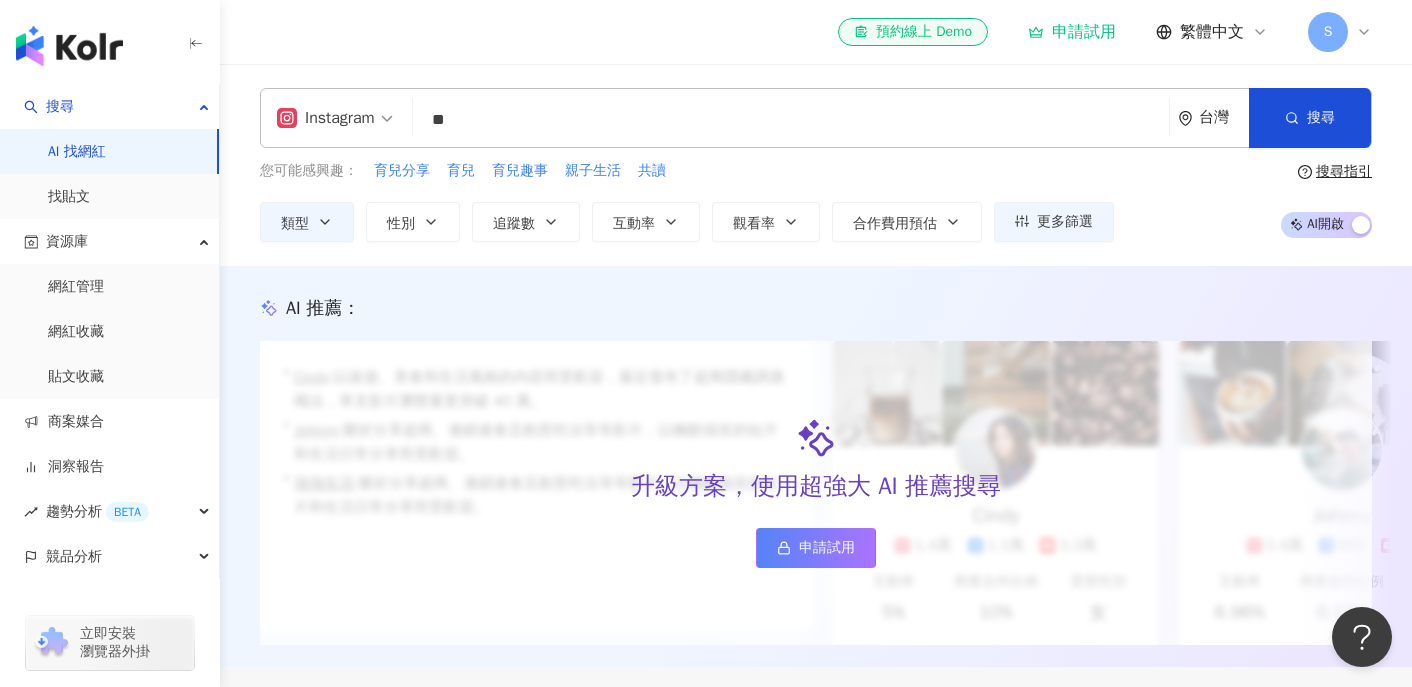 click on "您可能感興趣： 育兒分享  育兒  育兒趣事  親子生活  共讀  類型 性別 追蹤數 互動率 觀看率 合作費用預估  更多篩選 *****  -  ******* 不限 小型 奈米網紅 (<1萬) 微型網紅 (1萬-3萬) 小型網紅 (3萬-5萬) 中型 中小型網紅 (5萬-10萬) 中型網紅 (10萬-30萬) 中大型網紅 (30萬-50萬) 大型 大型網紅 (50萬-100萬) 百萬網紅 (>100萬) 搜尋指引 AI  開啟 AI  關閉" at bounding box center (816, 201) 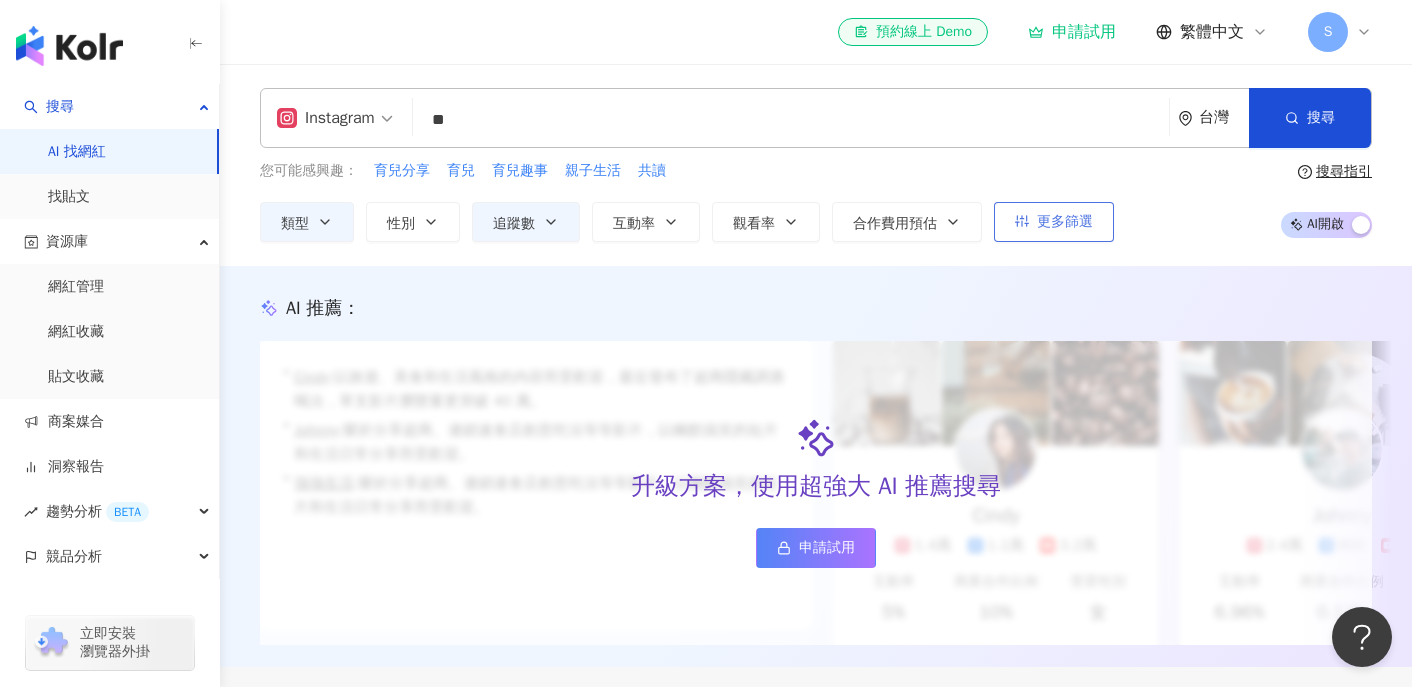 click on "更多篩選" at bounding box center (1054, 222) 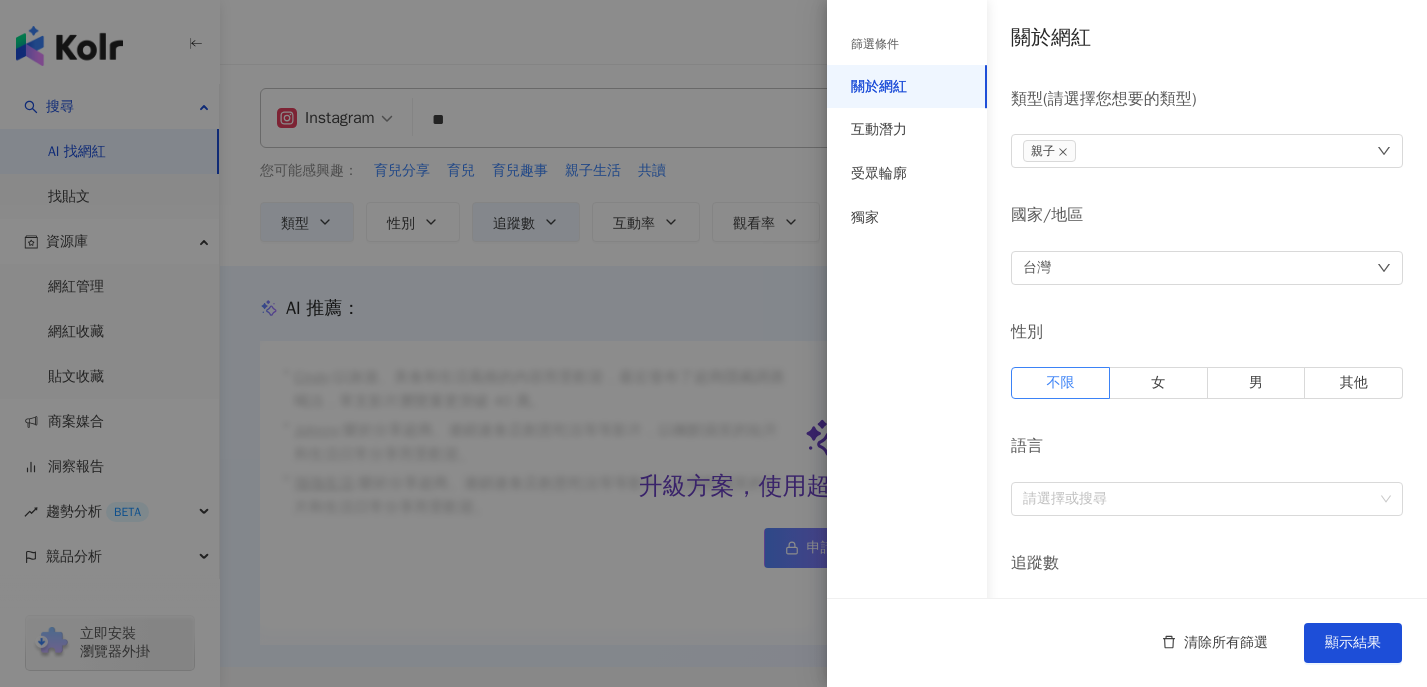 click at bounding box center [713, 343] 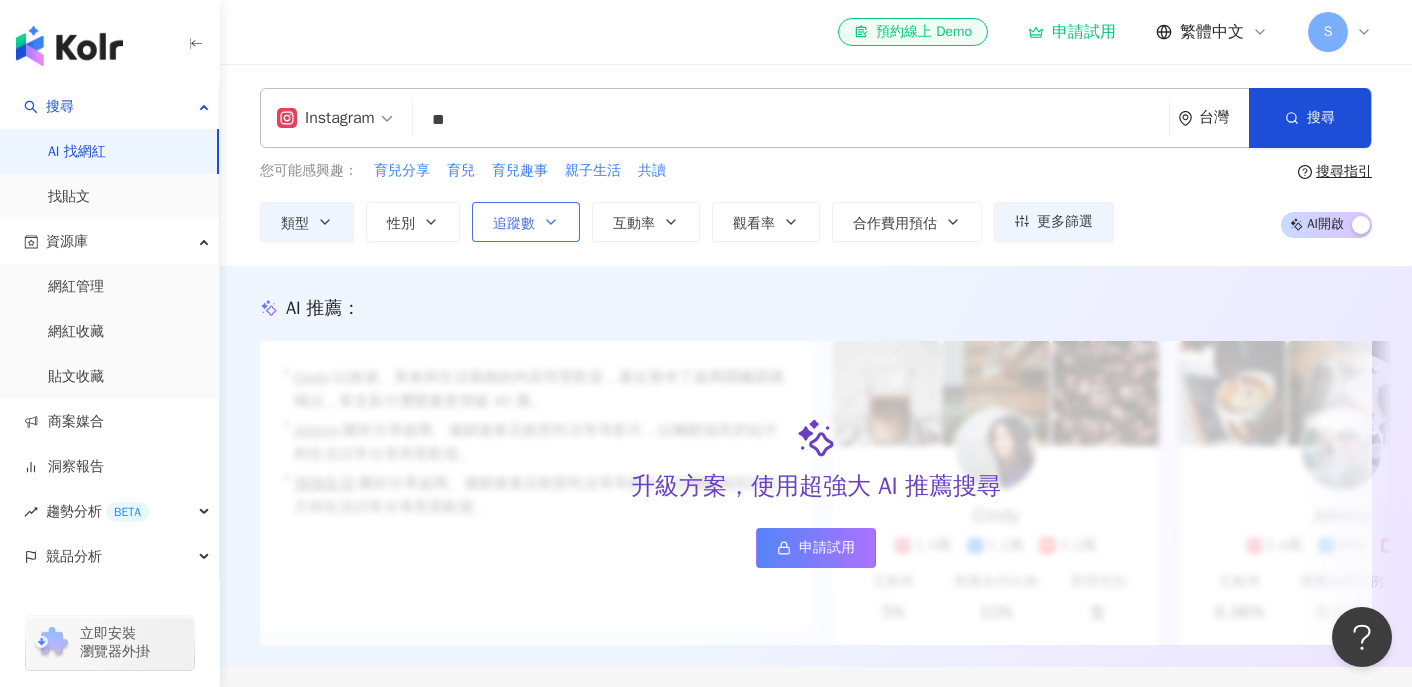 click on "追蹤數" at bounding box center [514, 224] 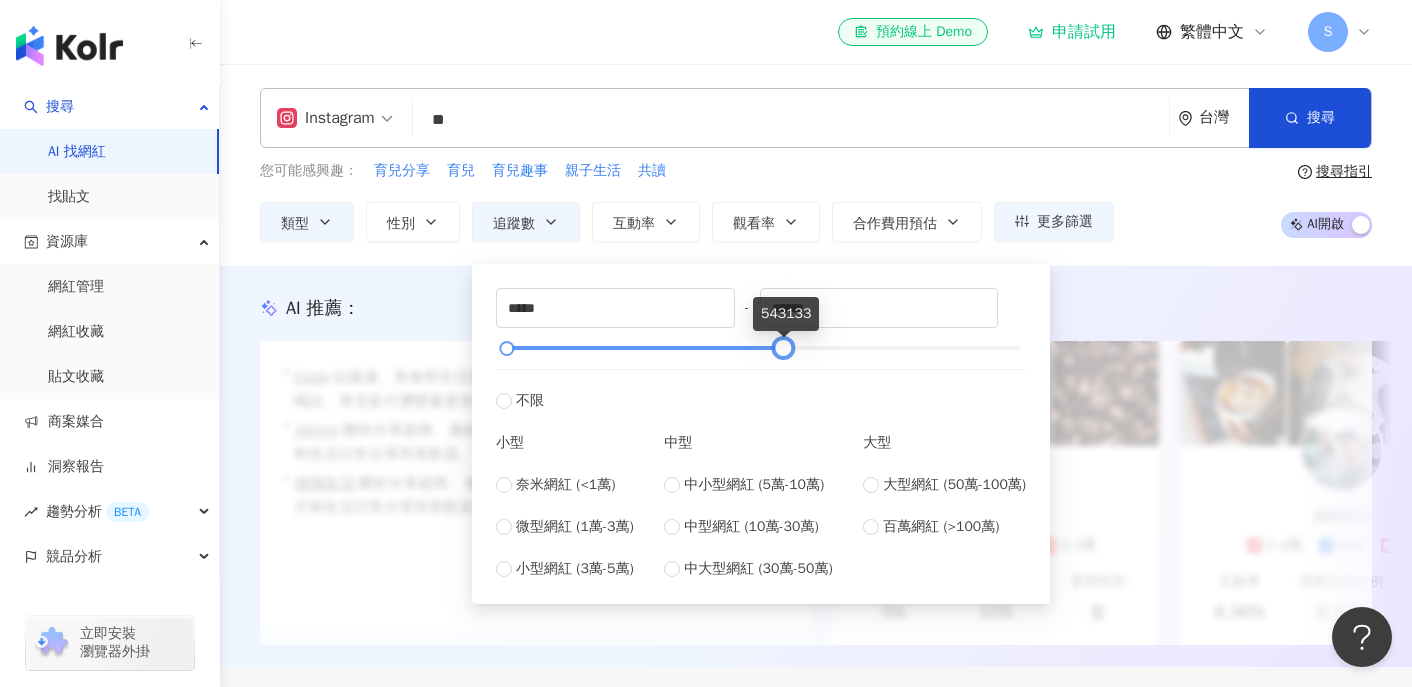 type on "******" 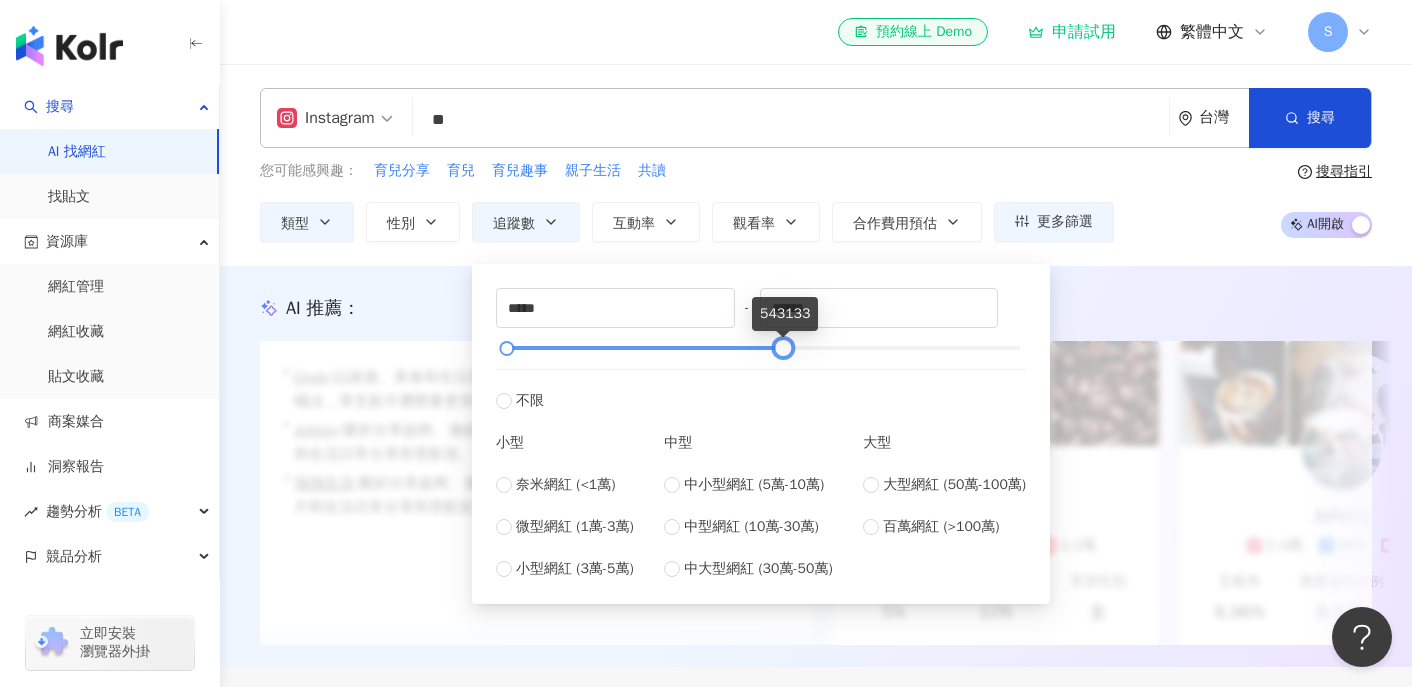 drag, startPoint x: 1020, startPoint y: 355, endPoint x: 783, endPoint y: 357, distance: 237.00844 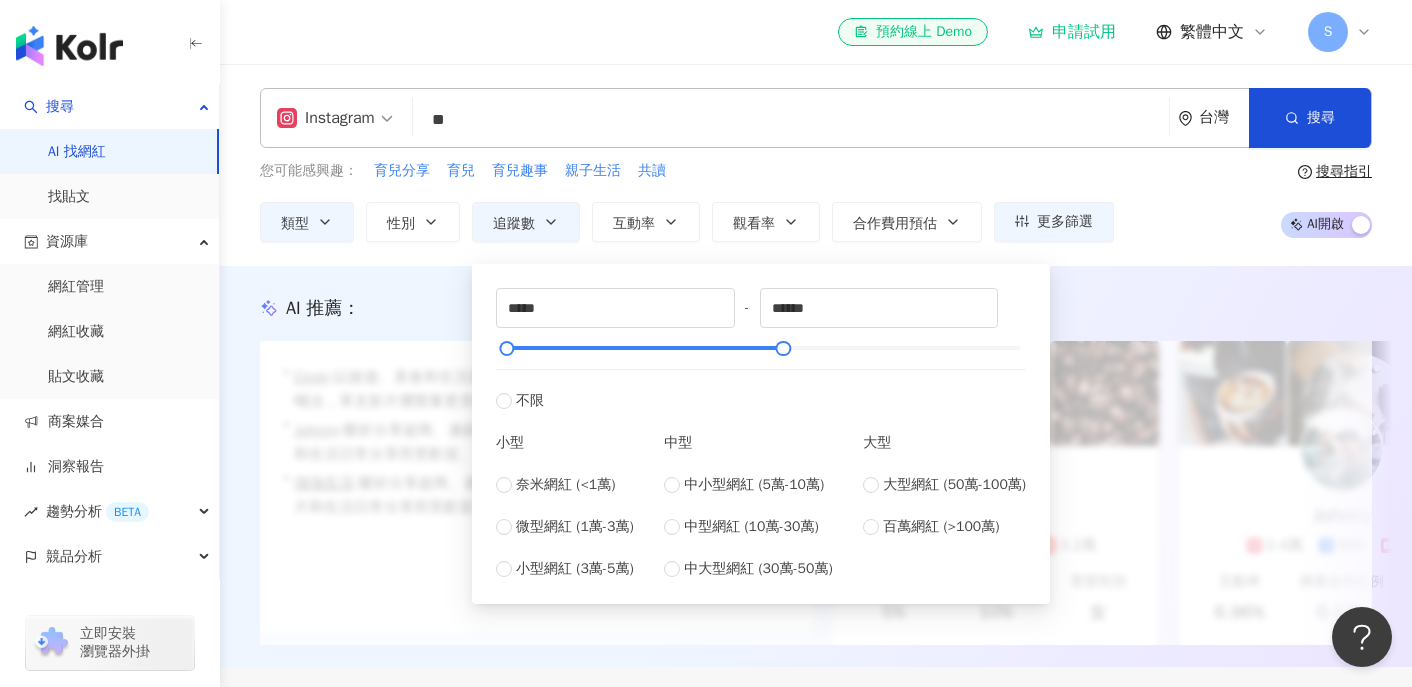 click on "AI 推薦 ：" at bounding box center (816, 308) 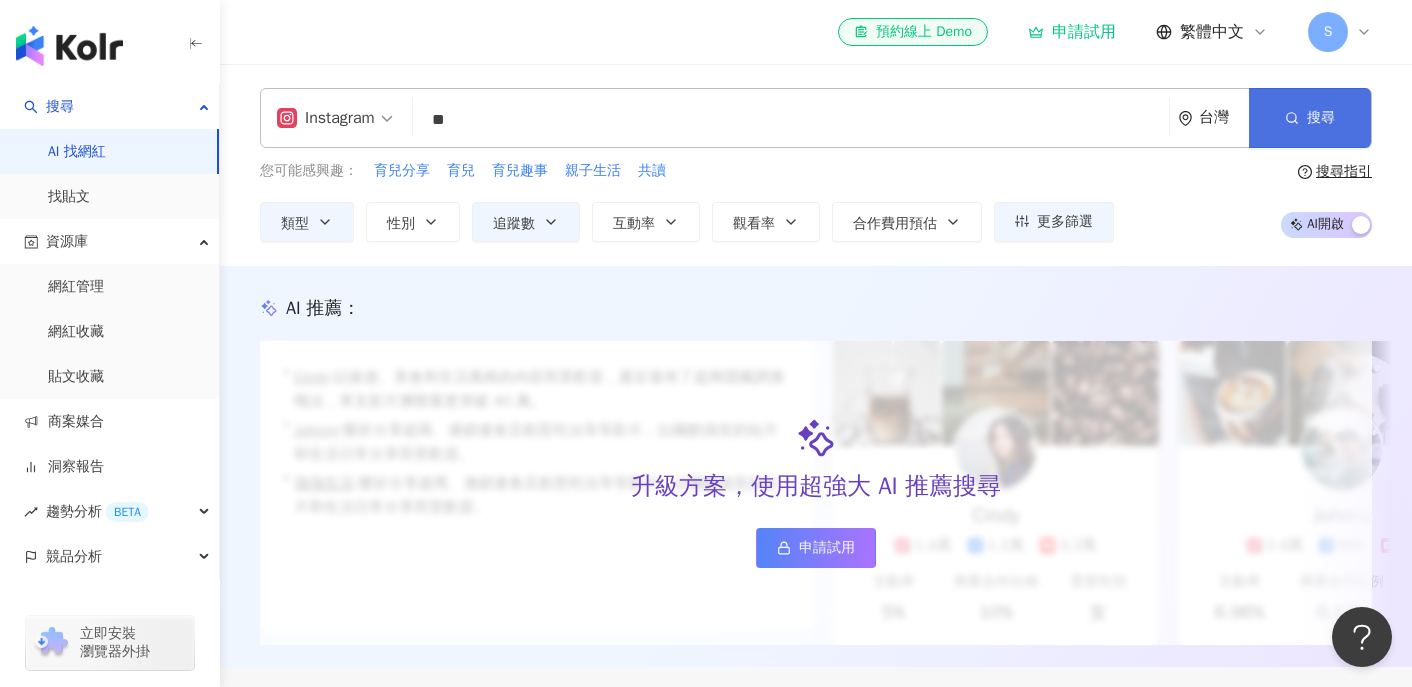 click 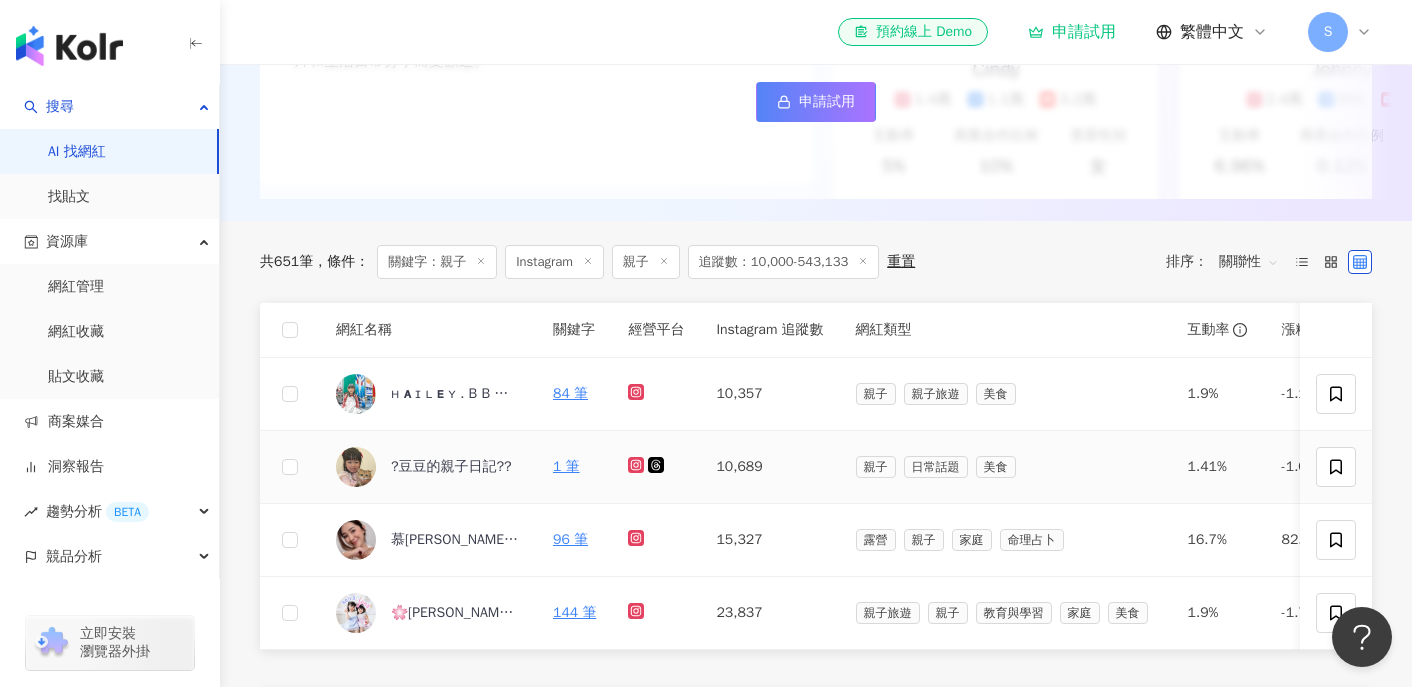 scroll, scrollTop: 447, scrollLeft: 0, axis: vertical 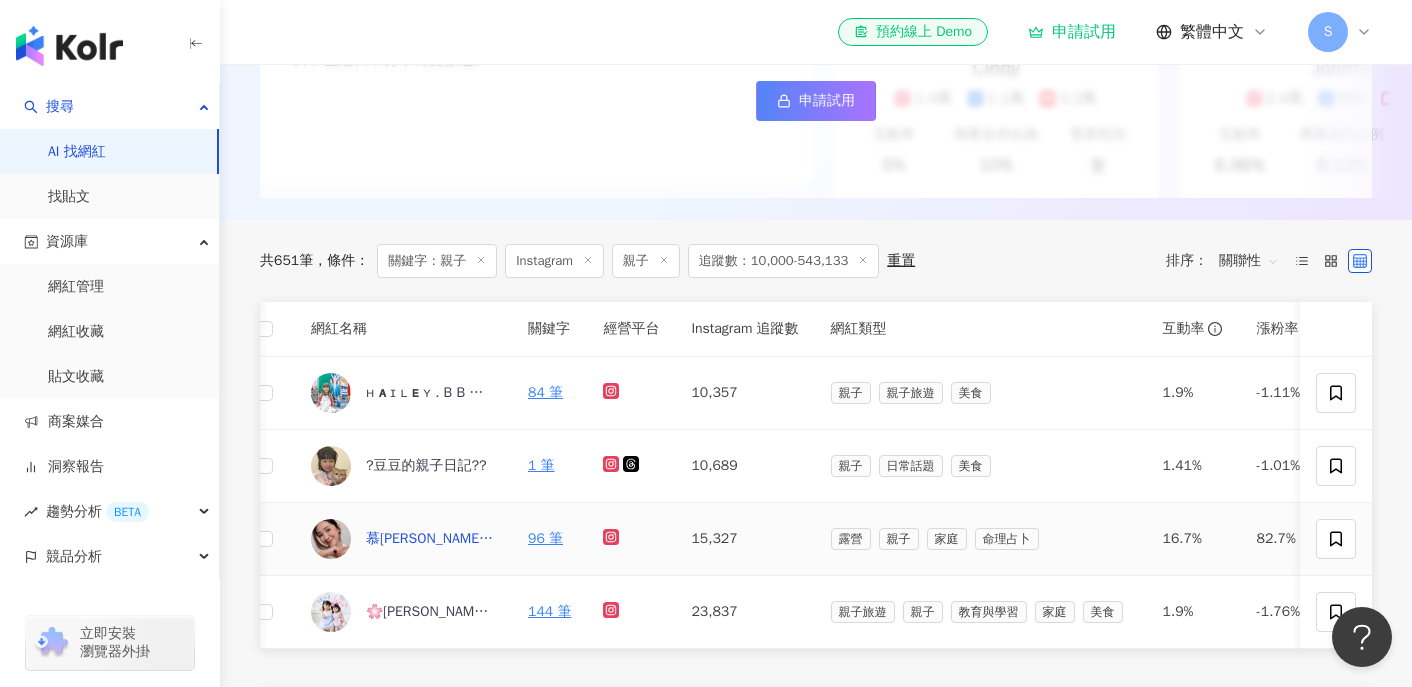 click on "慕[PERSON_NAME]｜龜毛媽｜親子露營" at bounding box center (431, 539) 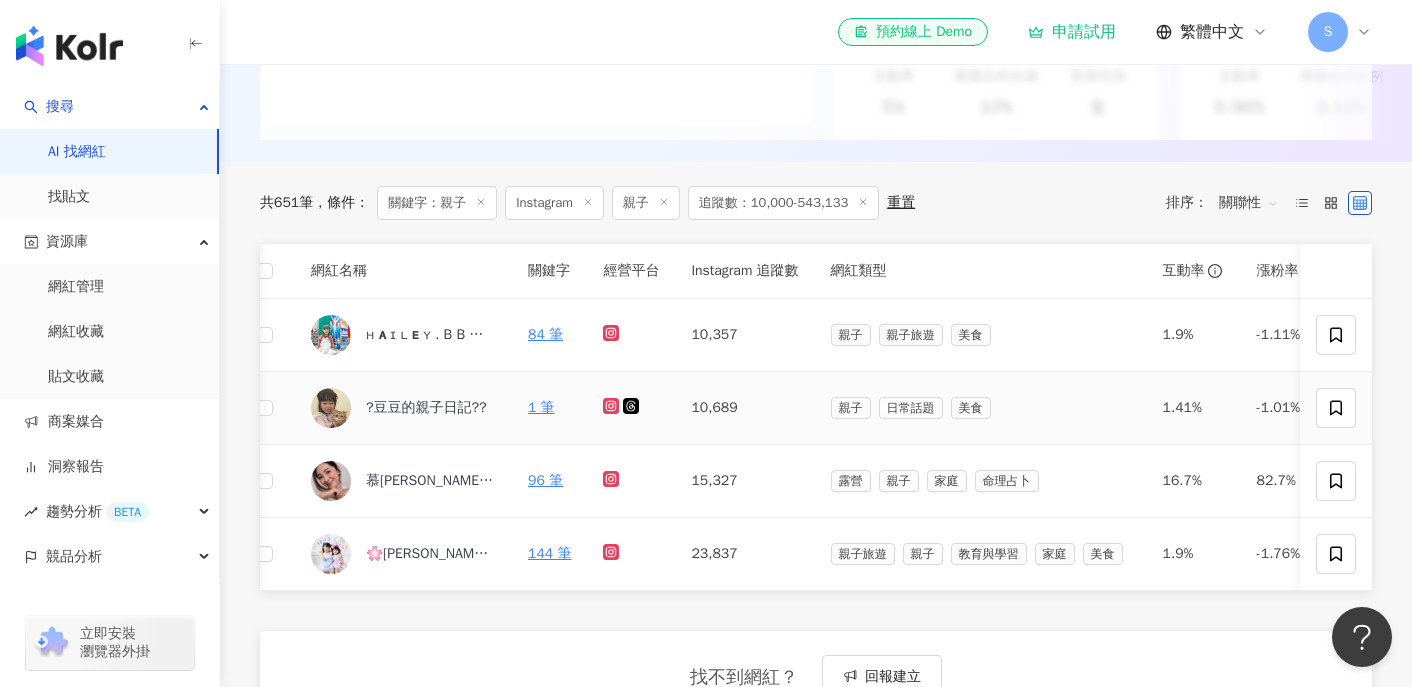 scroll, scrollTop: 509, scrollLeft: 0, axis: vertical 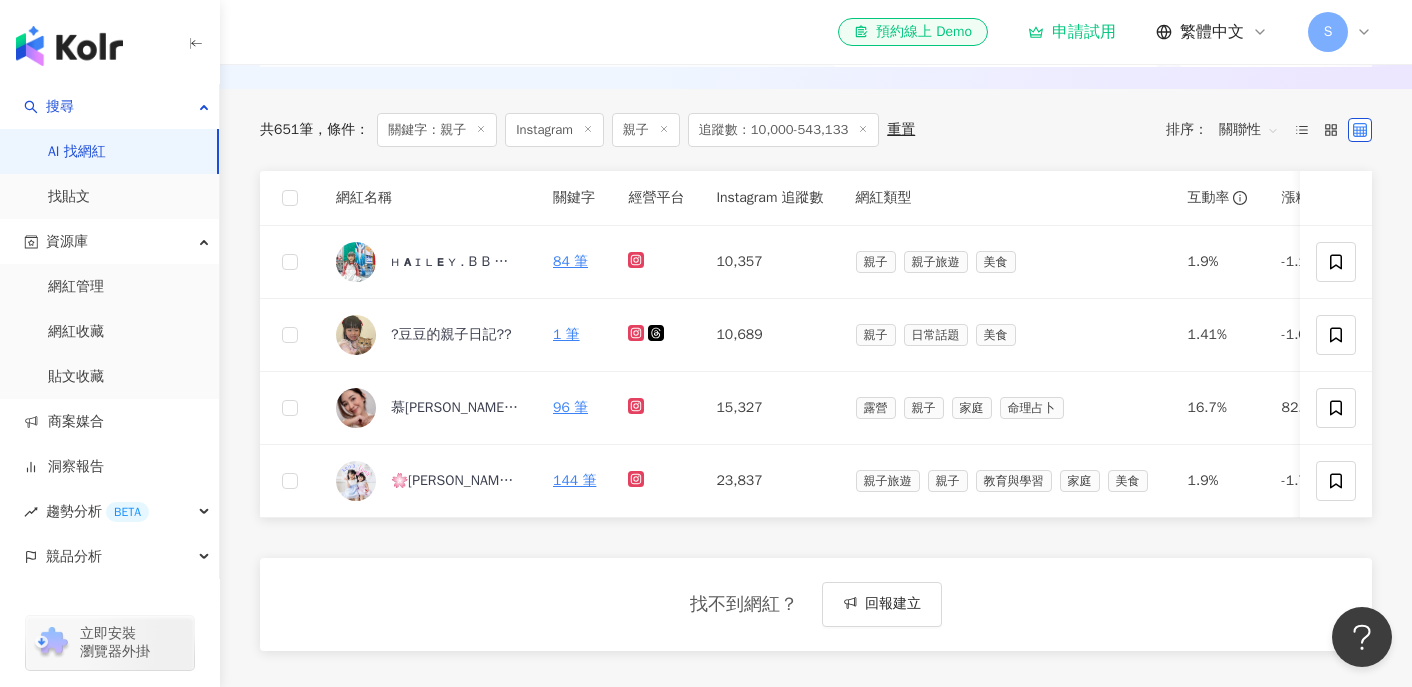drag, startPoint x: 1424, startPoint y: 258, endPoint x: 1433, endPoint y: 267, distance: 12.727922 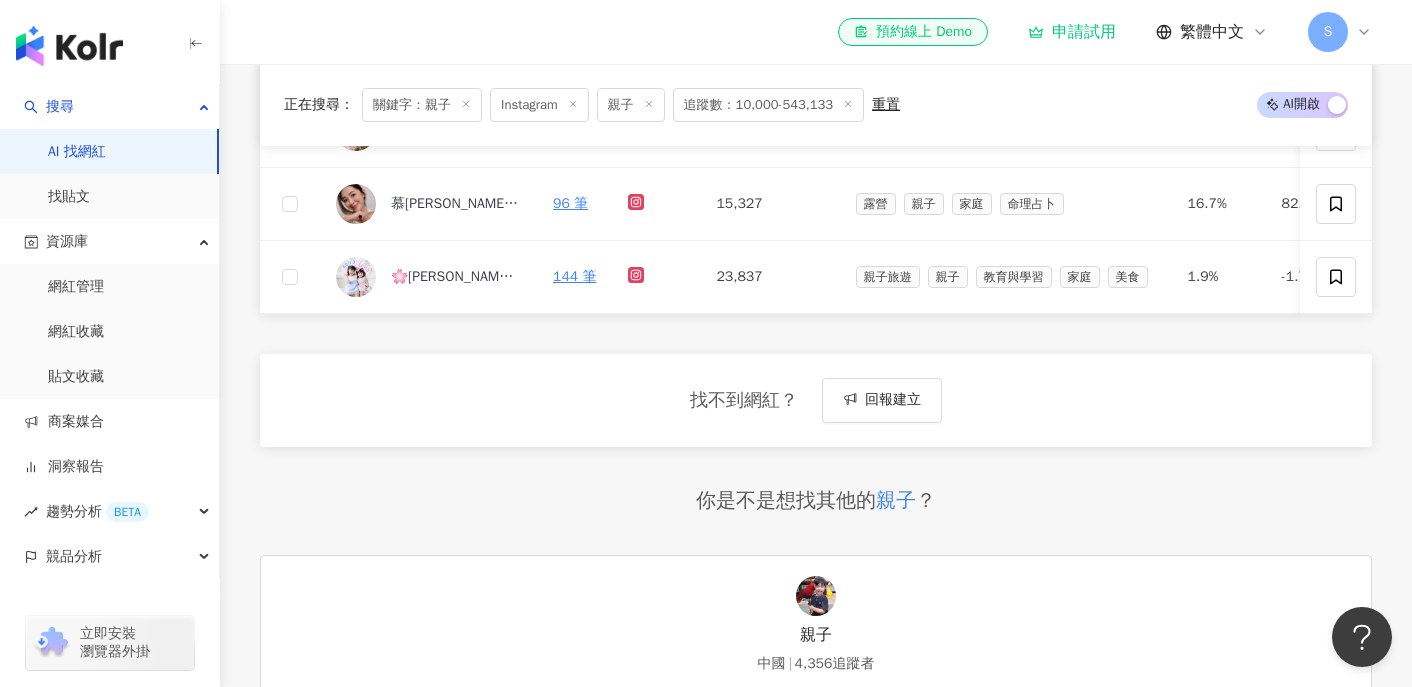 scroll, scrollTop: 539, scrollLeft: 0, axis: vertical 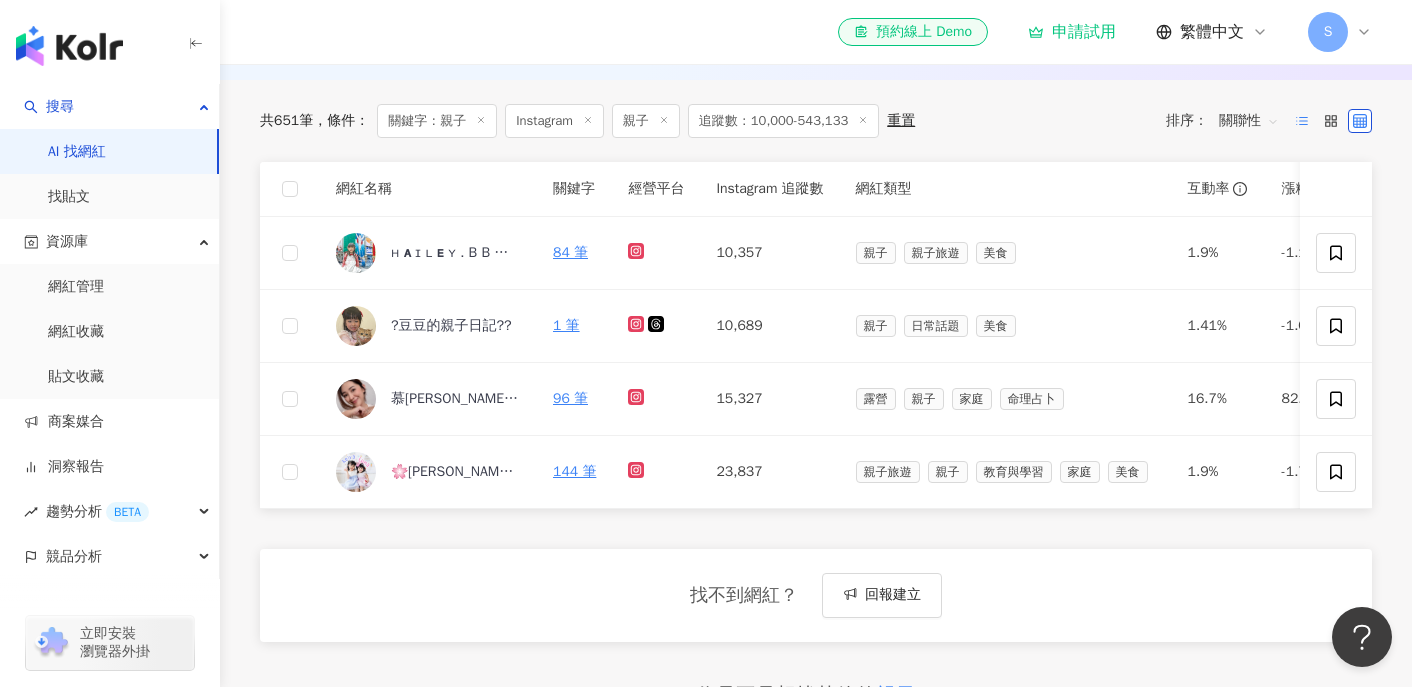 click 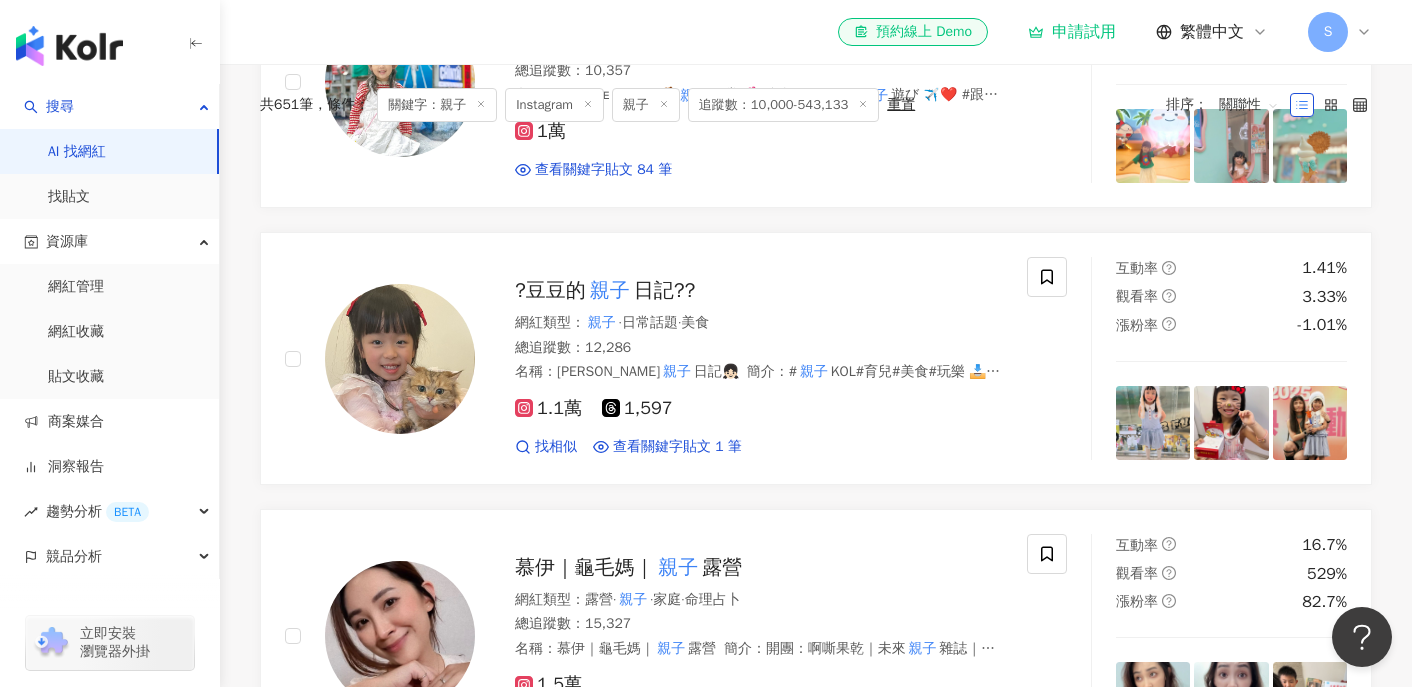 scroll, scrollTop: 483, scrollLeft: 0, axis: vertical 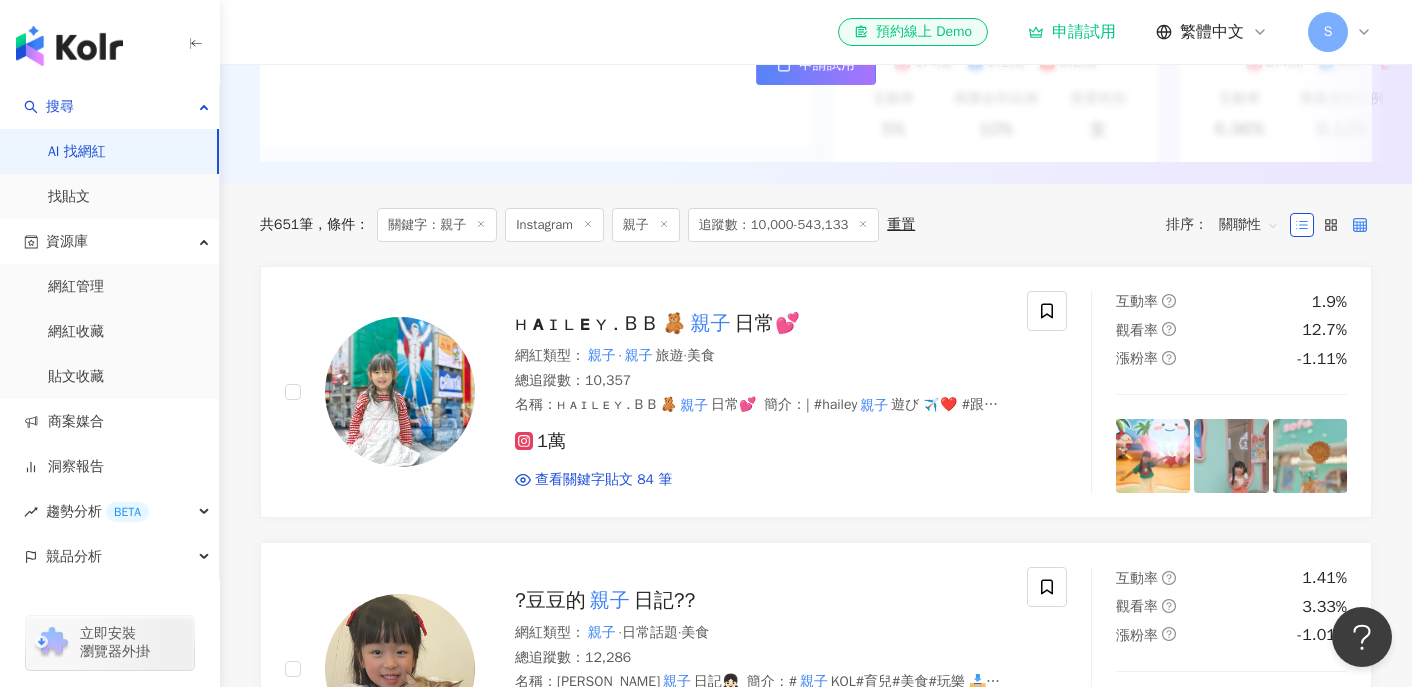 click 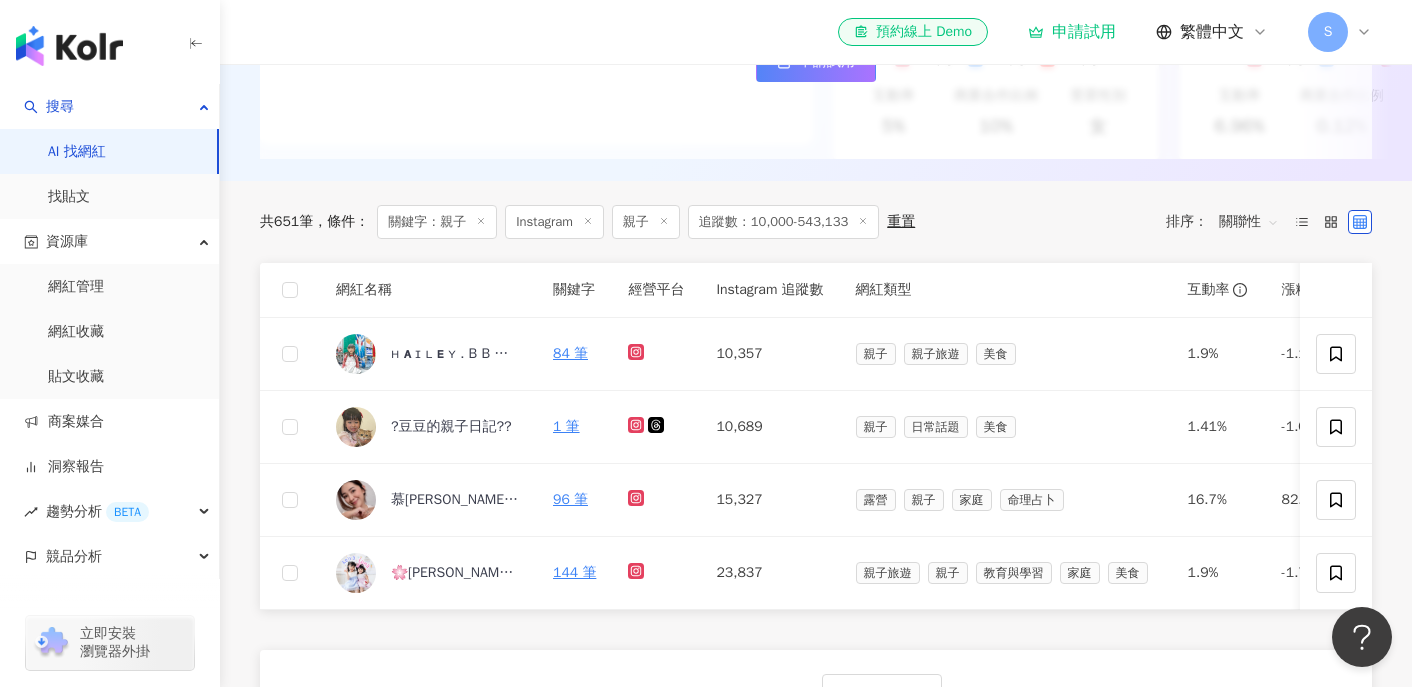 scroll, scrollTop: 487, scrollLeft: 0, axis: vertical 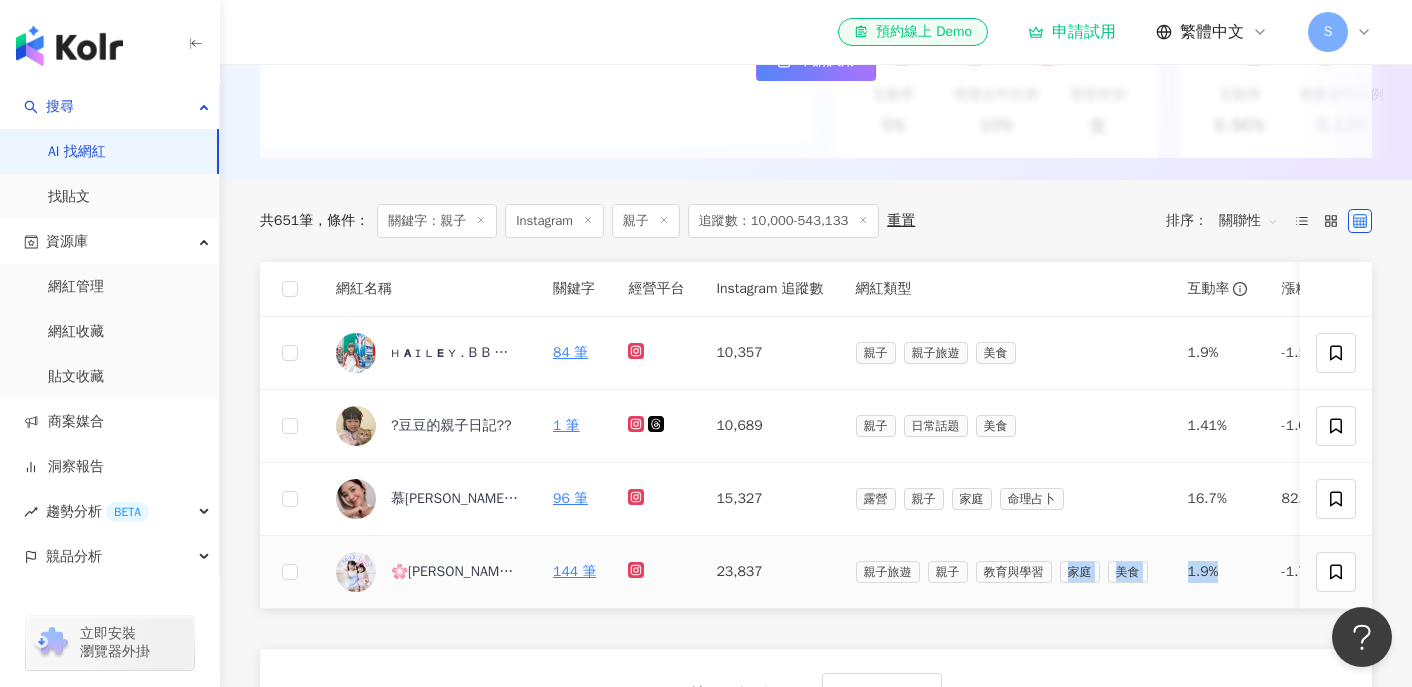 drag, startPoint x: 1096, startPoint y: 621, endPoint x: 1242, endPoint y: 614, distance: 146.16771 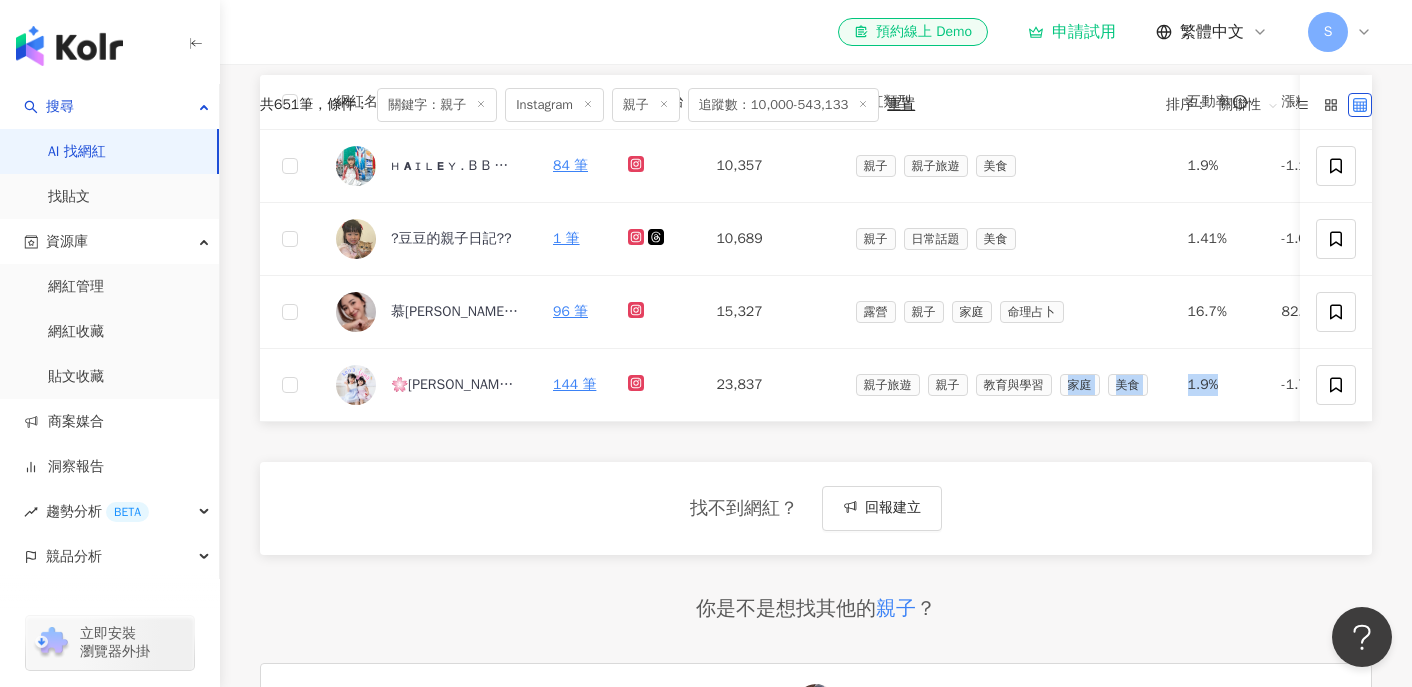 scroll, scrollTop: 759, scrollLeft: 0, axis: vertical 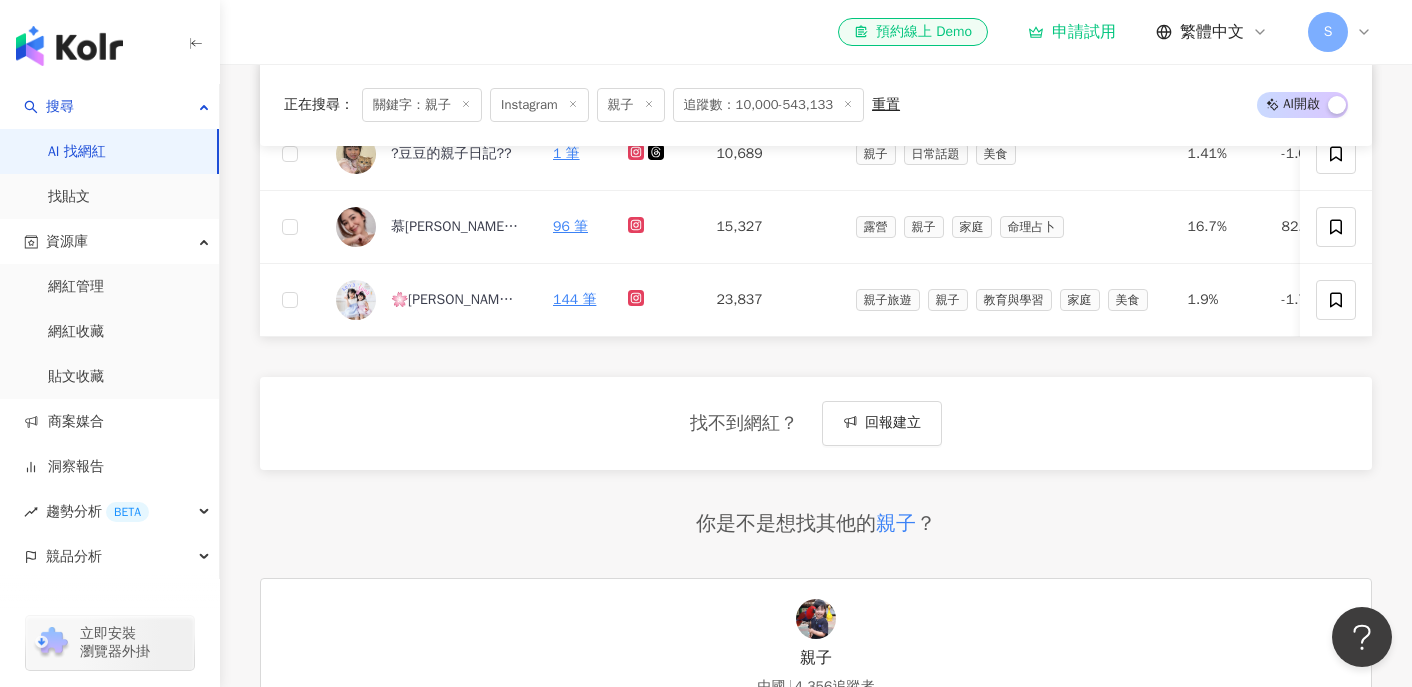 click on "找不到網紅？ 回報建立" at bounding box center (816, 423) 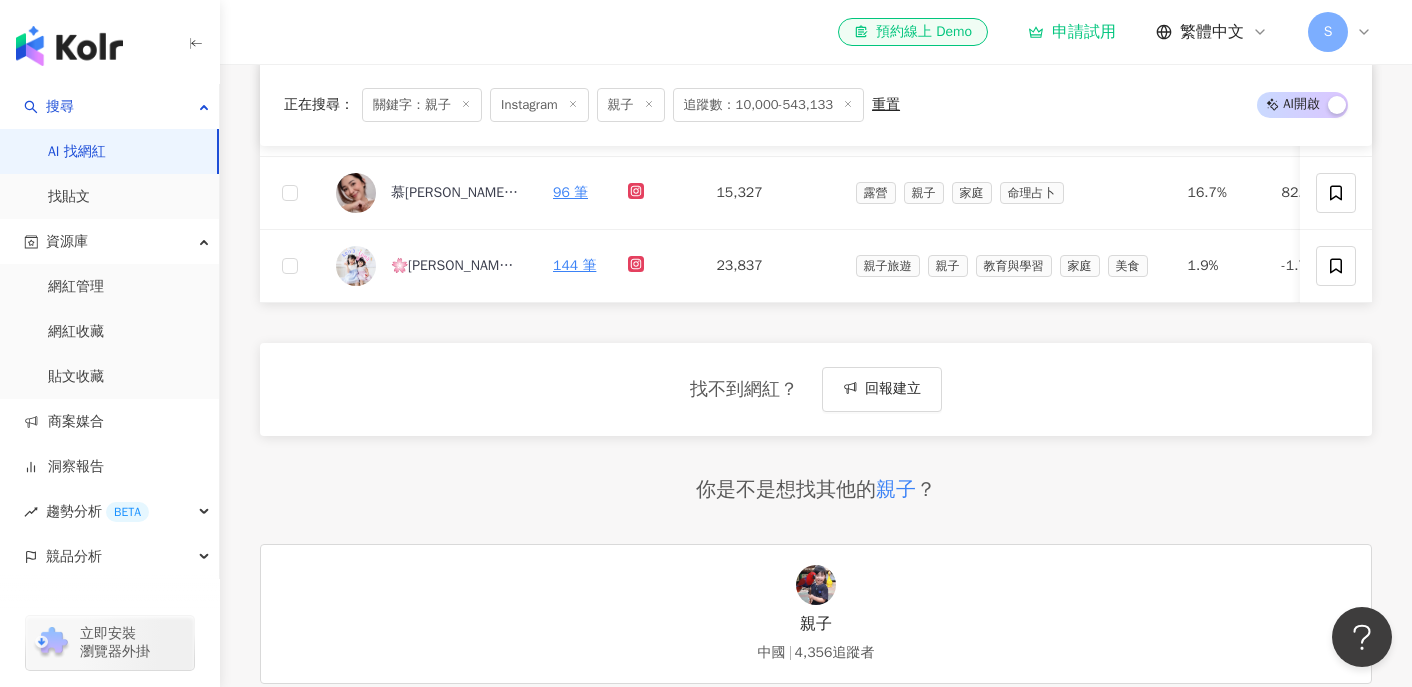 scroll, scrollTop: 830, scrollLeft: 0, axis: vertical 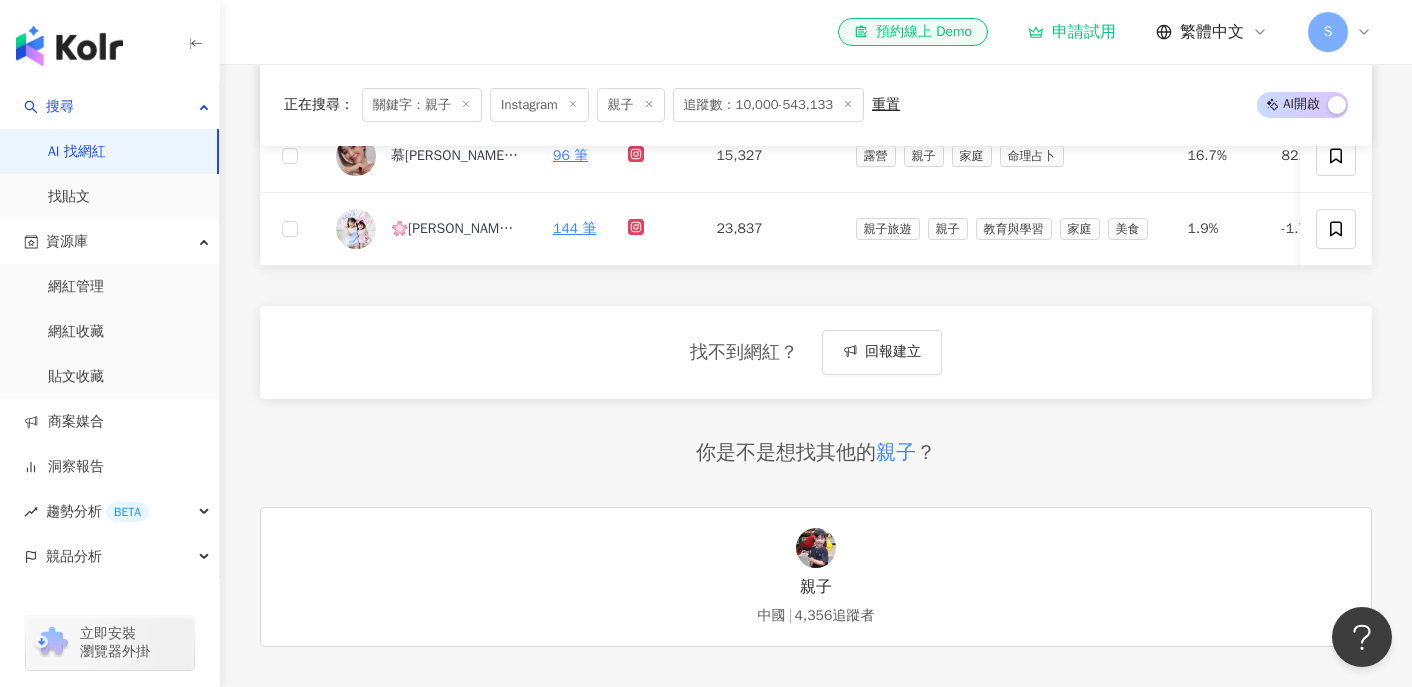 click at bounding box center (816, 548) 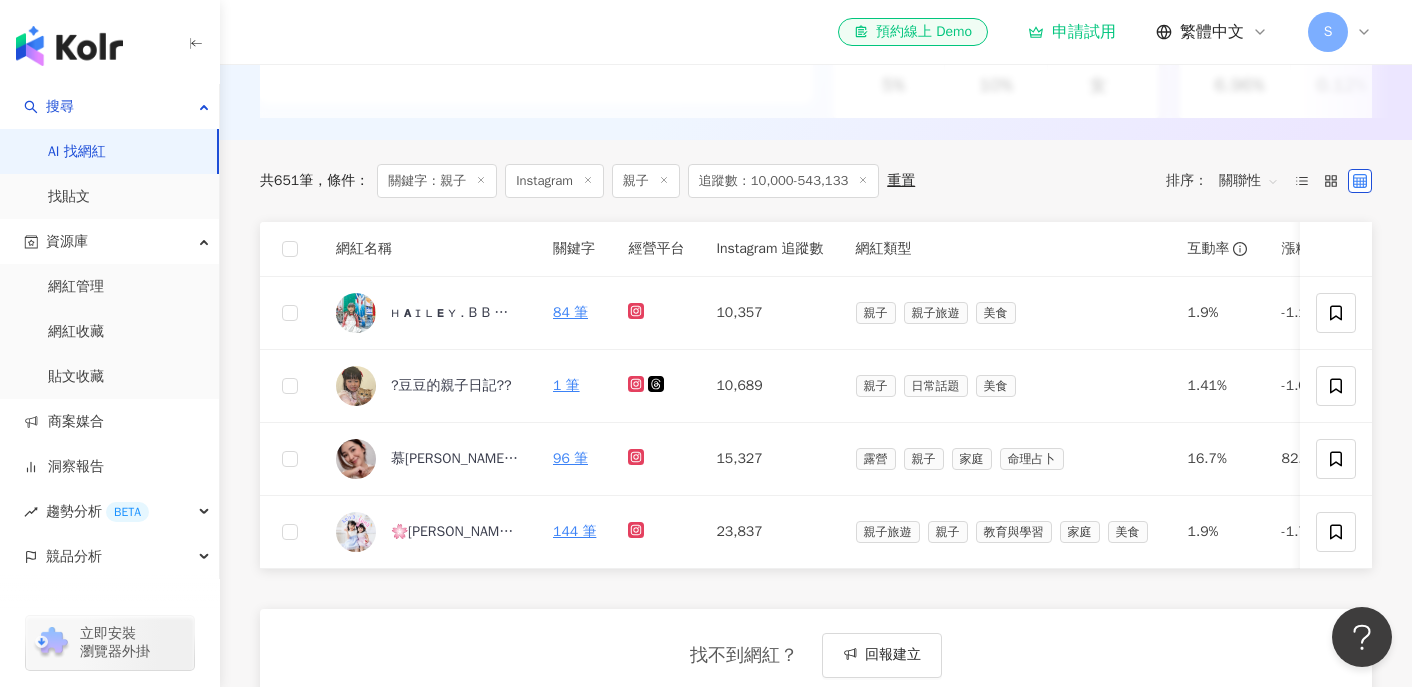 scroll, scrollTop: 528, scrollLeft: 0, axis: vertical 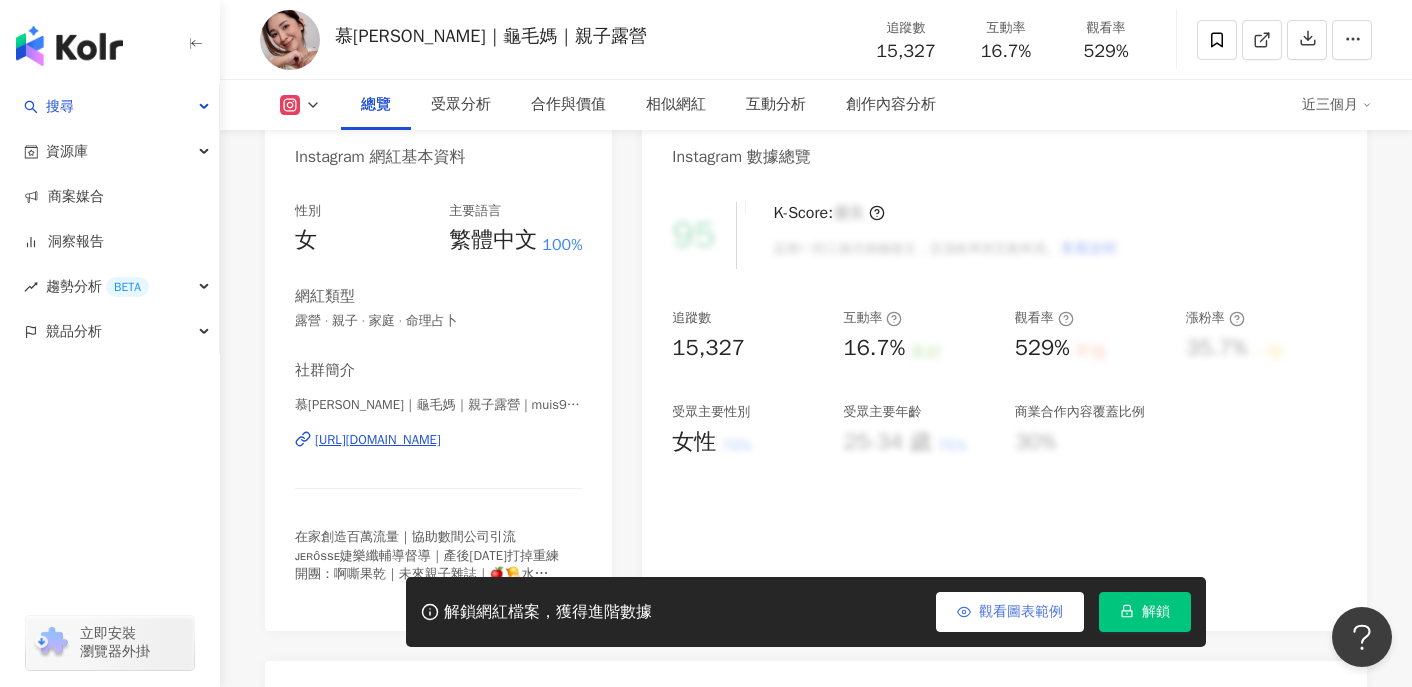 click on "觀看圖表範例" at bounding box center [1021, 612] 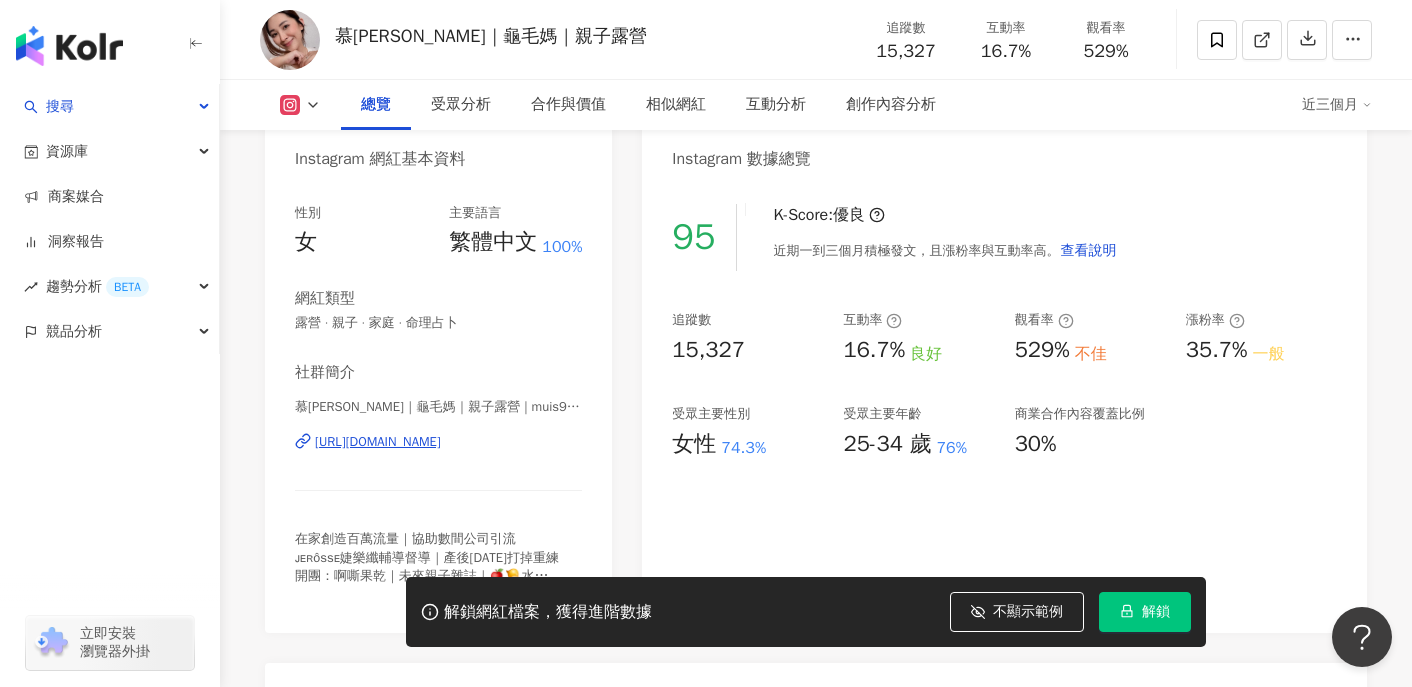 scroll, scrollTop: 190, scrollLeft: 0, axis: vertical 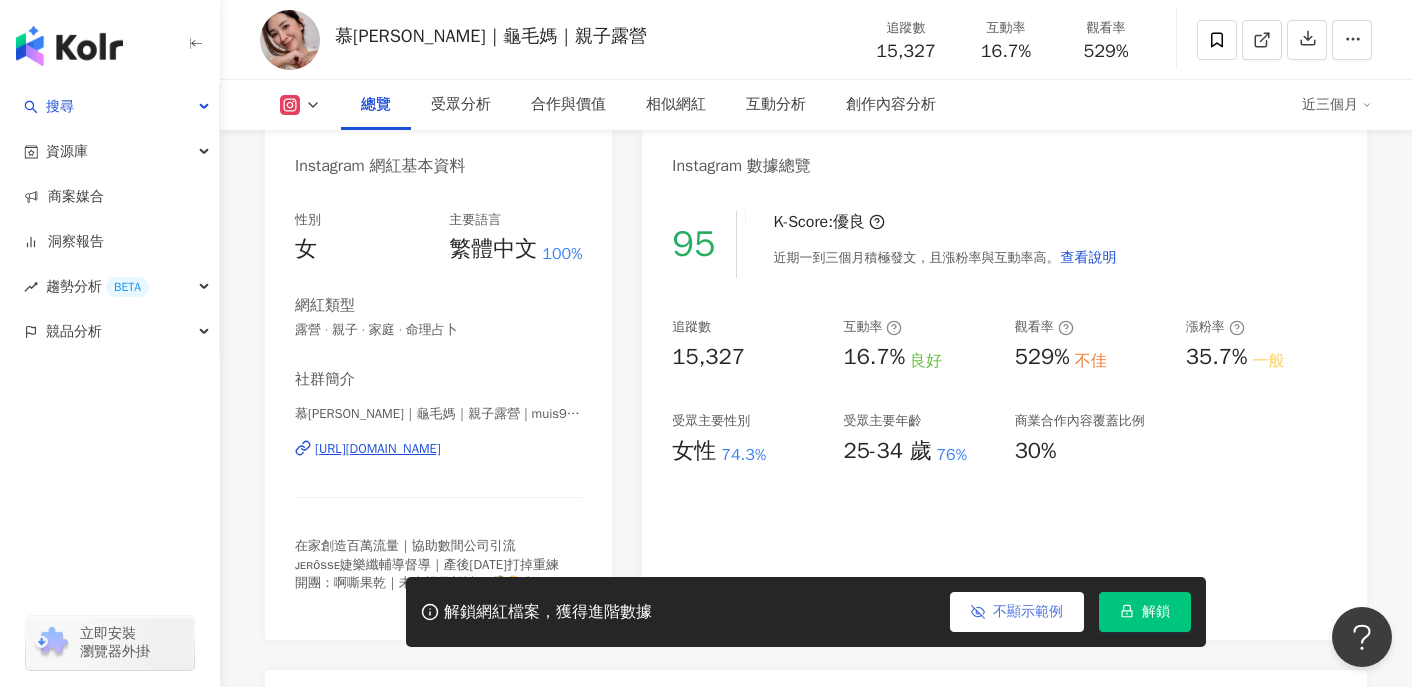 click on "不顯示範例" at bounding box center [1028, 612] 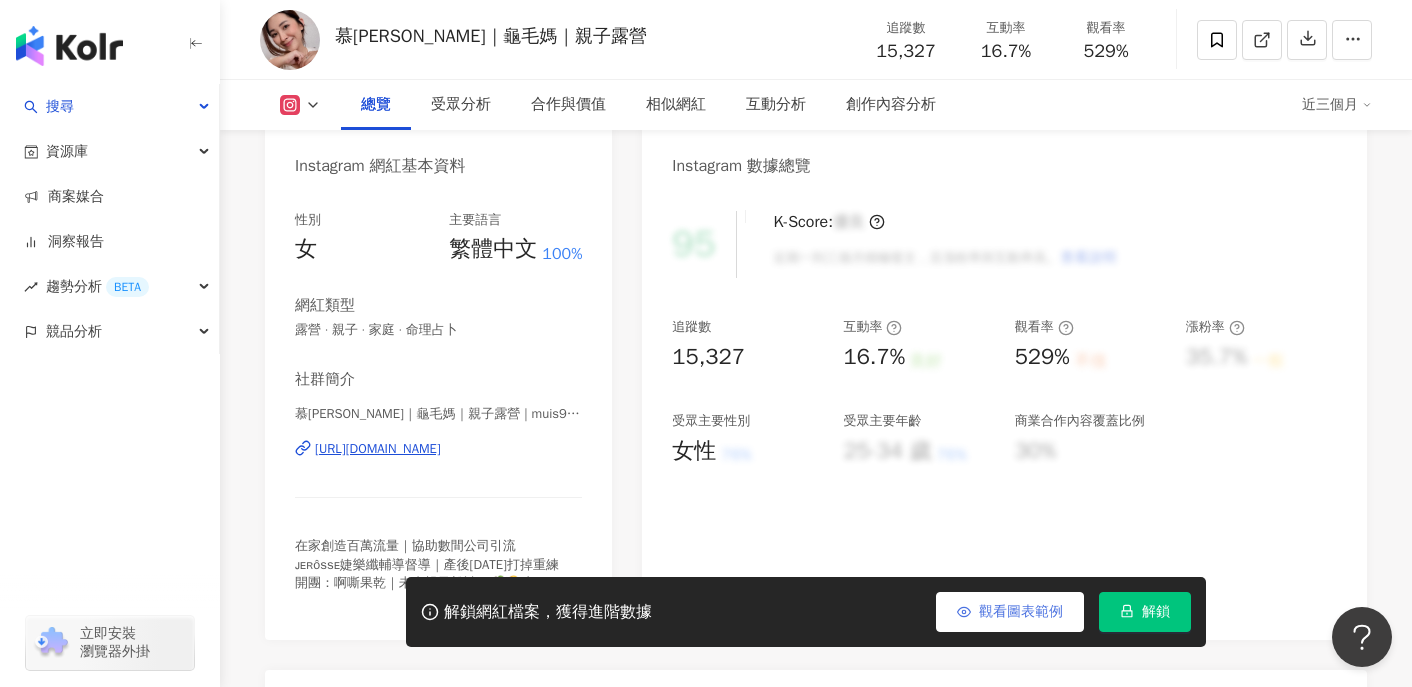 click on "觀看圖表範例" at bounding box center (1021, 612) 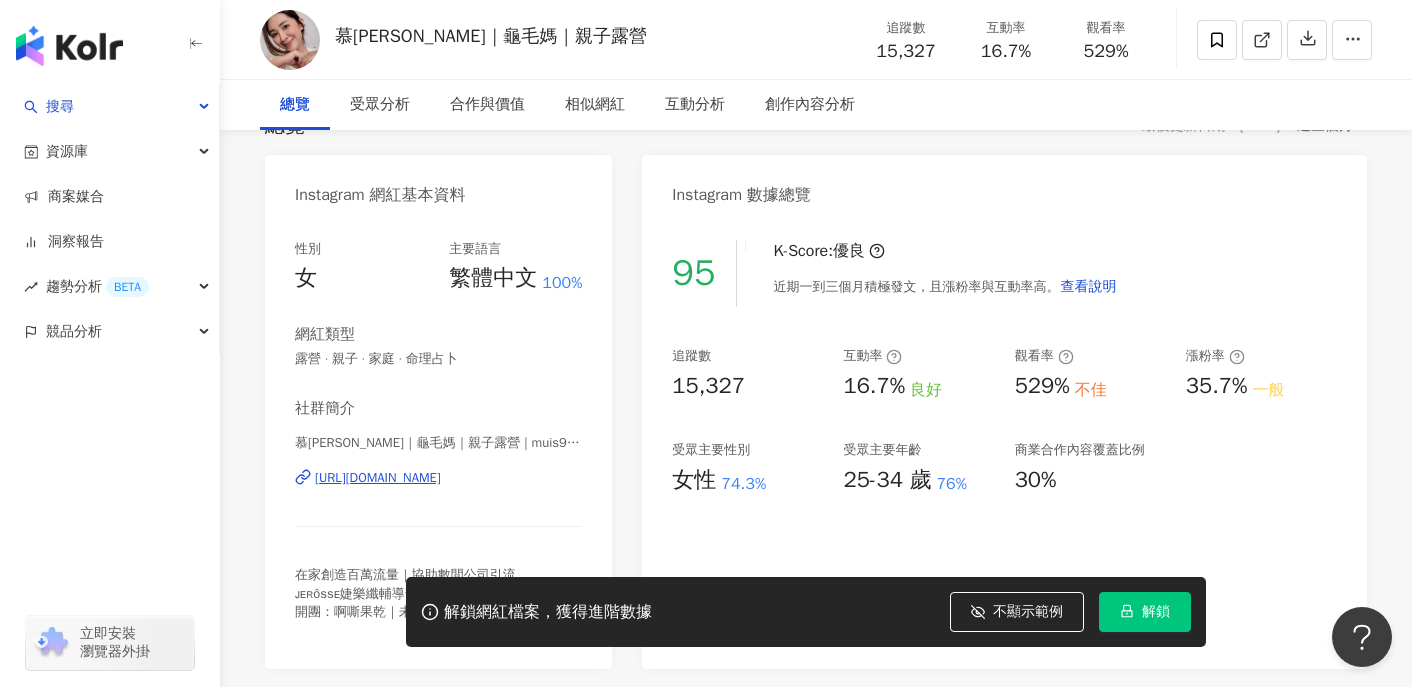 scroll, scrollTop: 0, scrollLeft: 0, axis: both 